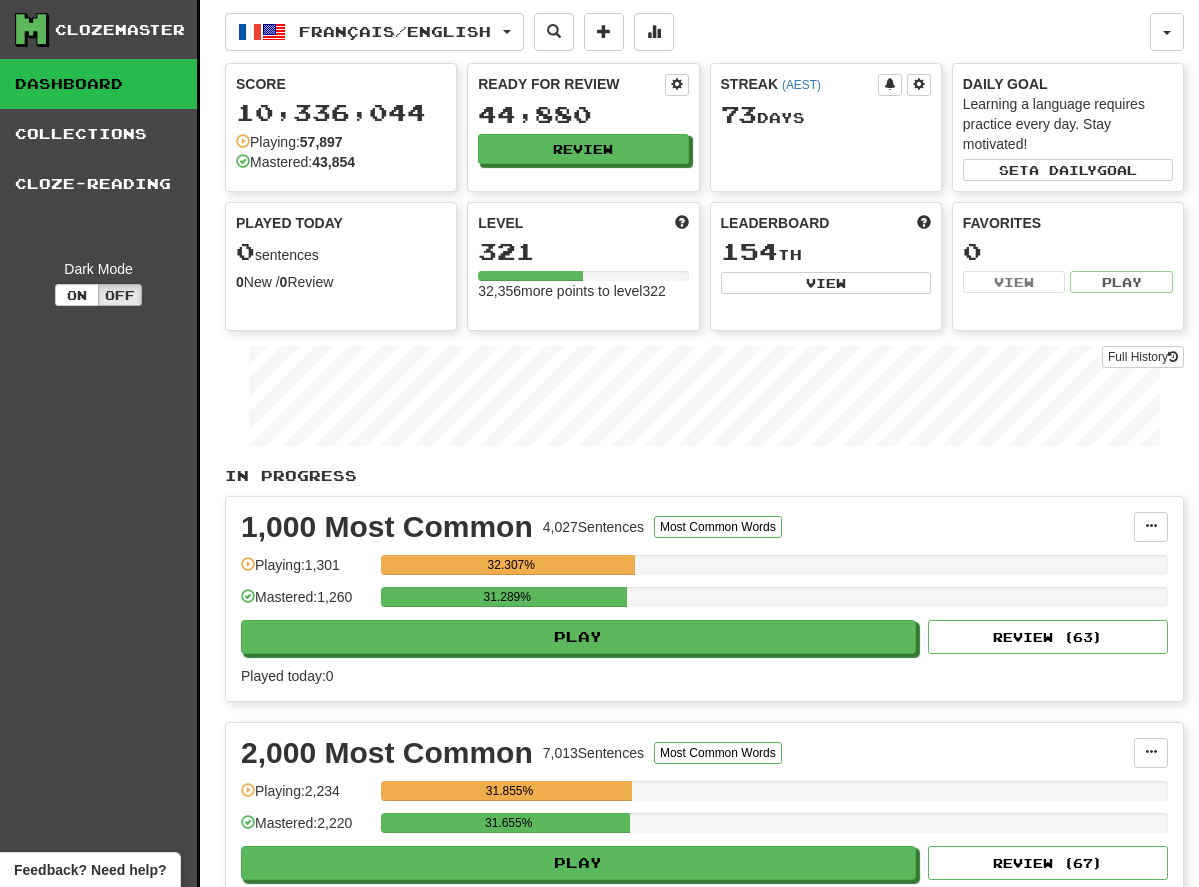 scroll, scrollTop: 0, scrollLeft: 0, axis: both 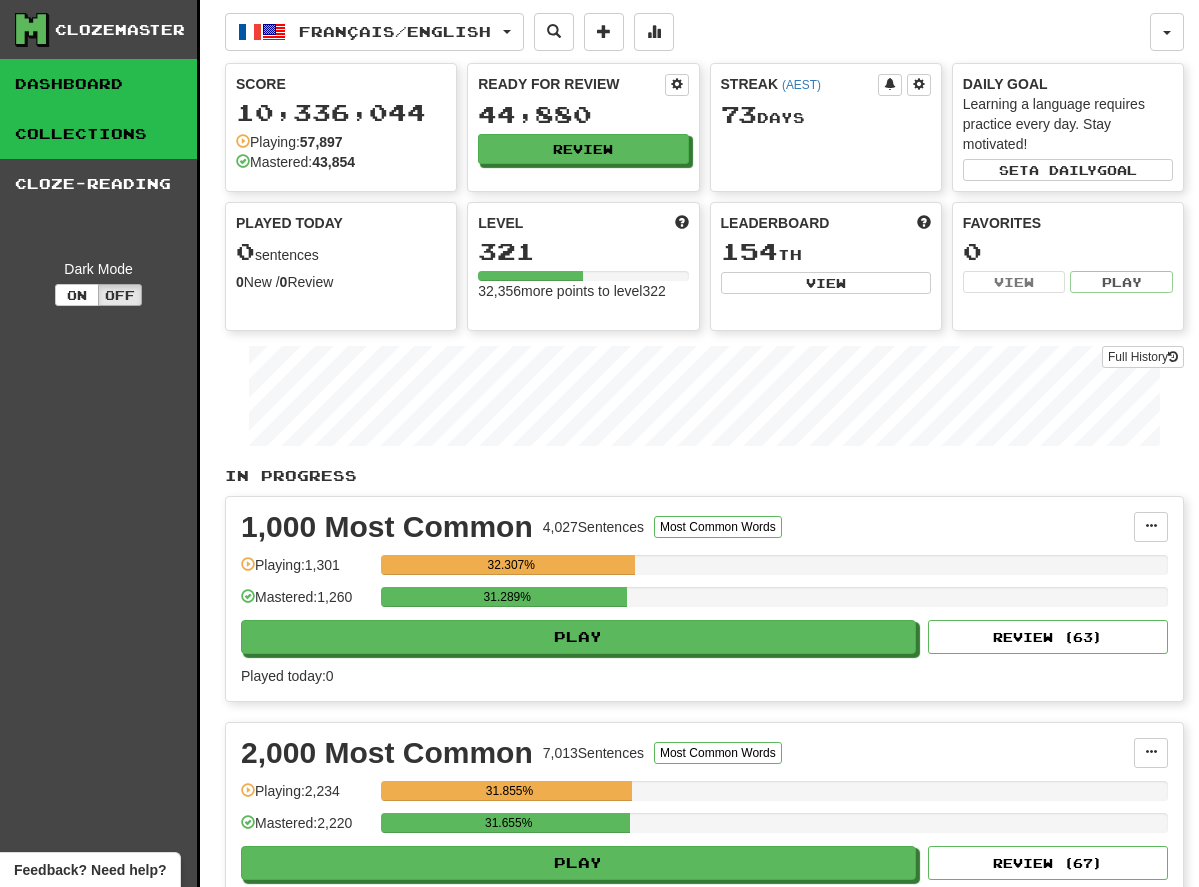 click on "Collections" at bounding box center (98, 134) 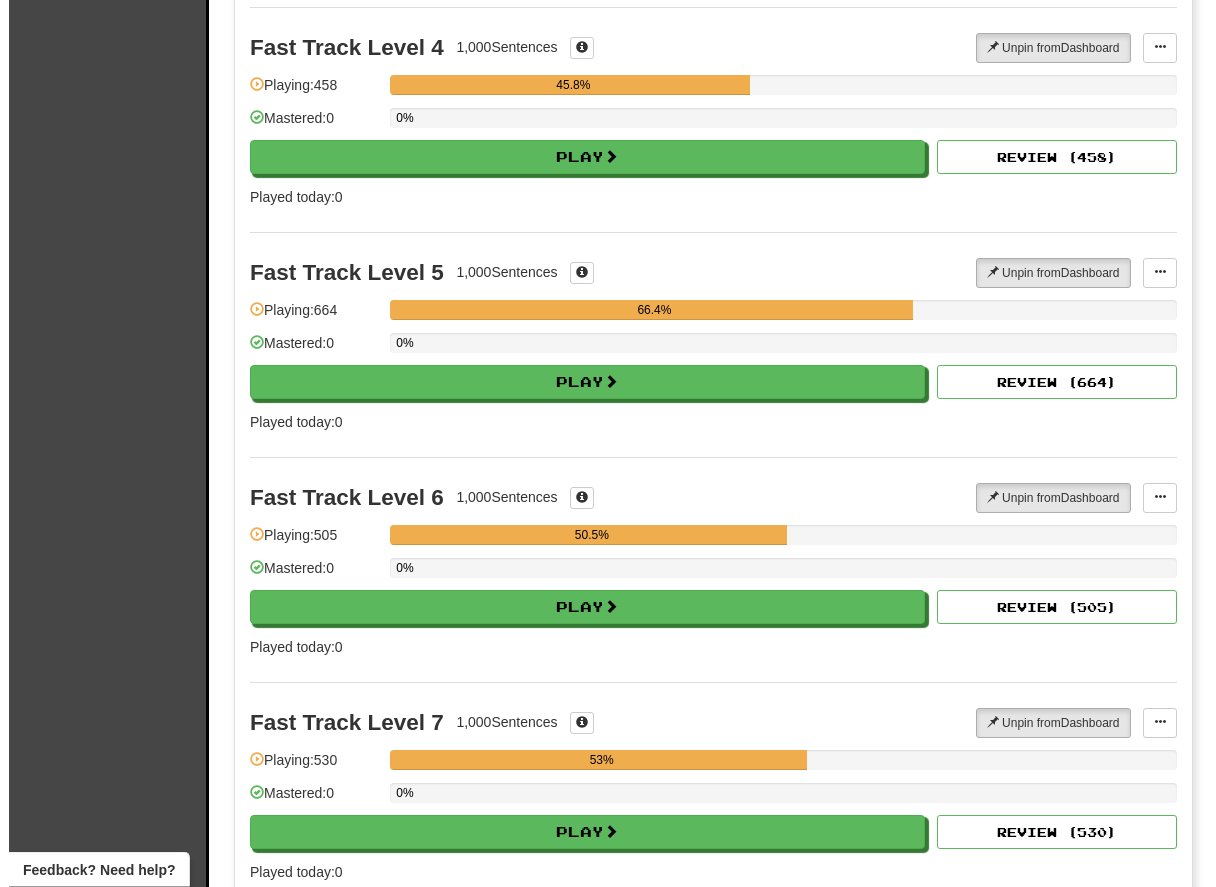 scroll, scrollTop: 849, scrollLeft: 0, axis: vertical 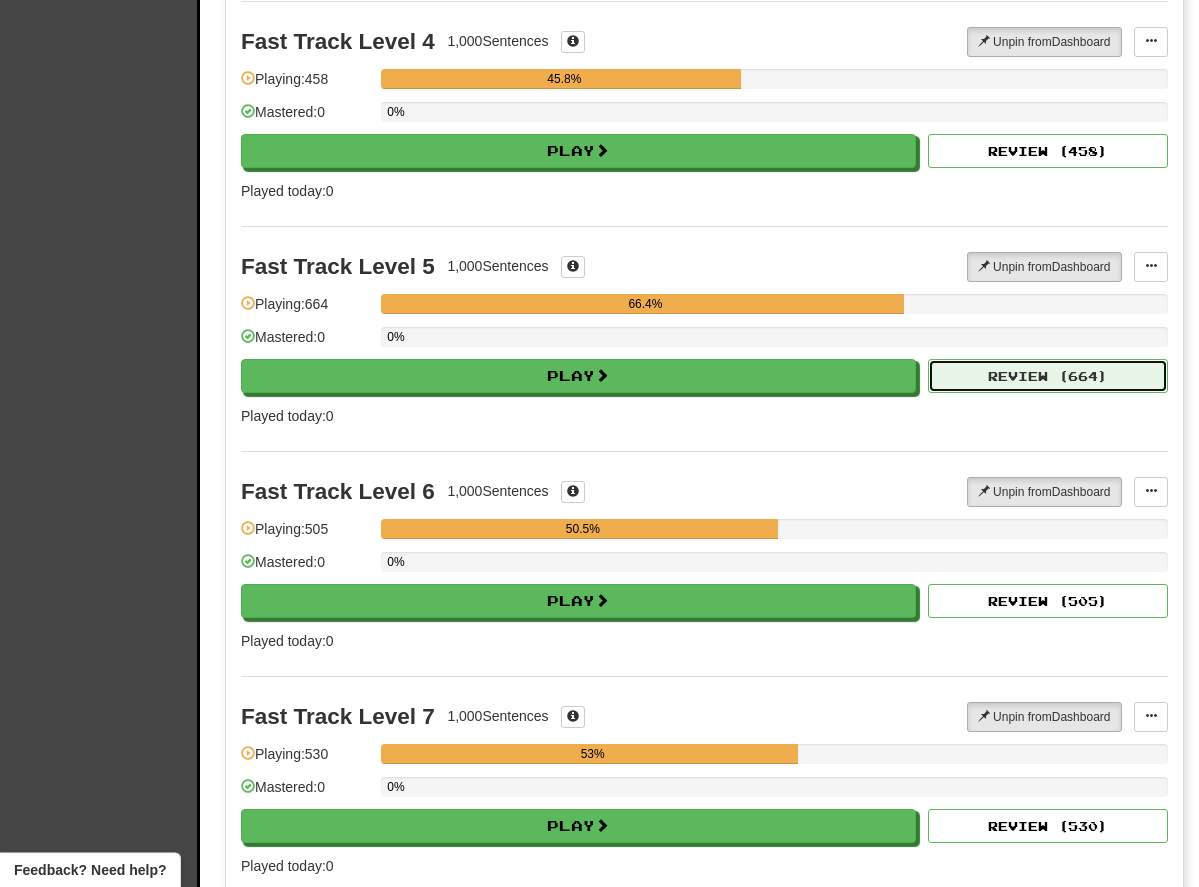 click on "Review ( 664 )" at bounding box center [1048, 376] 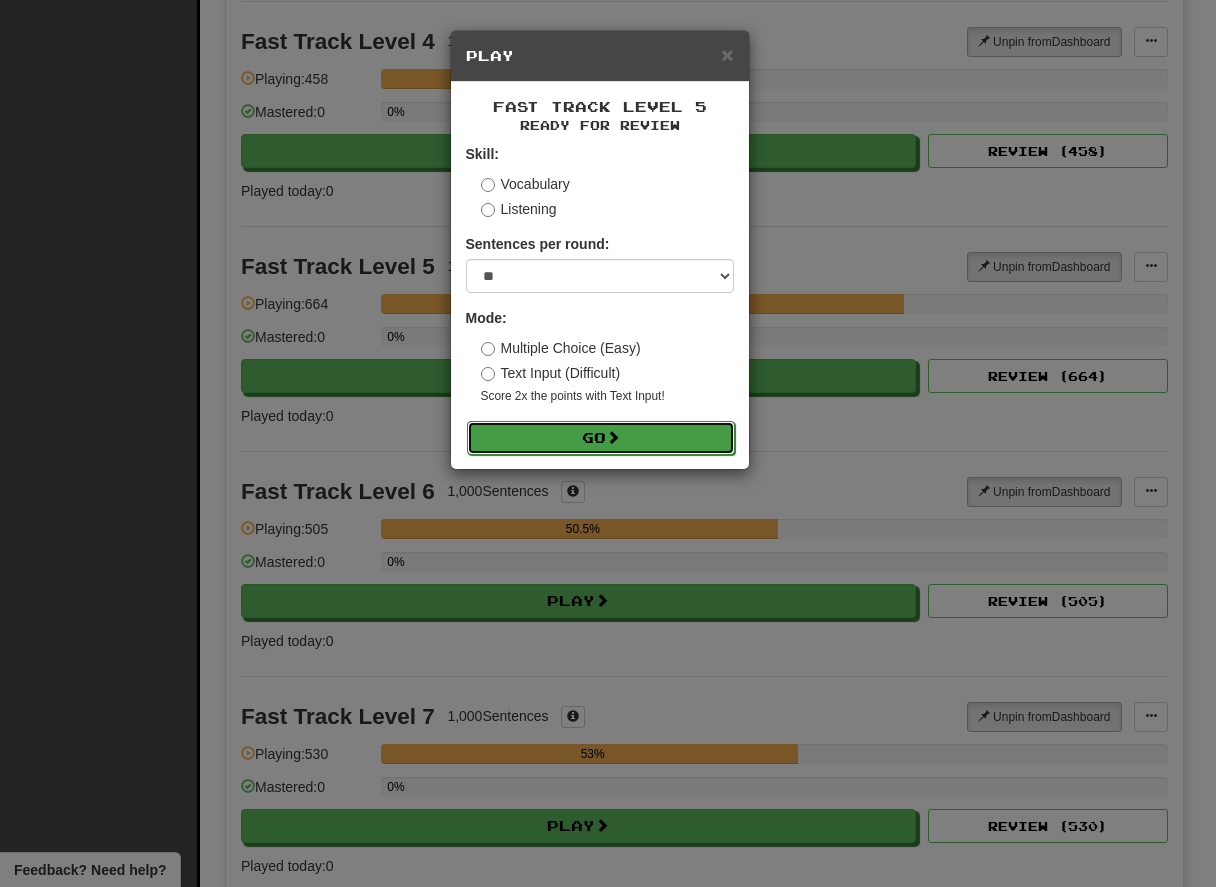 click on "Go" at bounding box center (601, 438) 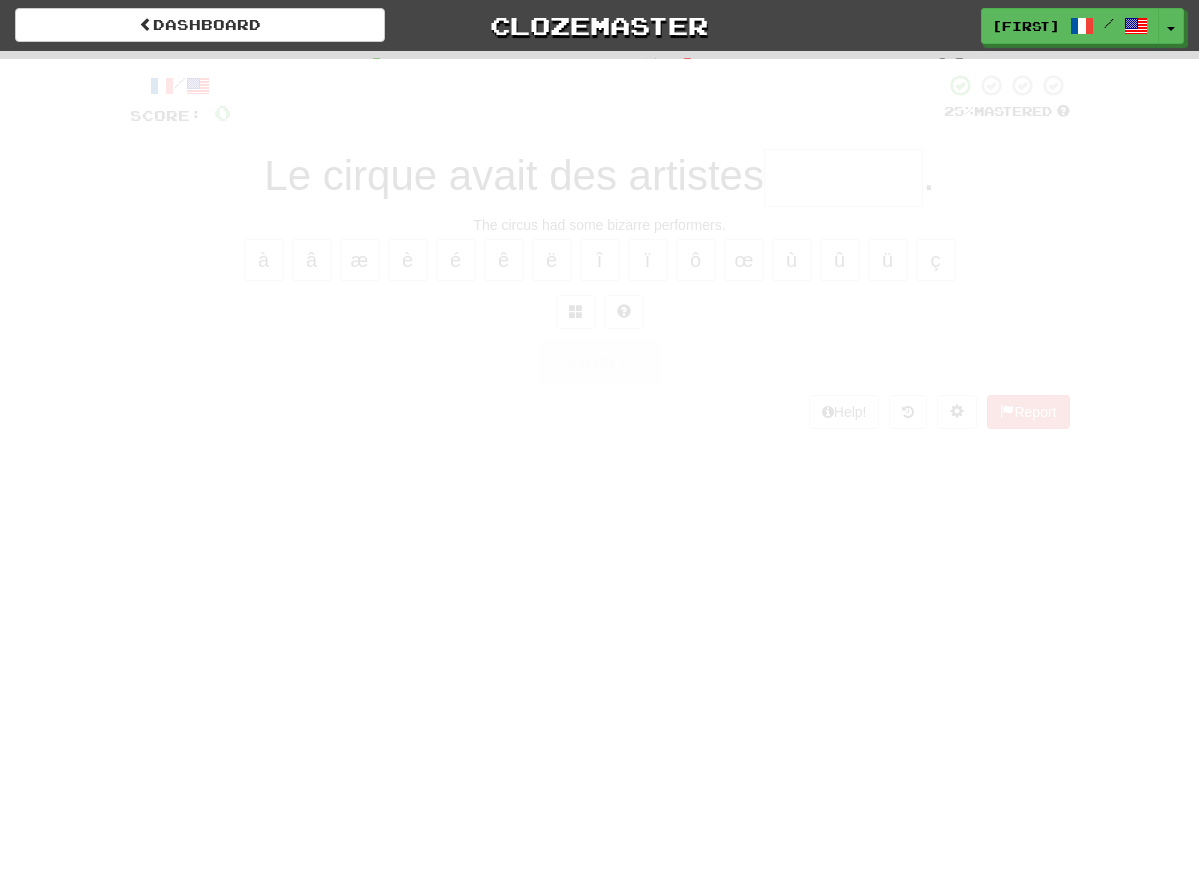 scroll, scrollTop: 0, scrollLeft: 0, axis: both 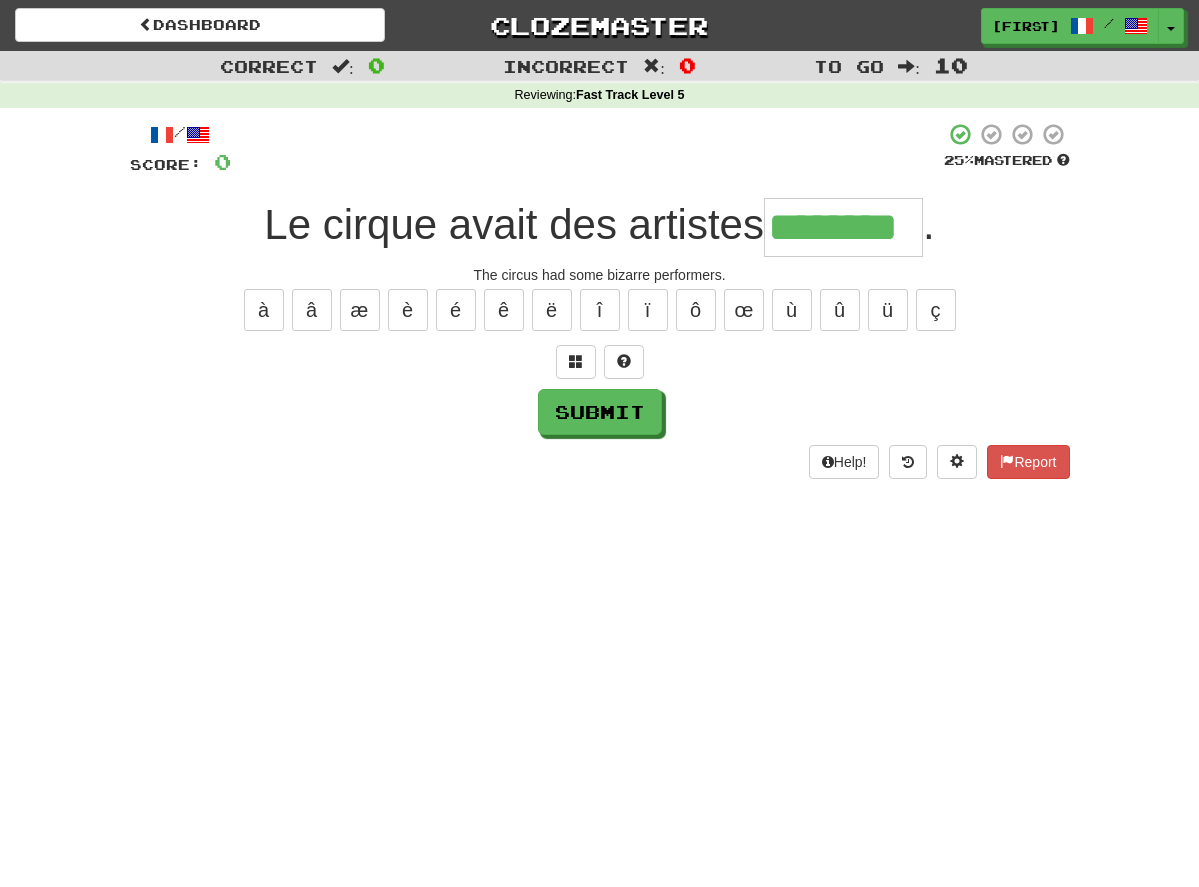 type on "********" 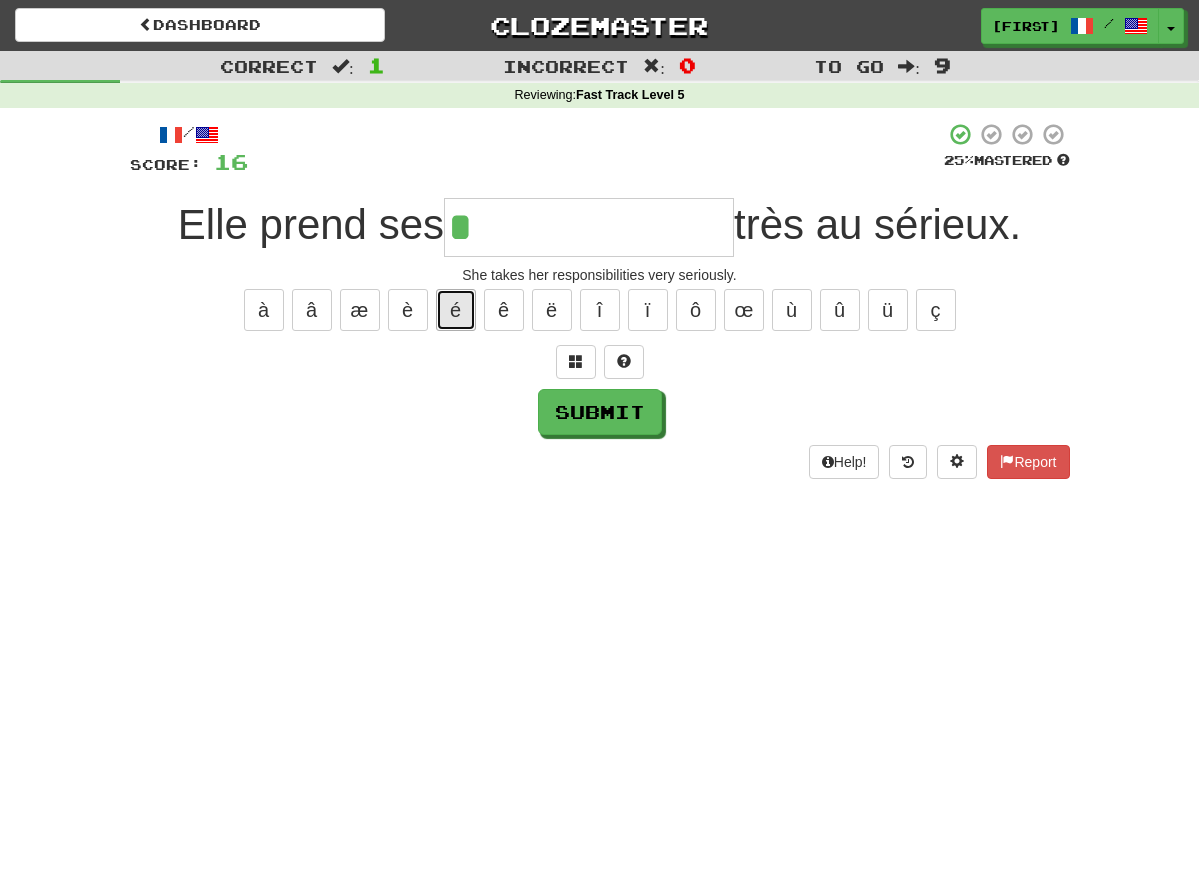 click on "é" at bounding box center (456, 310) 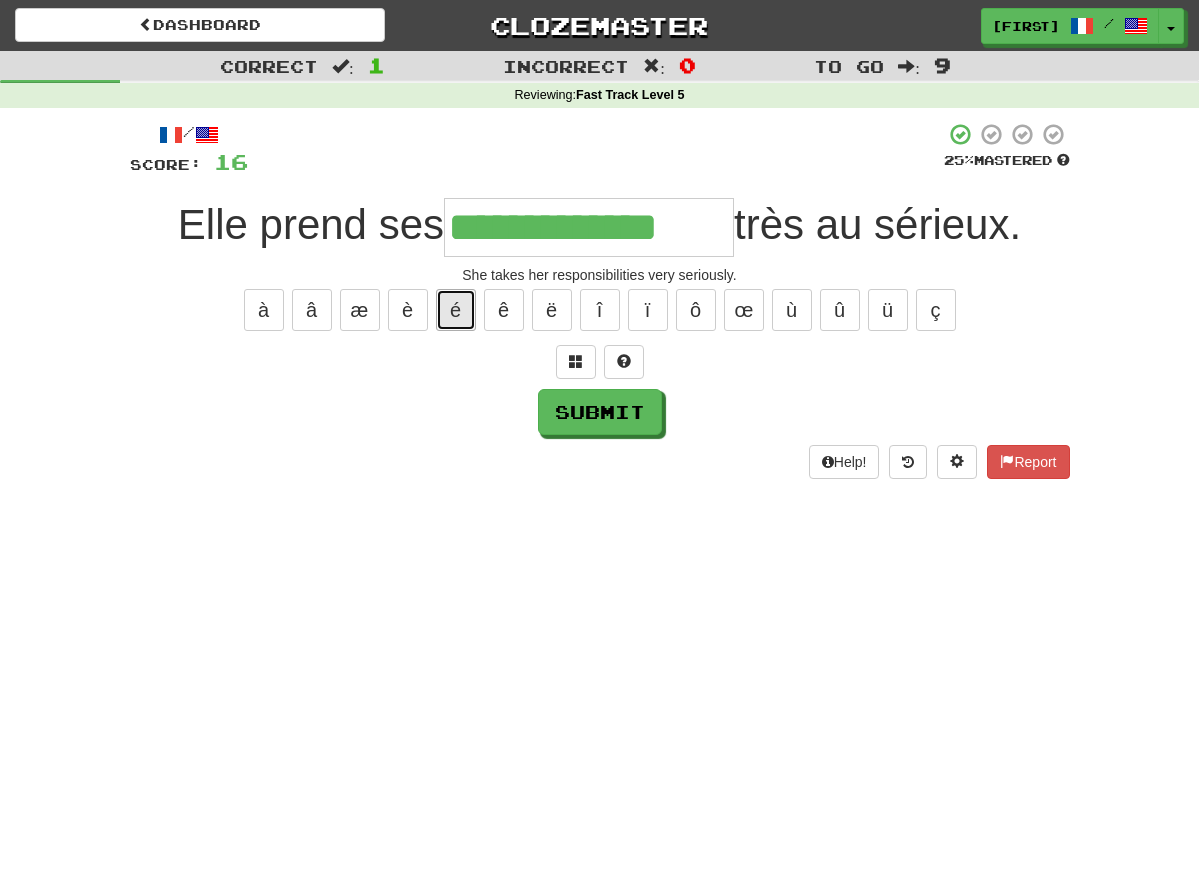 click on "é" at bounding box center (456, 310) 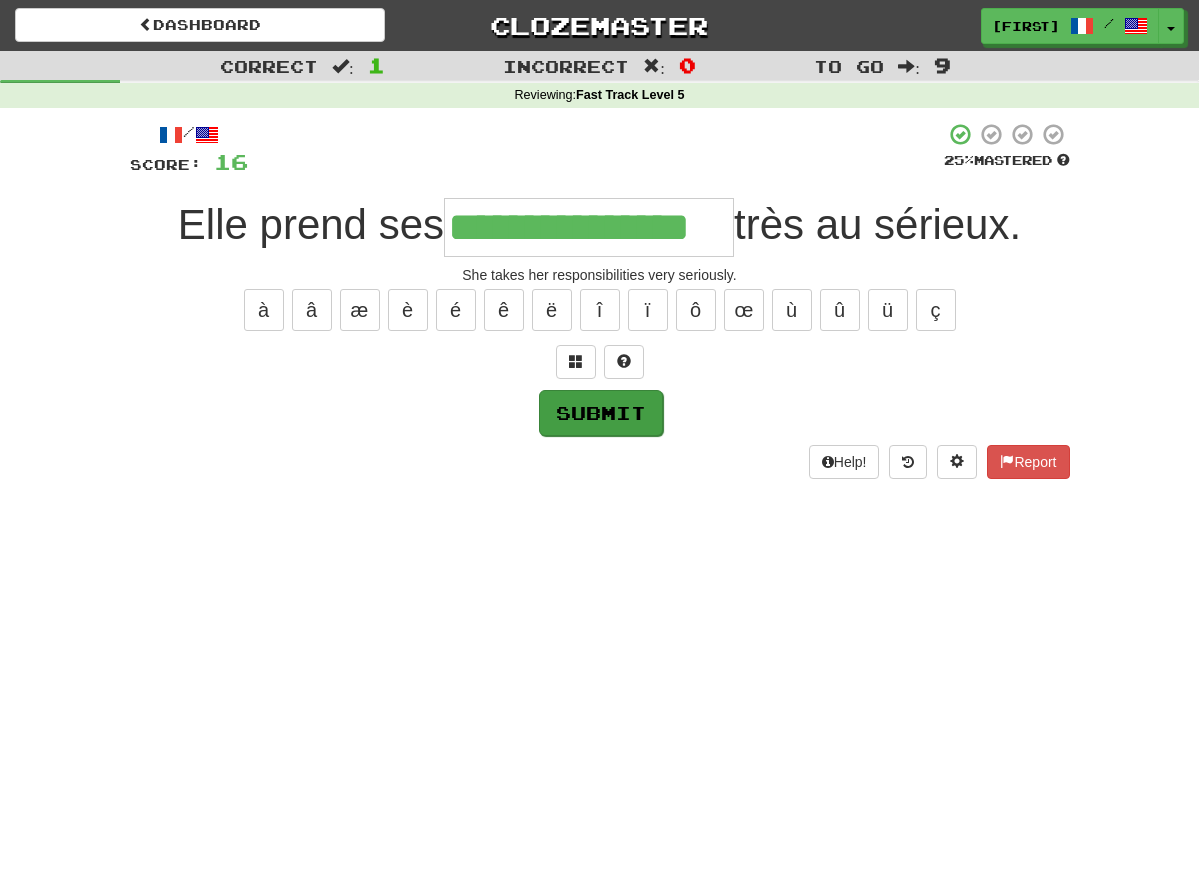 type on "**********" 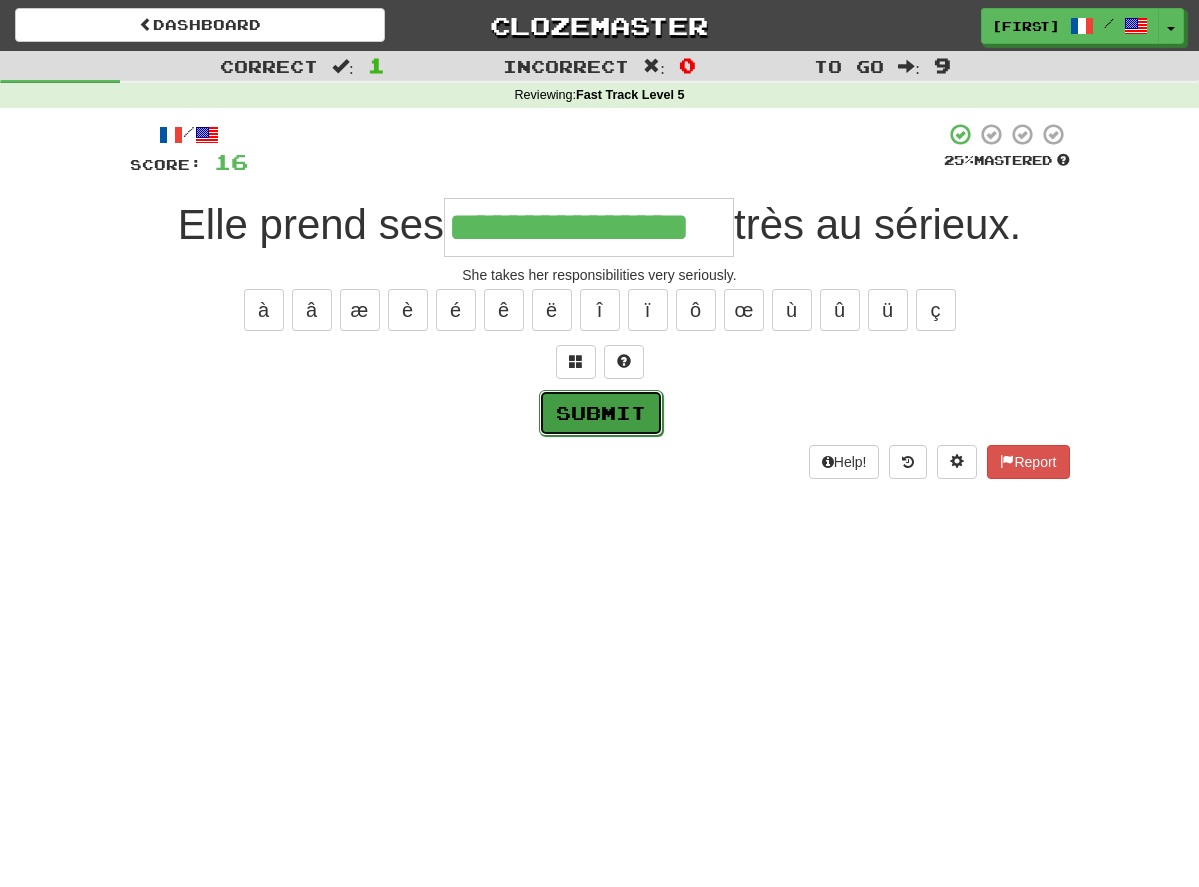 click on "Submit" at bounding box center [601, 413] 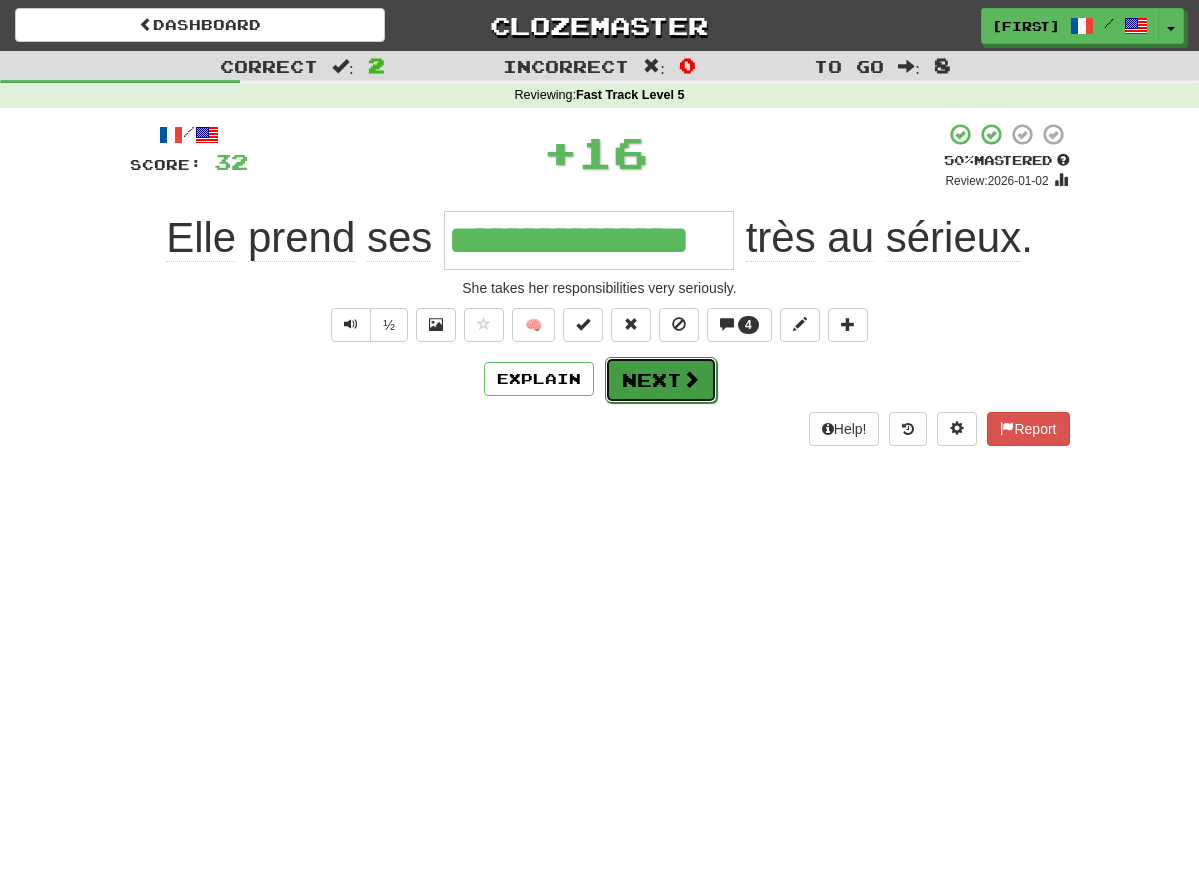 click on "Next" at bounding box center [661, 380] 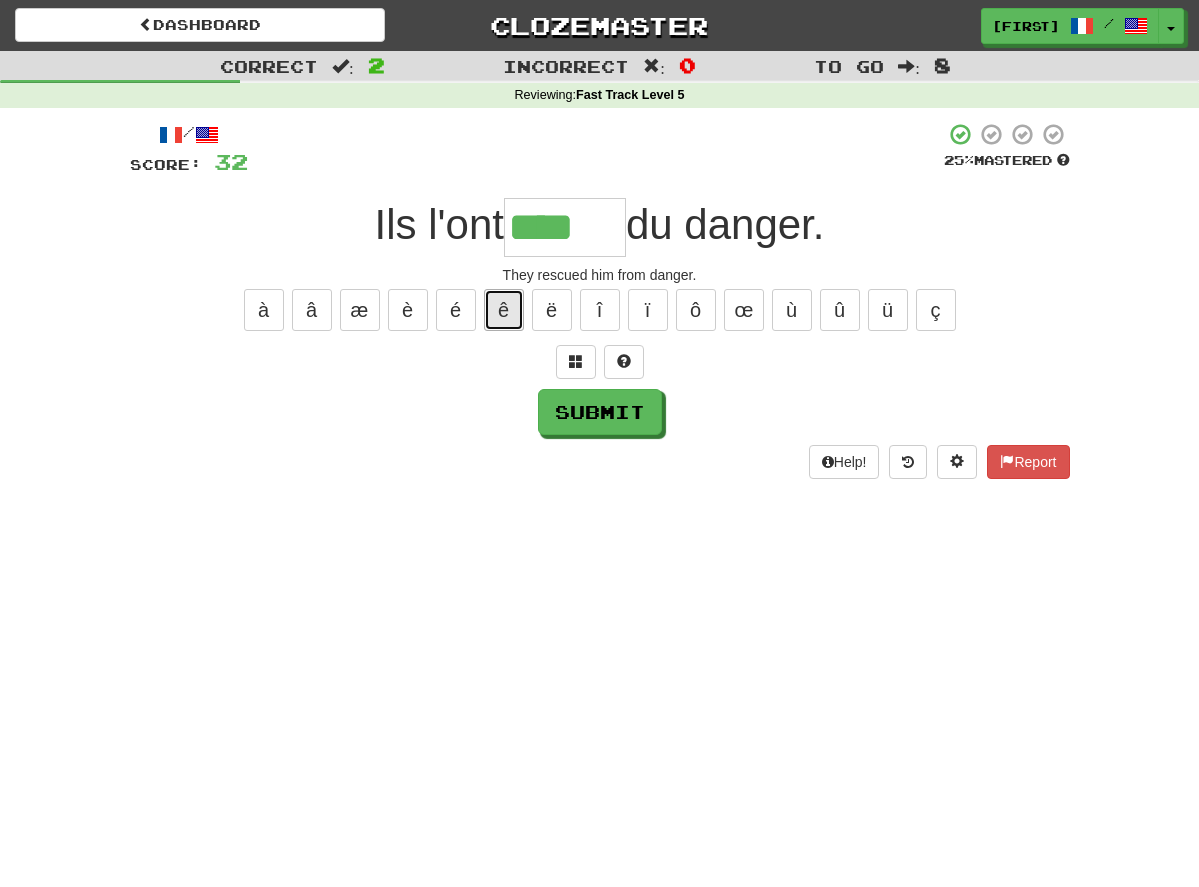 click on "ê" at bounding box center [504, 310] 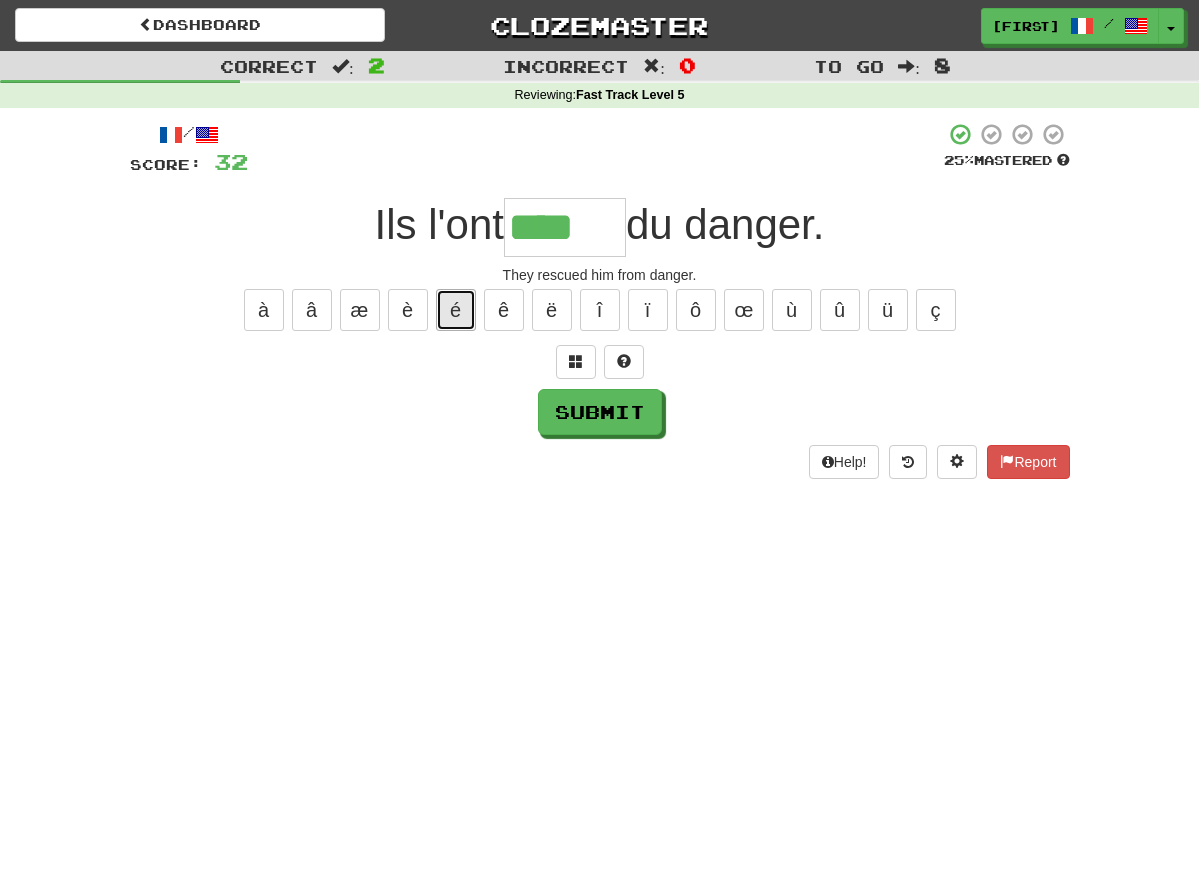 click on "é" at bounding box center [456, 310] 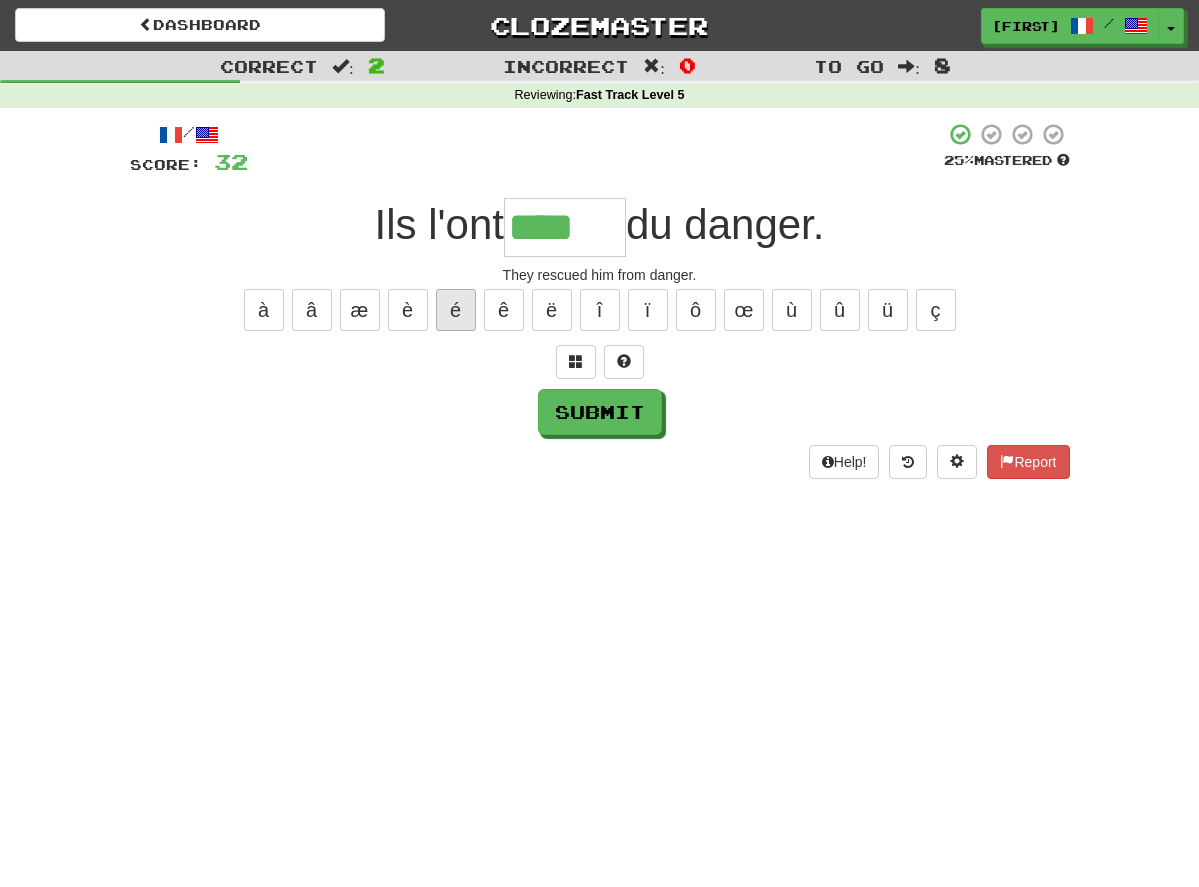 type on "*****" 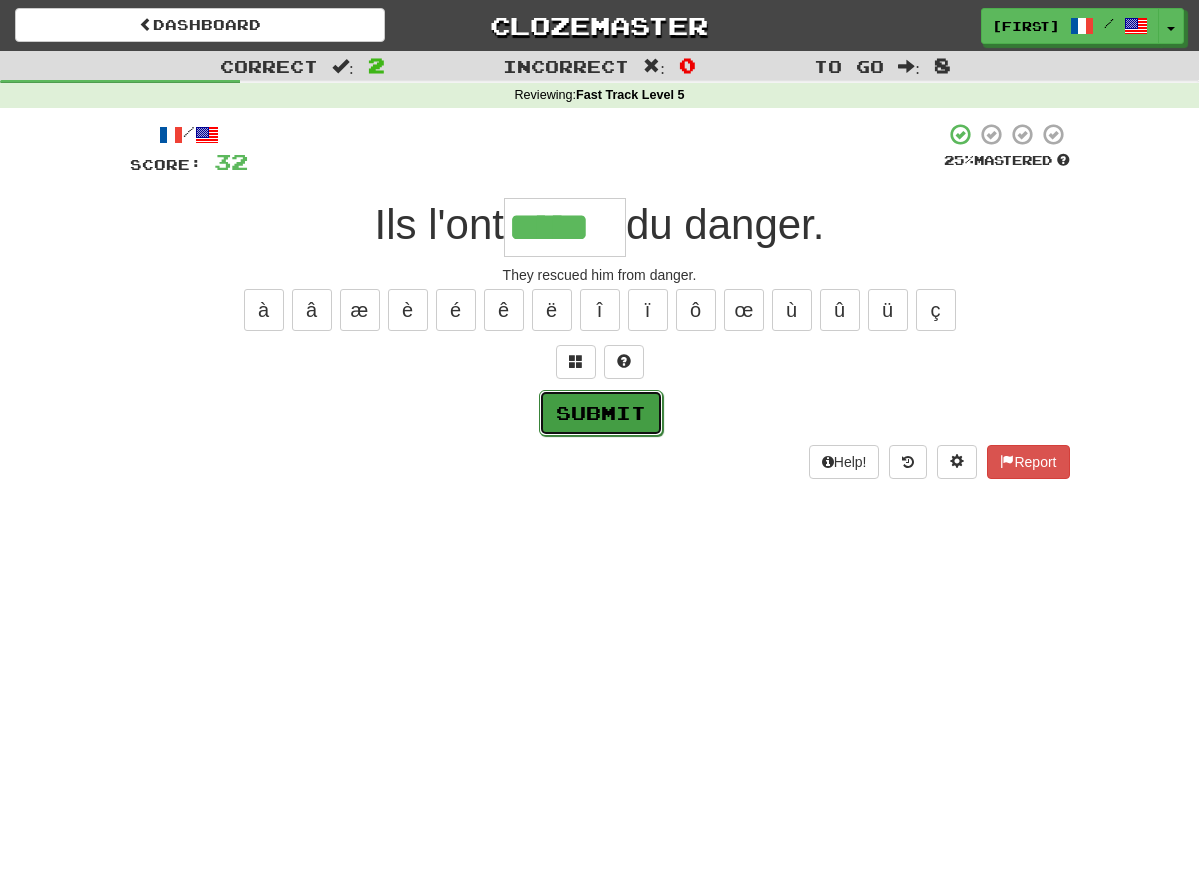 click on "Submit" at bounding box center (601, 413) 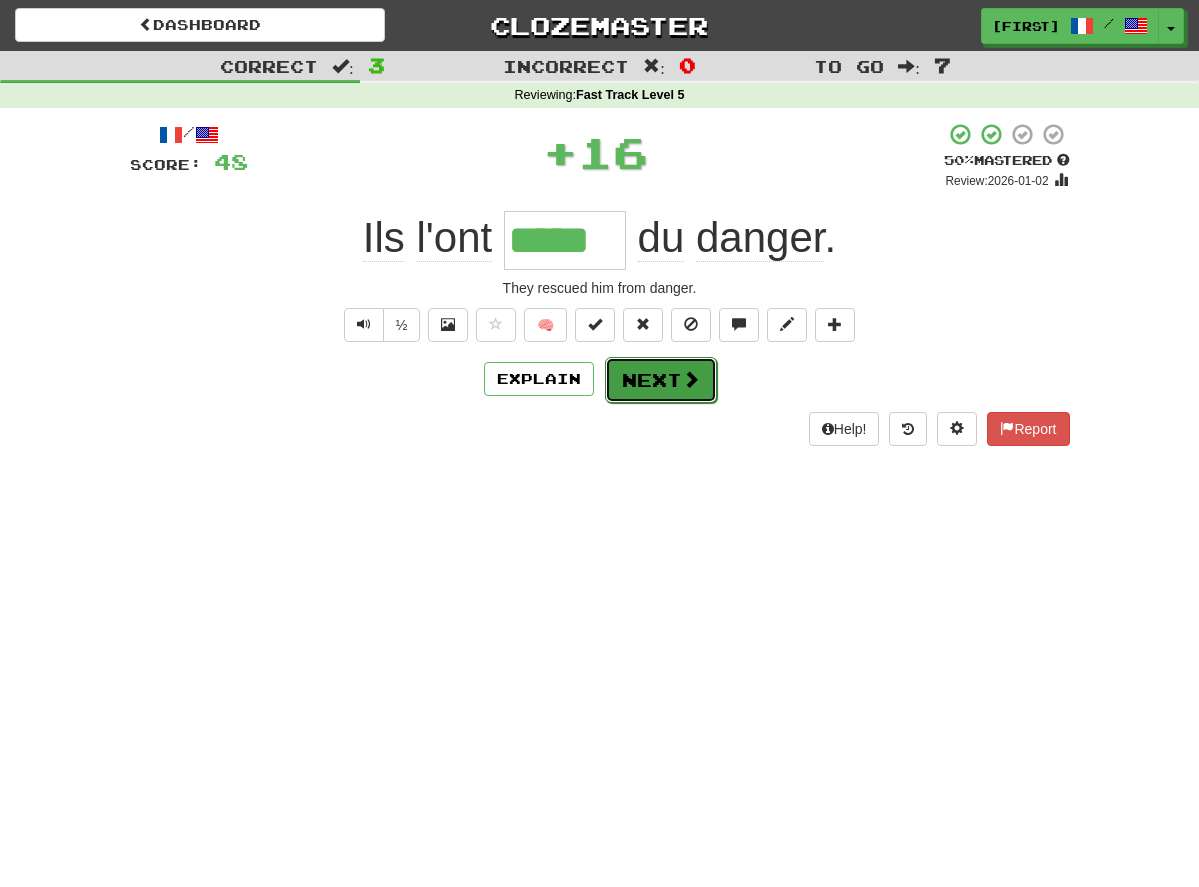 click on "Next" at bounding box center [661, 380] 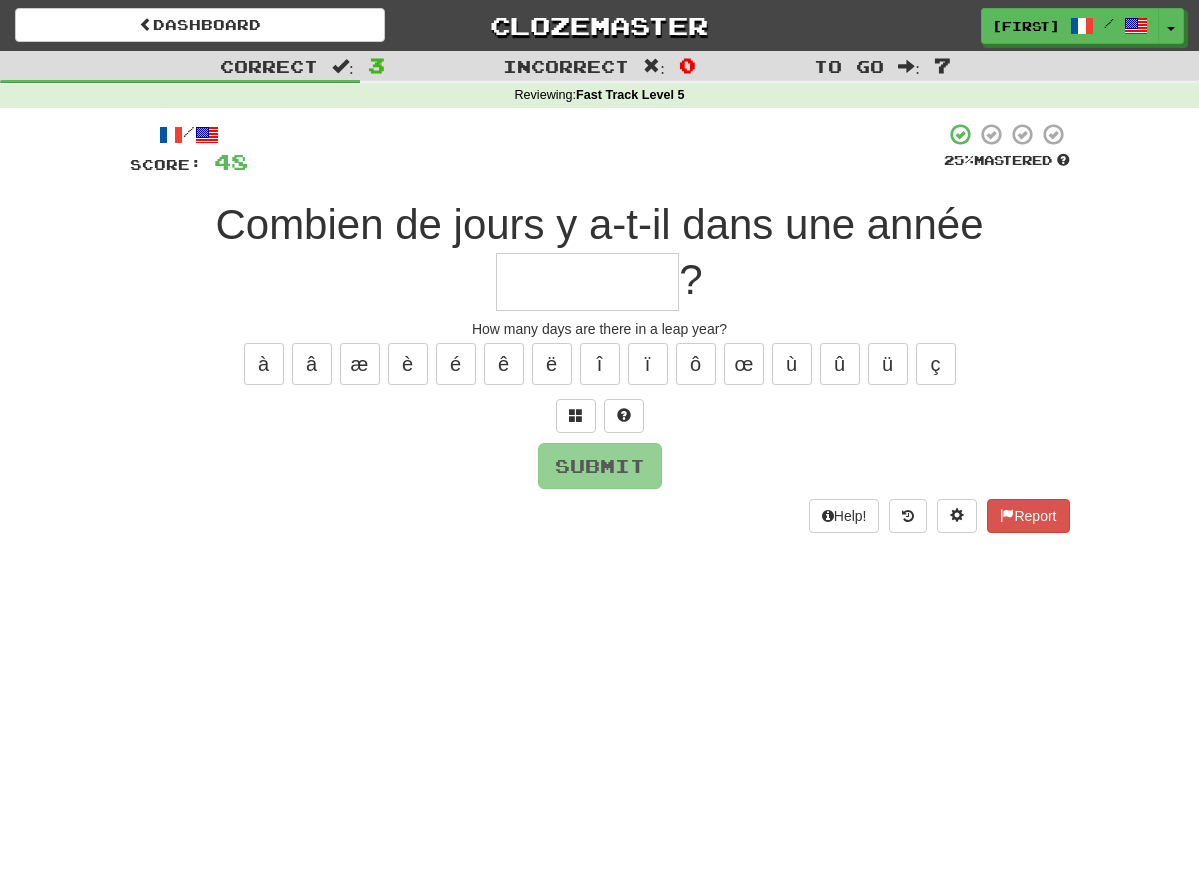 type on "*" 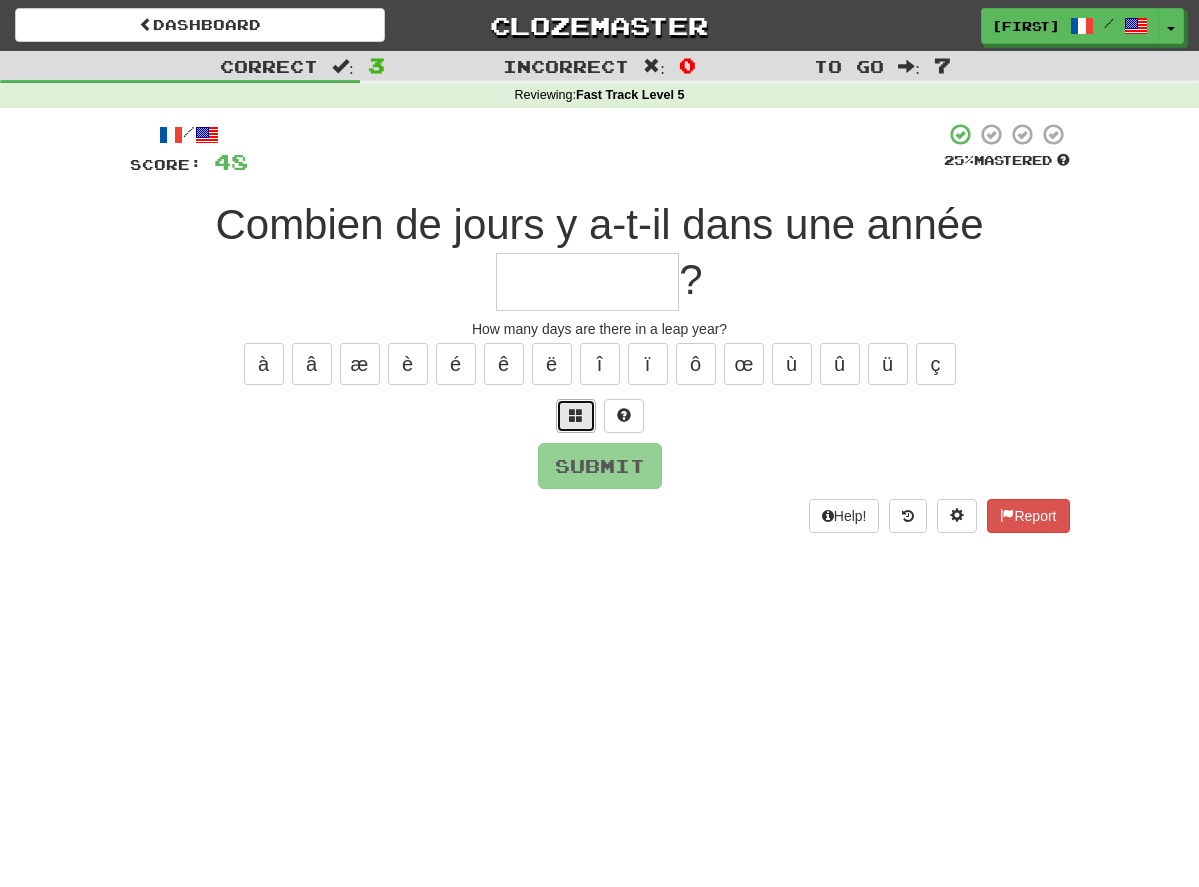 click at bounding box center (576, 415) 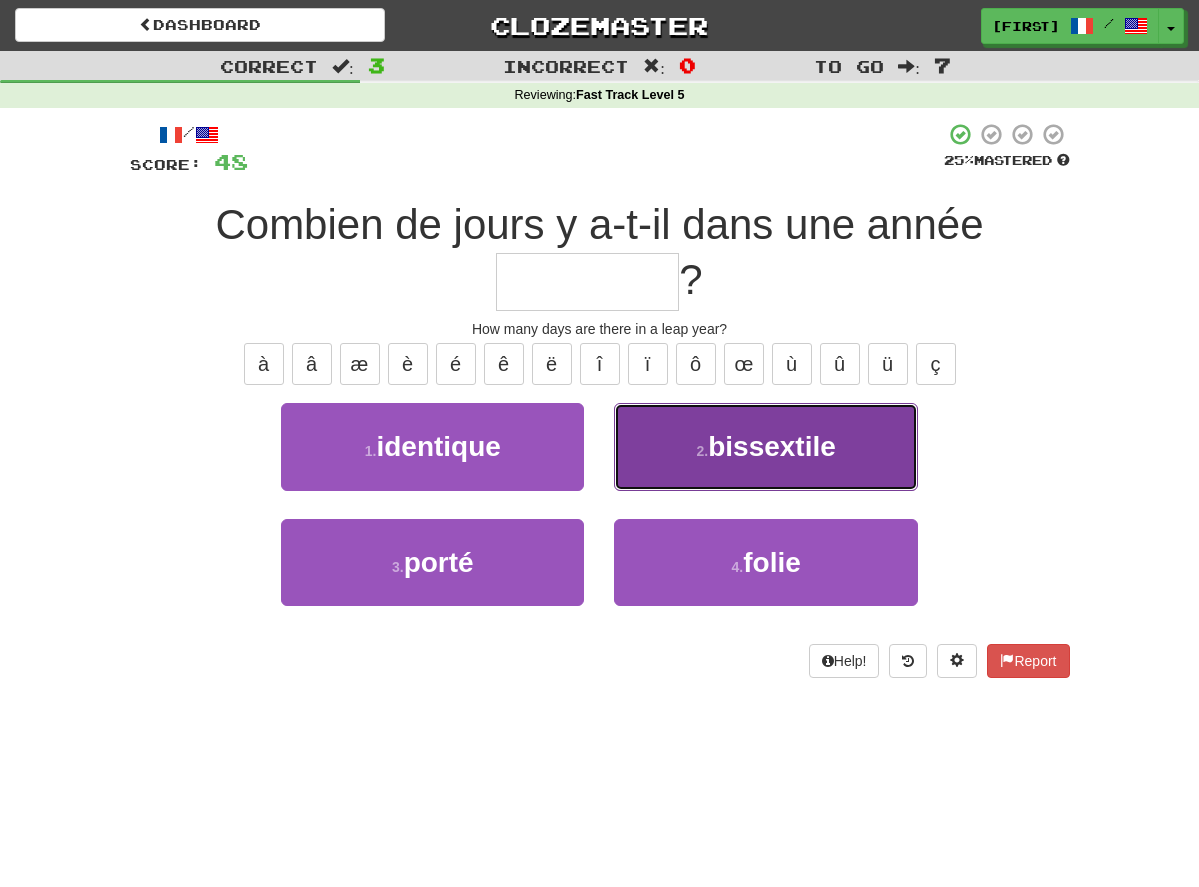 click on "2 ." at bounding box center (702, 451) 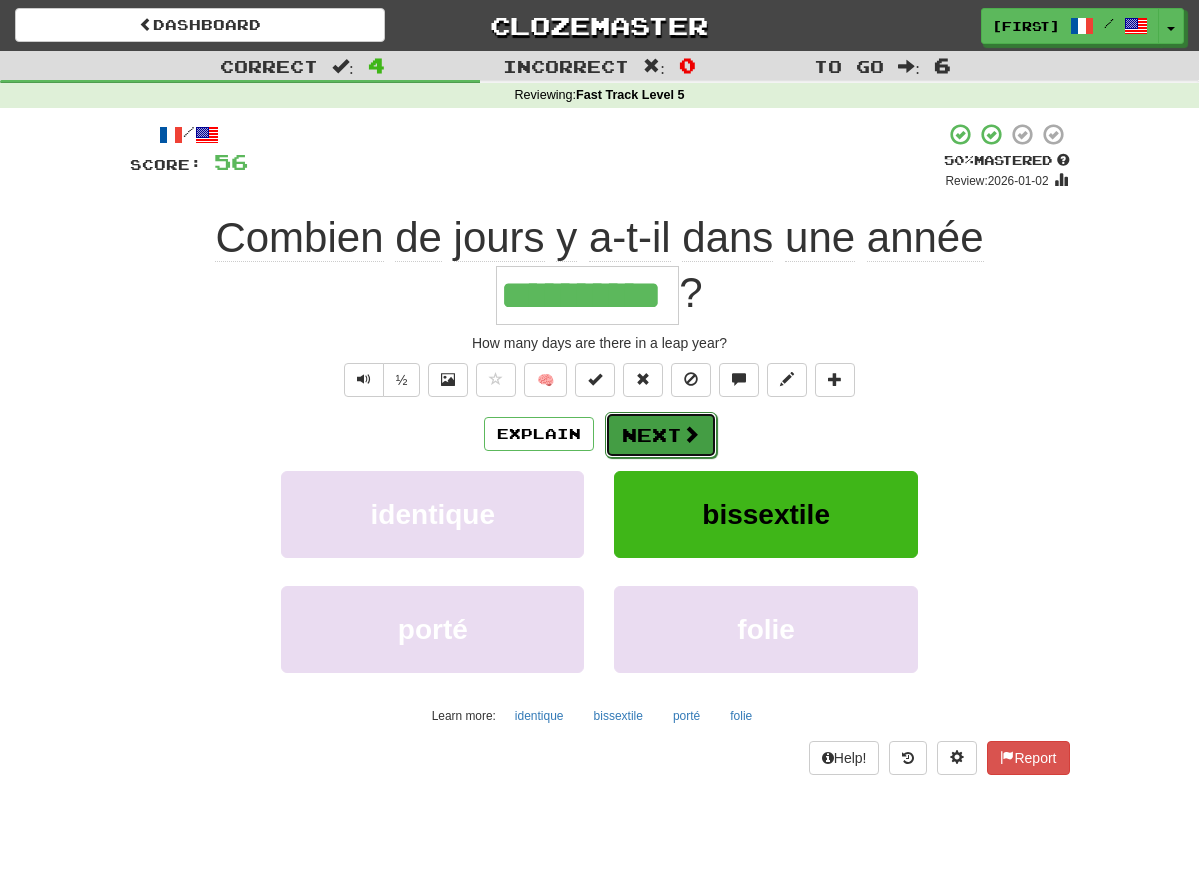 click on "Next" at bounding box center [661, 435] 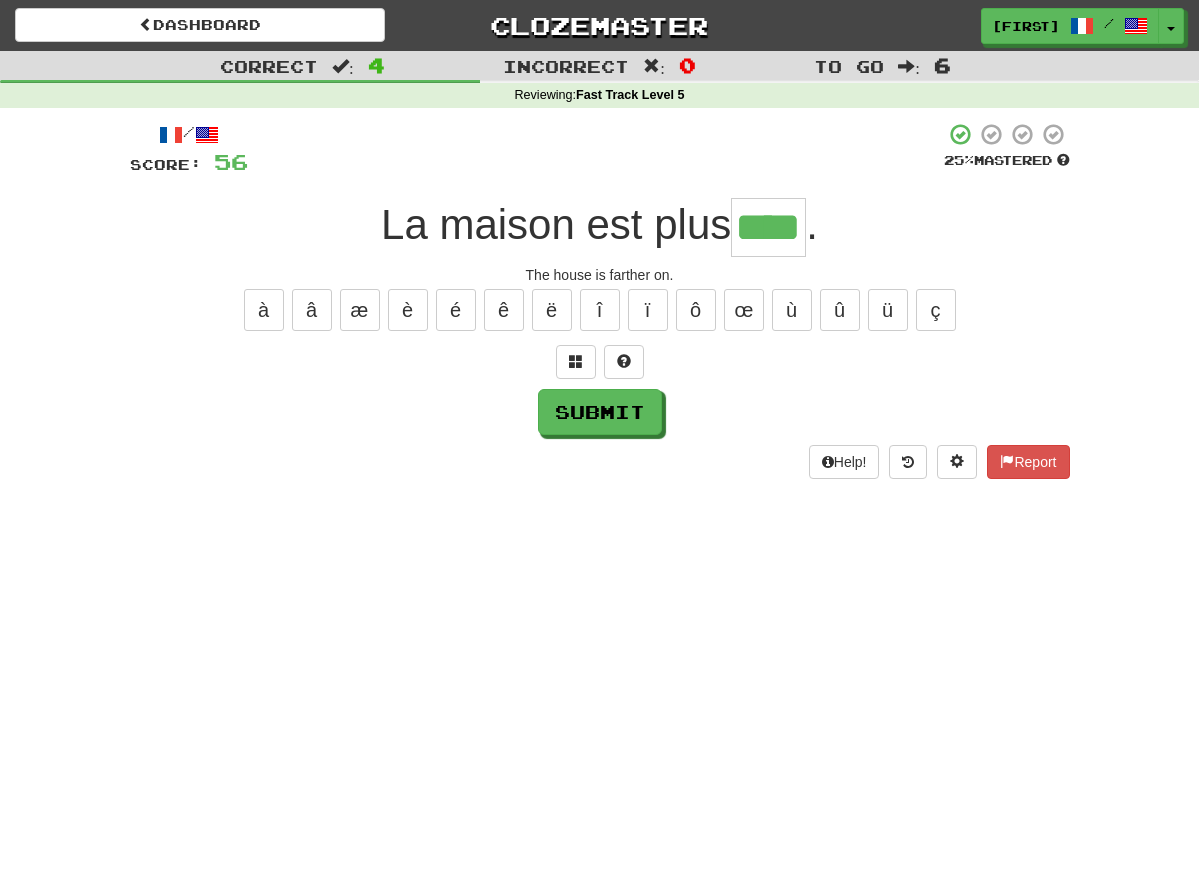 type on "****" 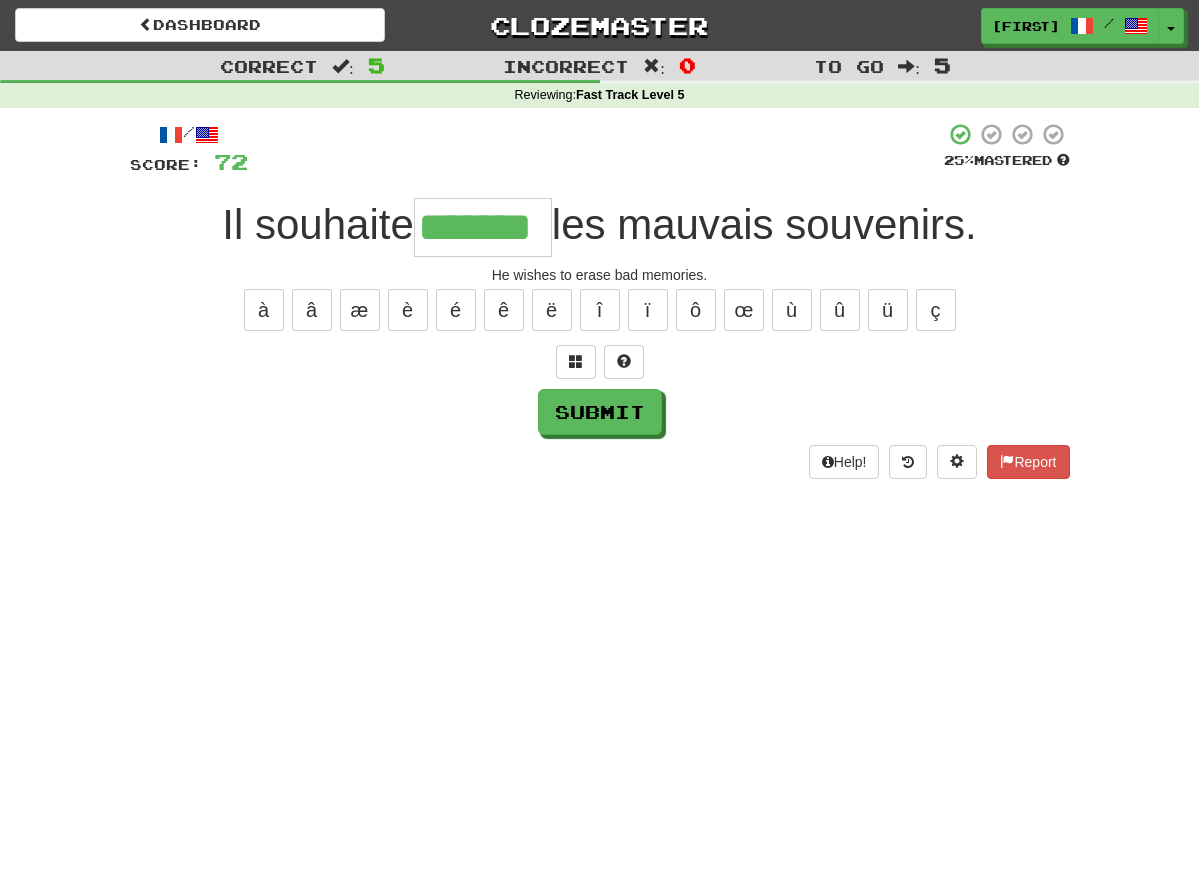 type on "*******" 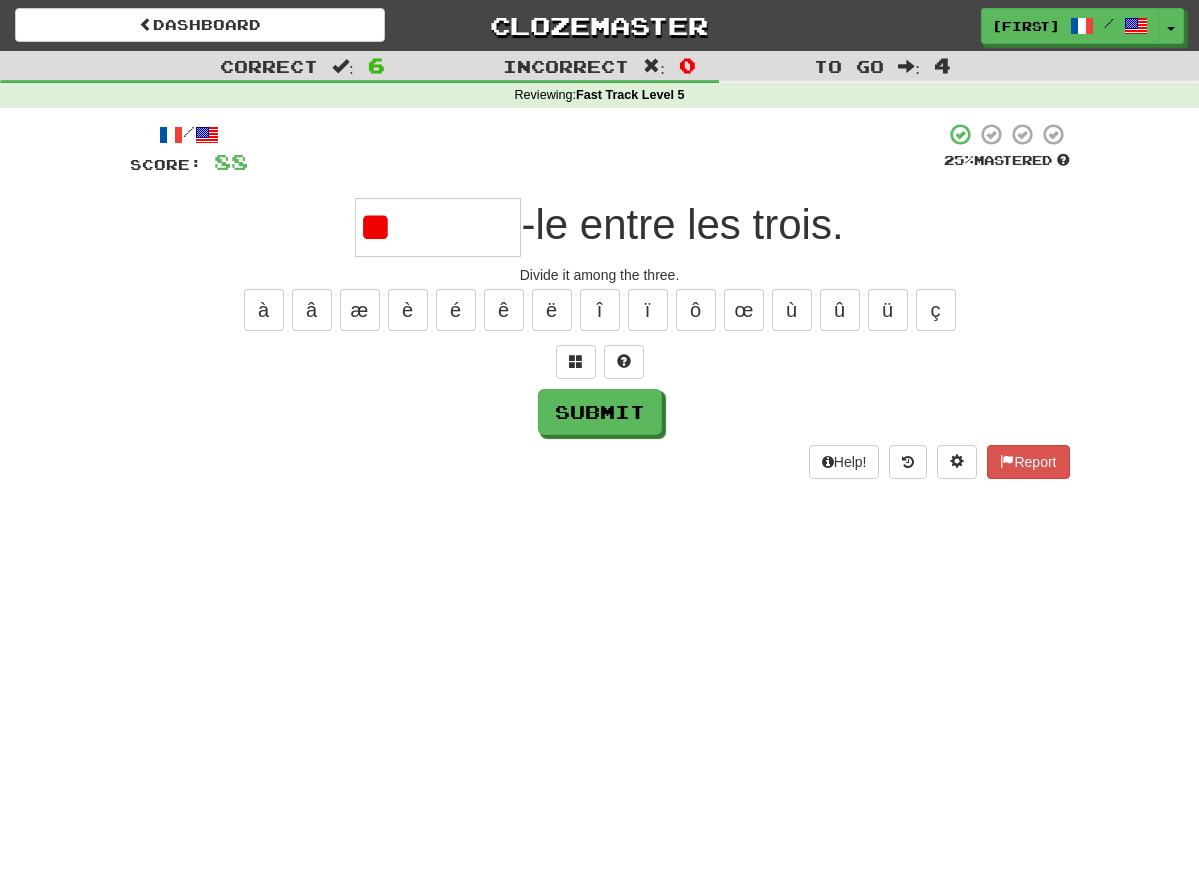 type on "*" 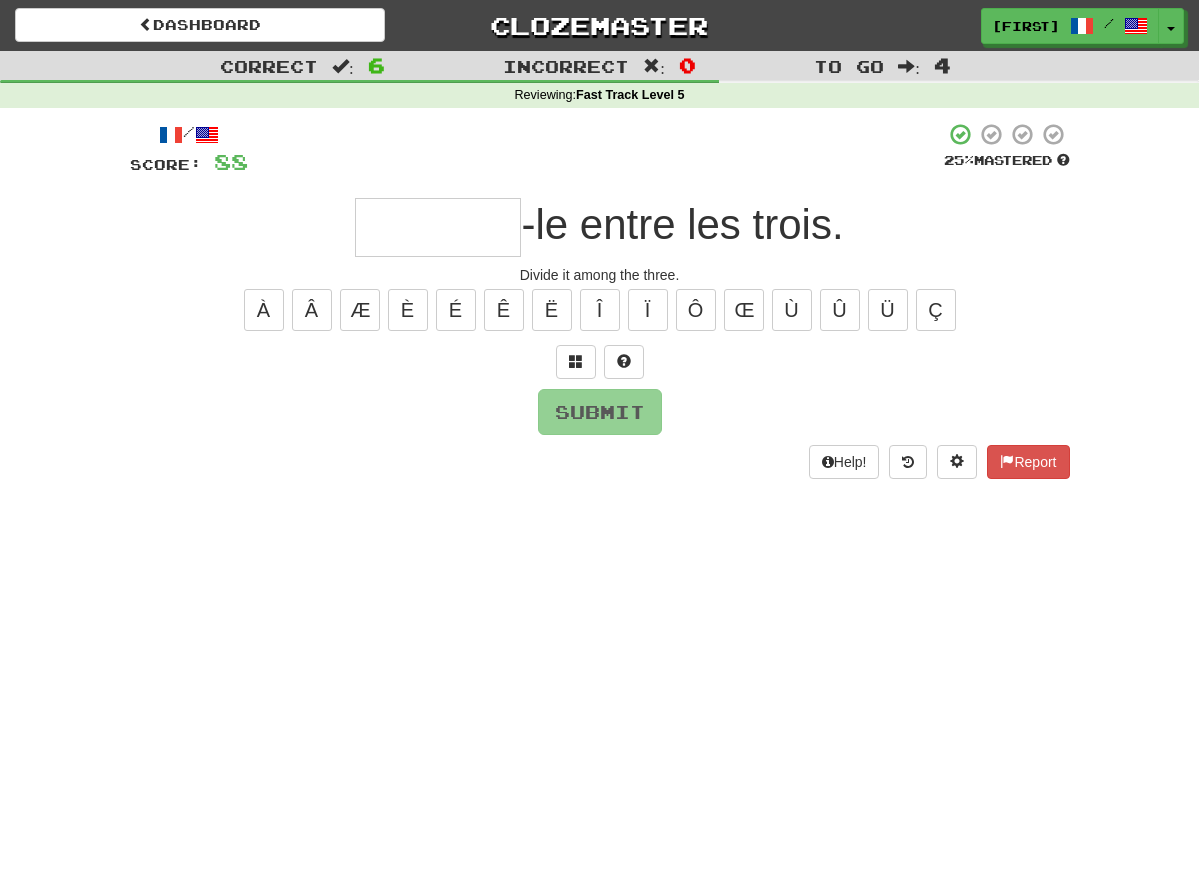 type on "*" 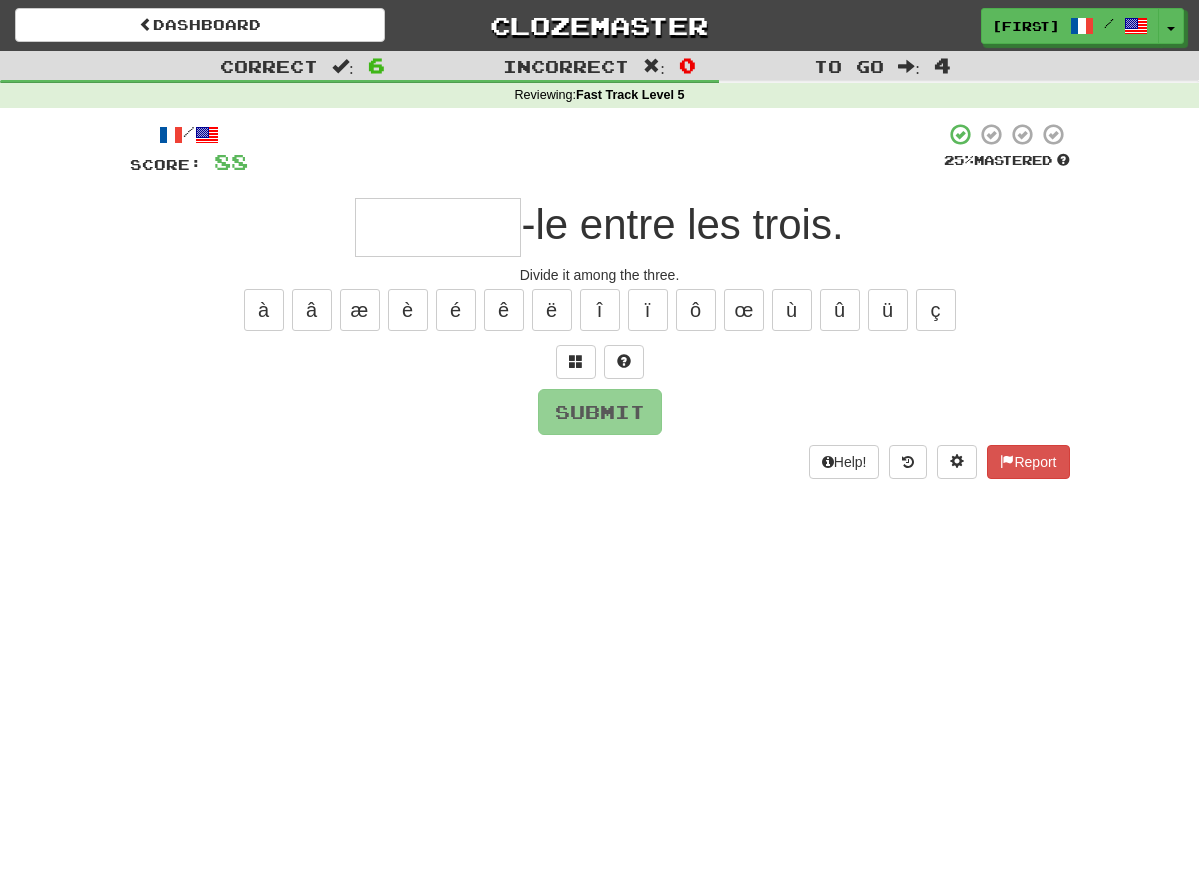 type on "*" 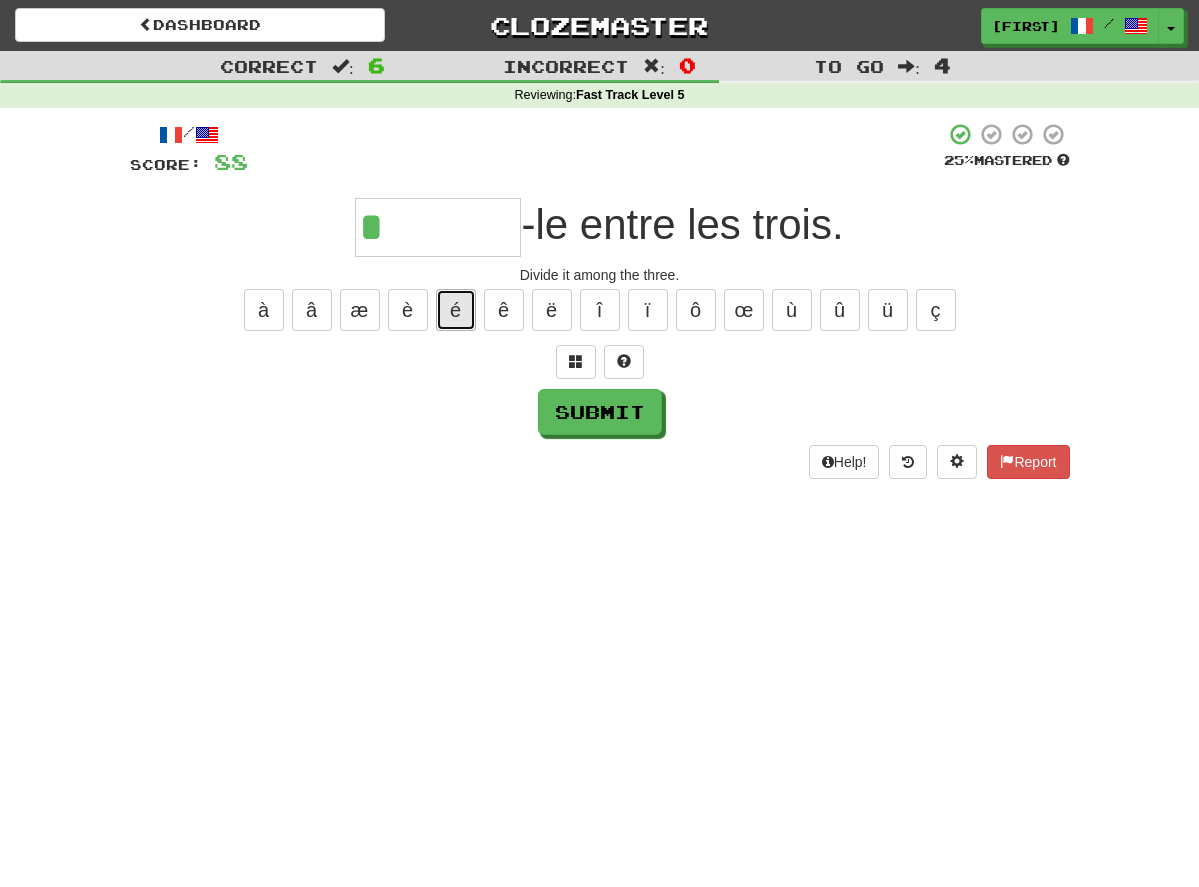 click on "é" at bounding box center [456, 310] 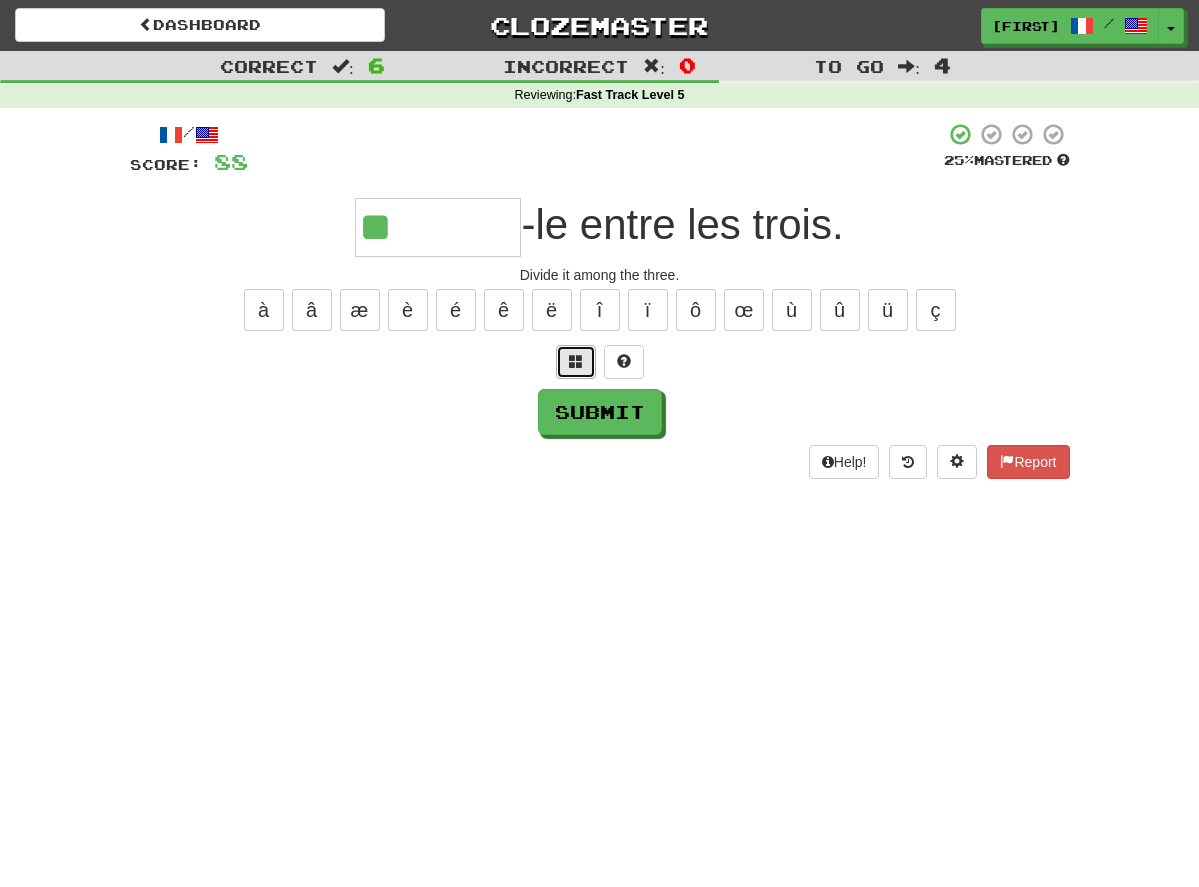click at bounding box center (576, 362) 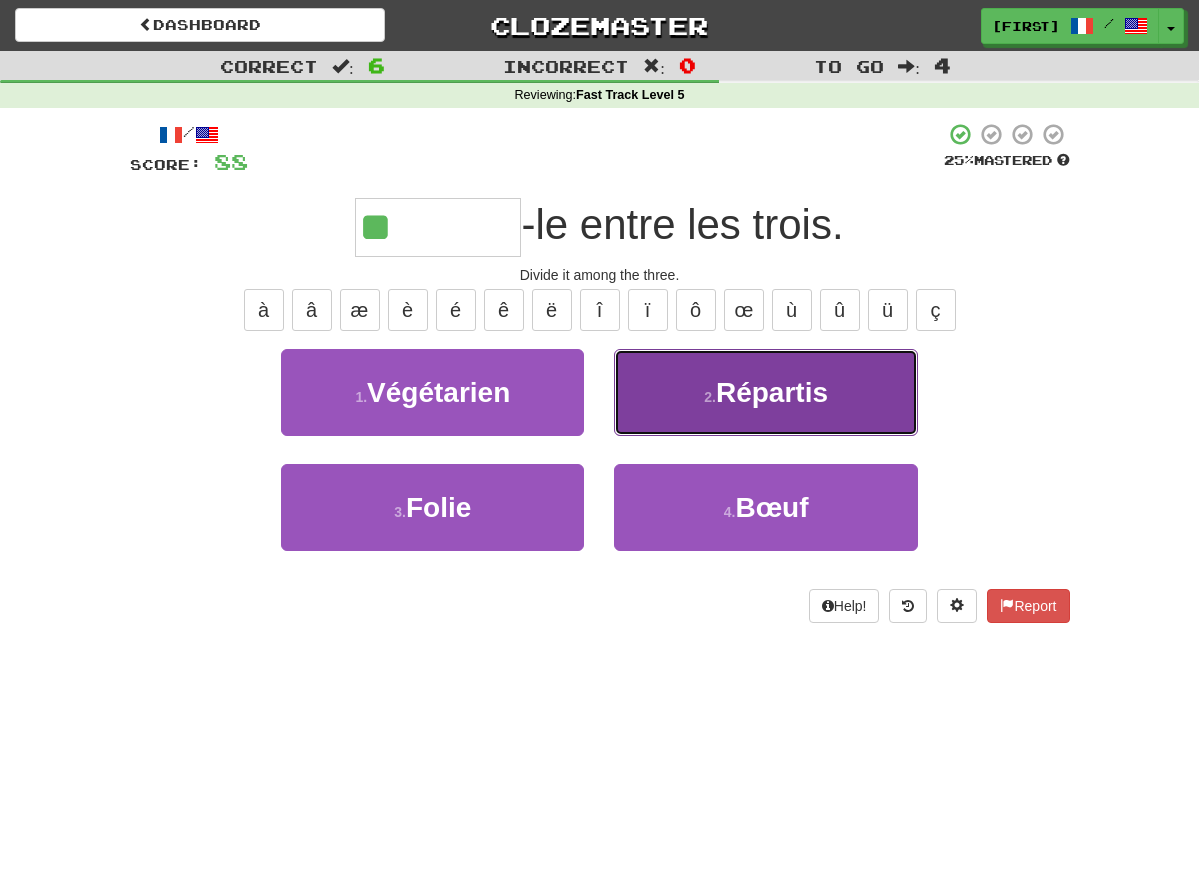 click on "2 .  Répartis" at bounding box center [765, 392] 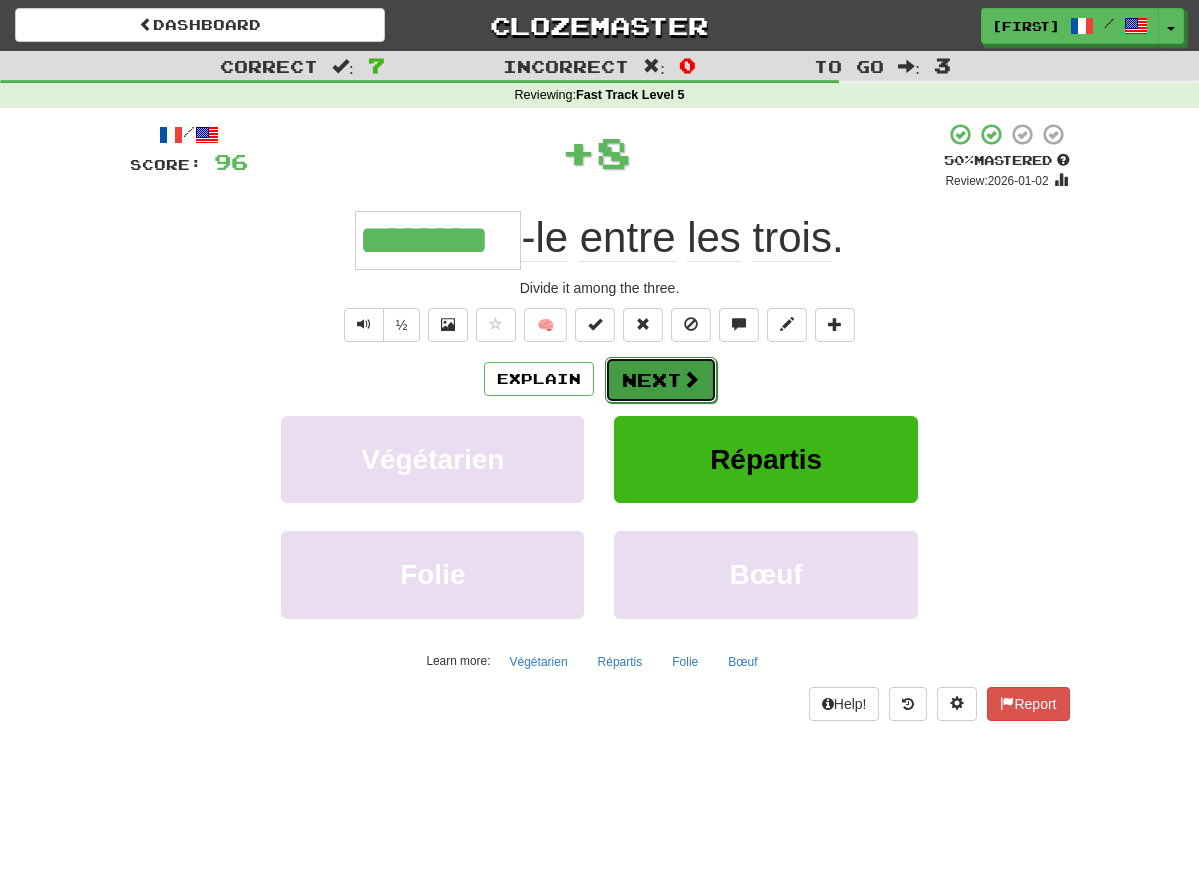 click on "Next" at bounding box center (661, 380) 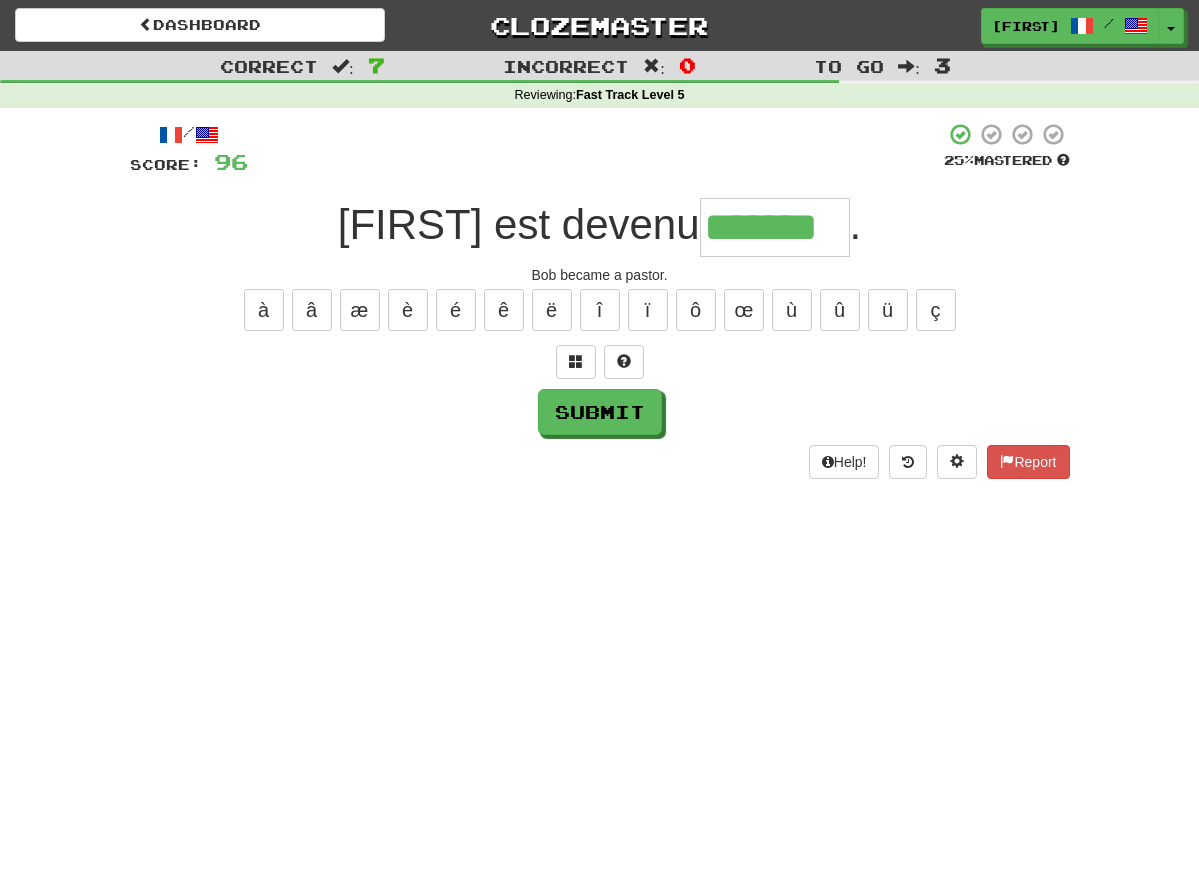 type on "*******" 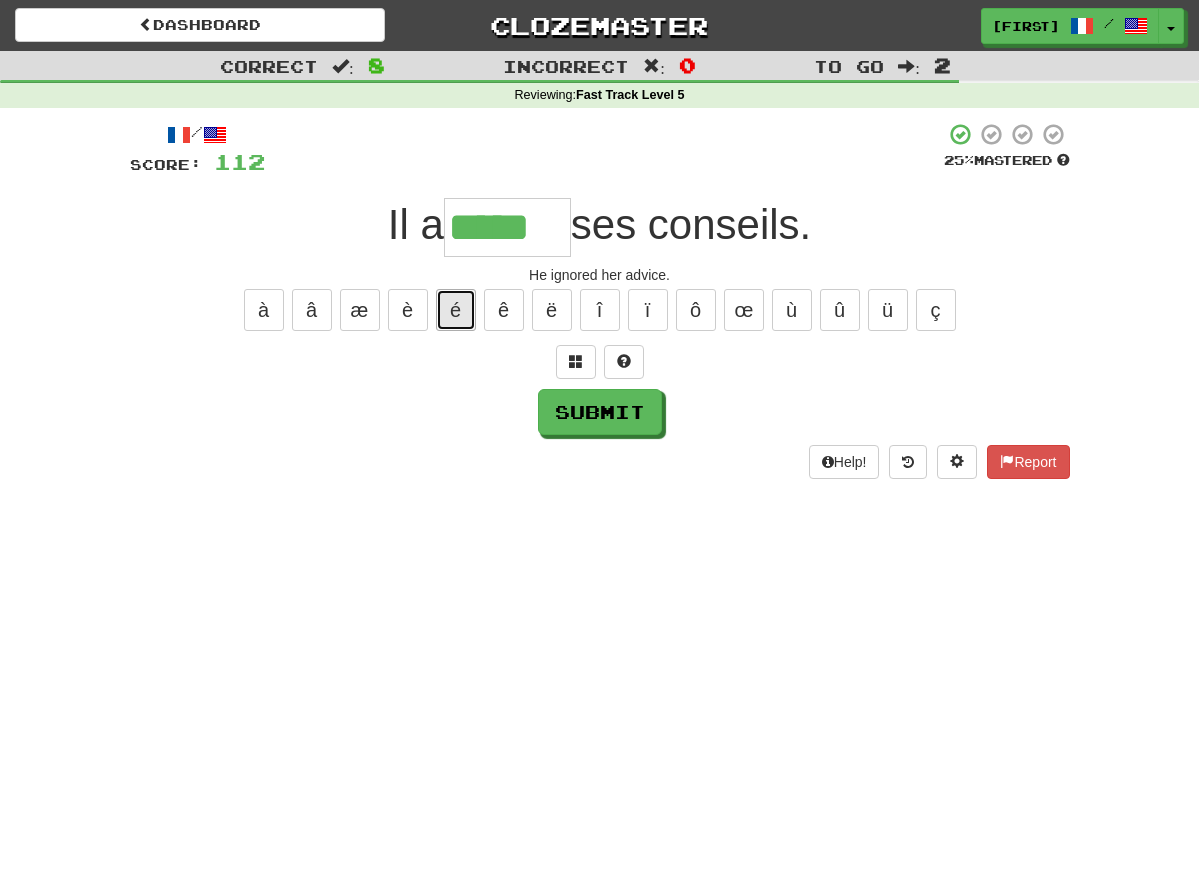 click on "é" at bounding box center [456, 310] 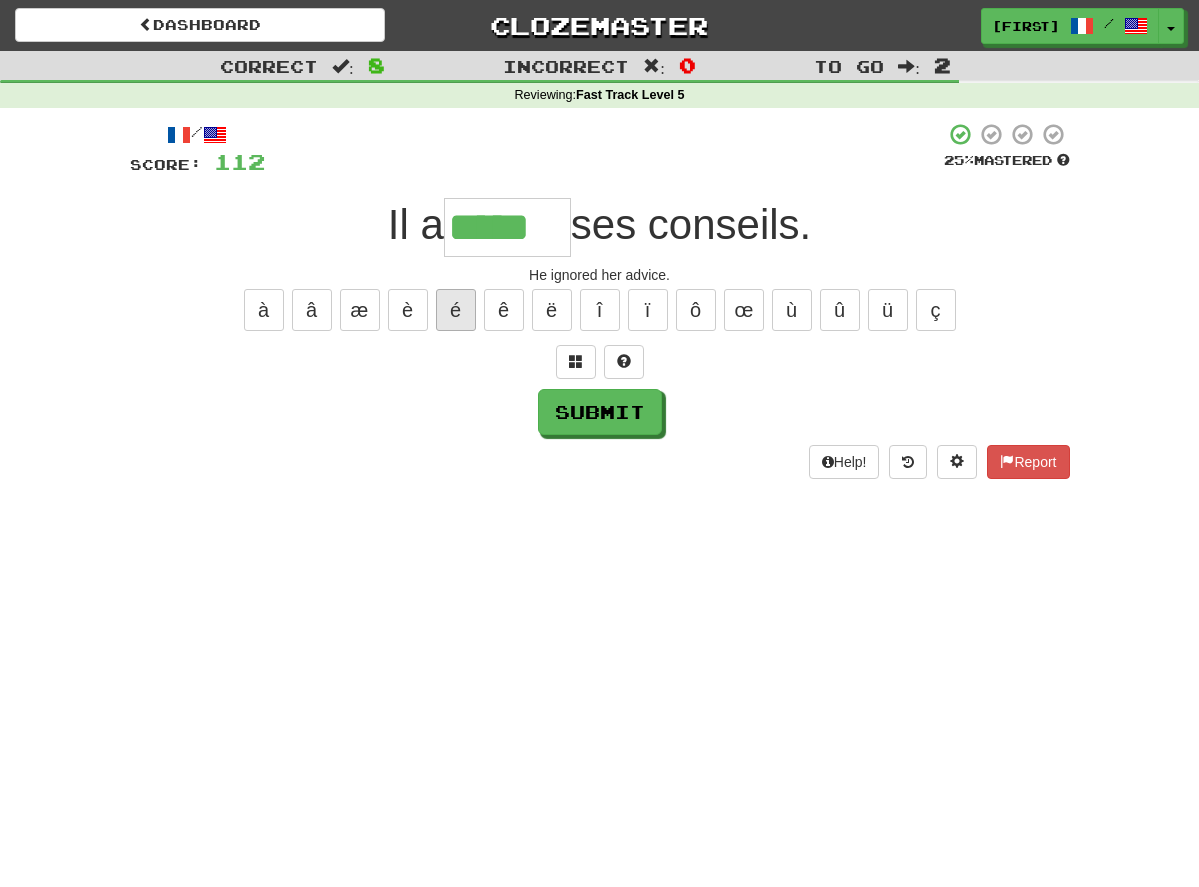 type on "******" 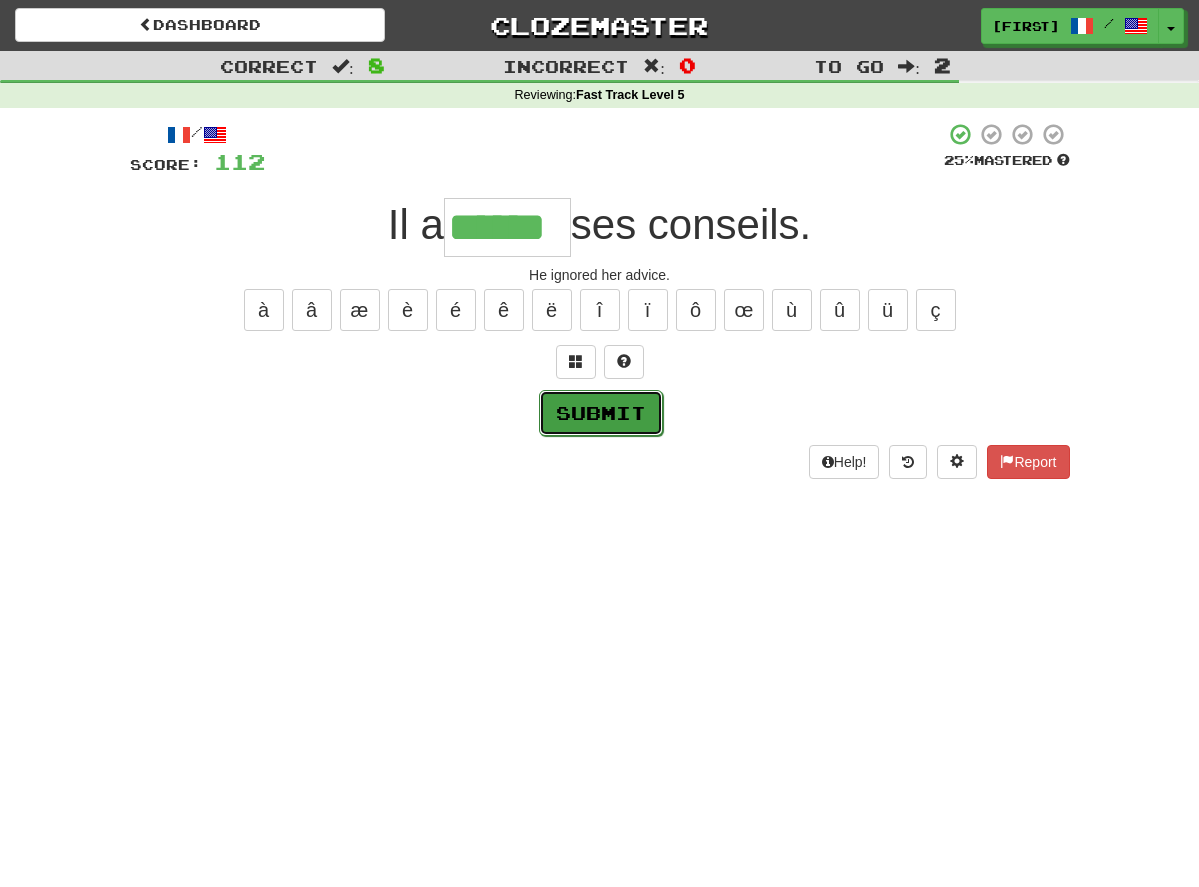 click on "Submit" at bounding box center (601, 413) 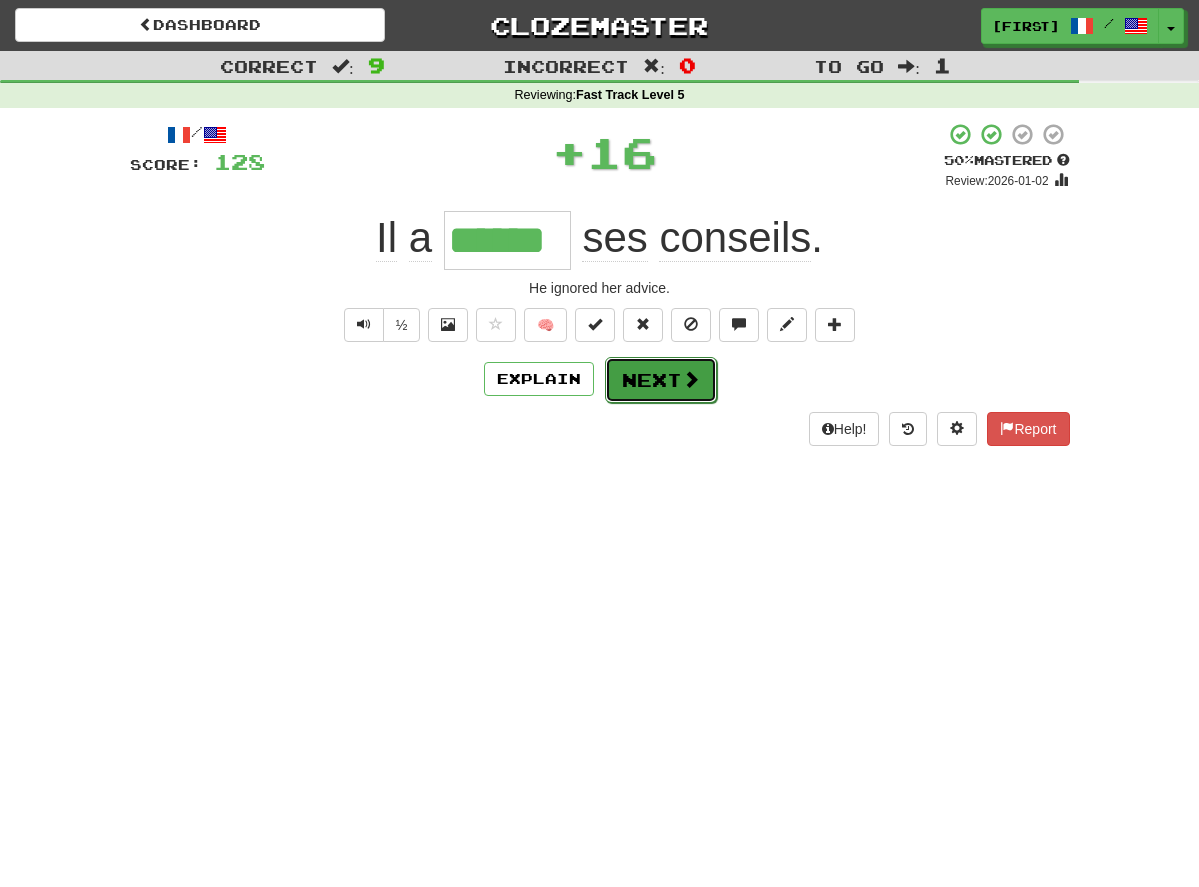 click on "Next" at bounding box center (661, 380) 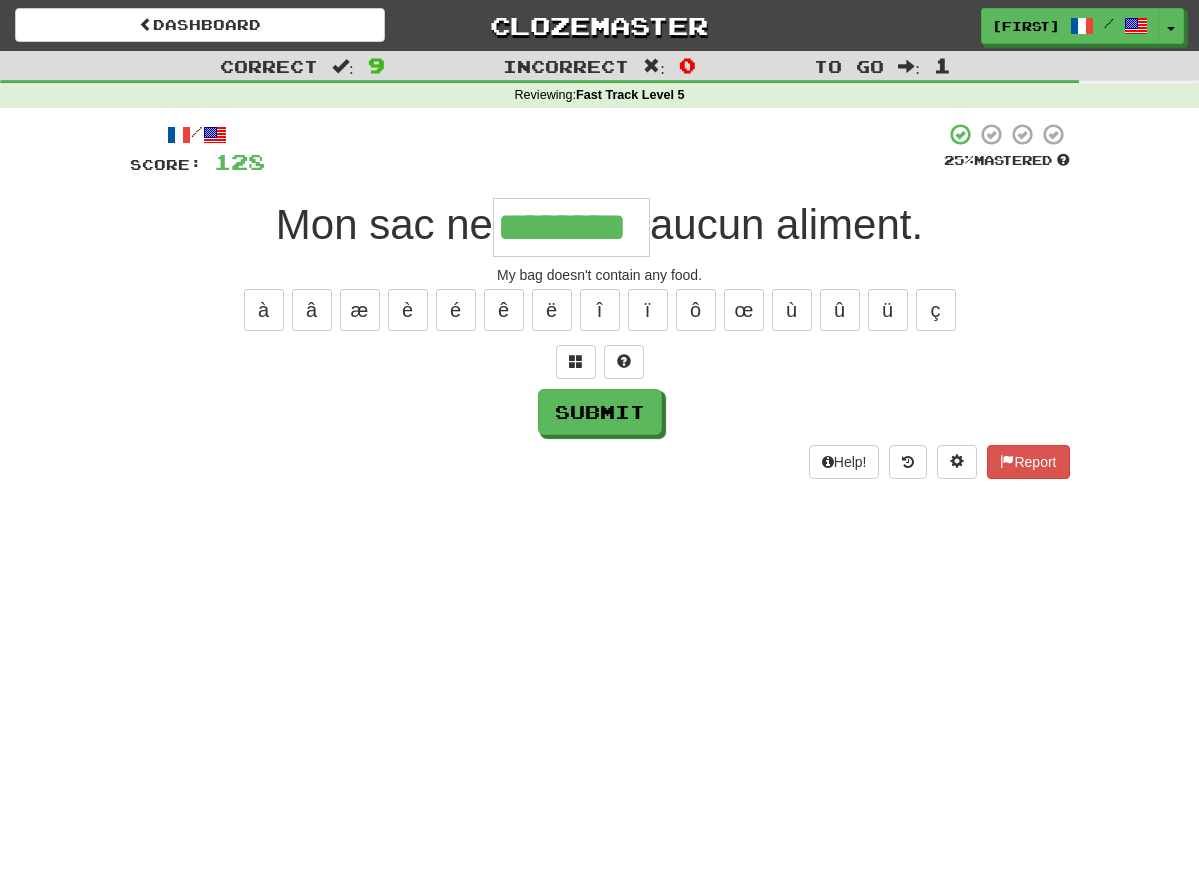 type on "********" 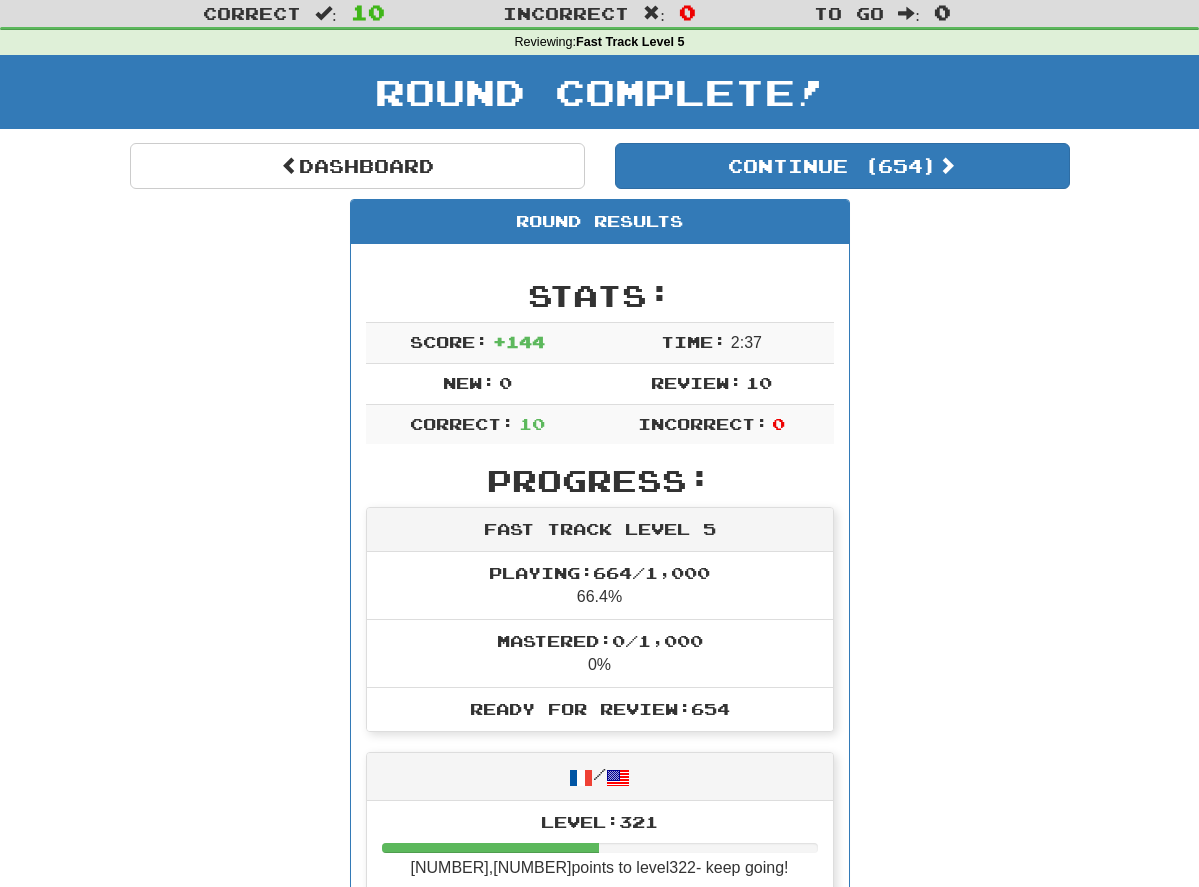 scroll, scrollTop: 0, scrollLeft: 0, axis: both 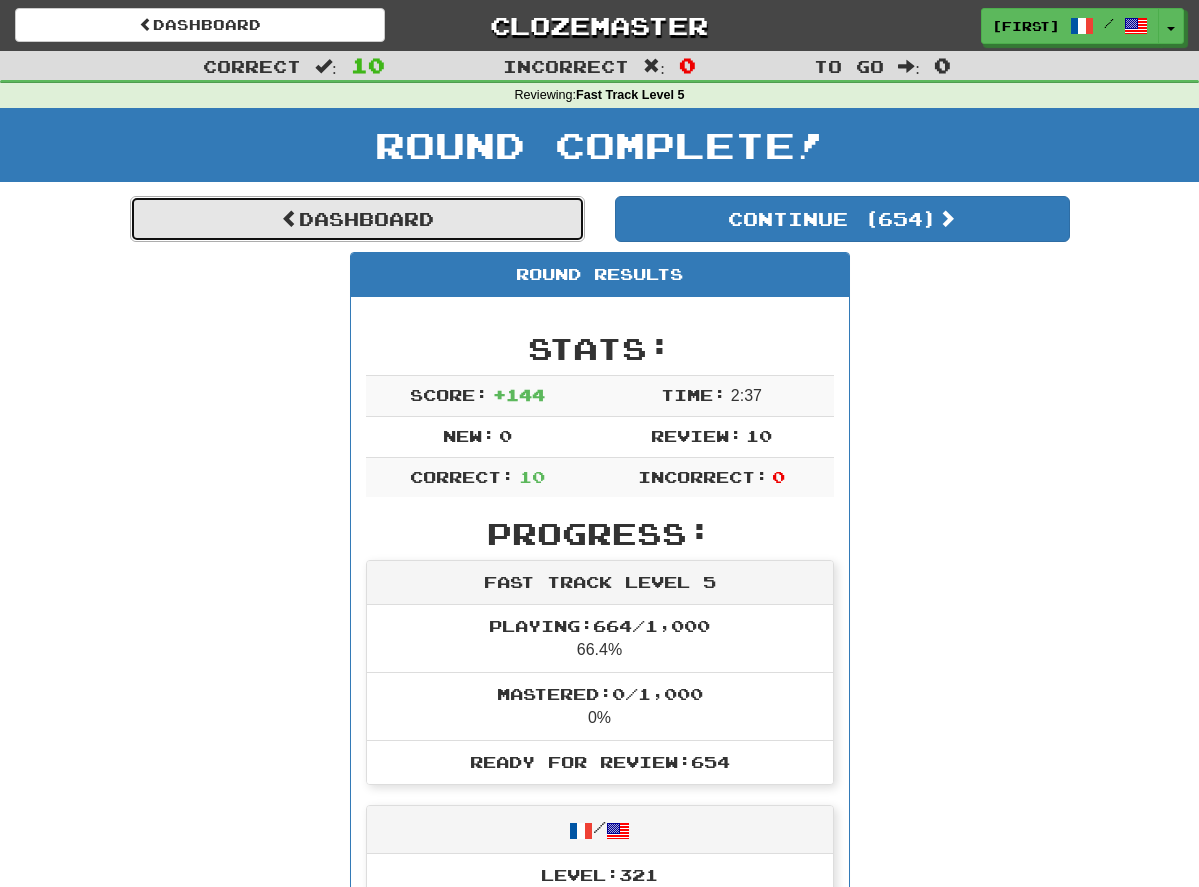 click on "Dashboard" at bounding box center [357, 219] 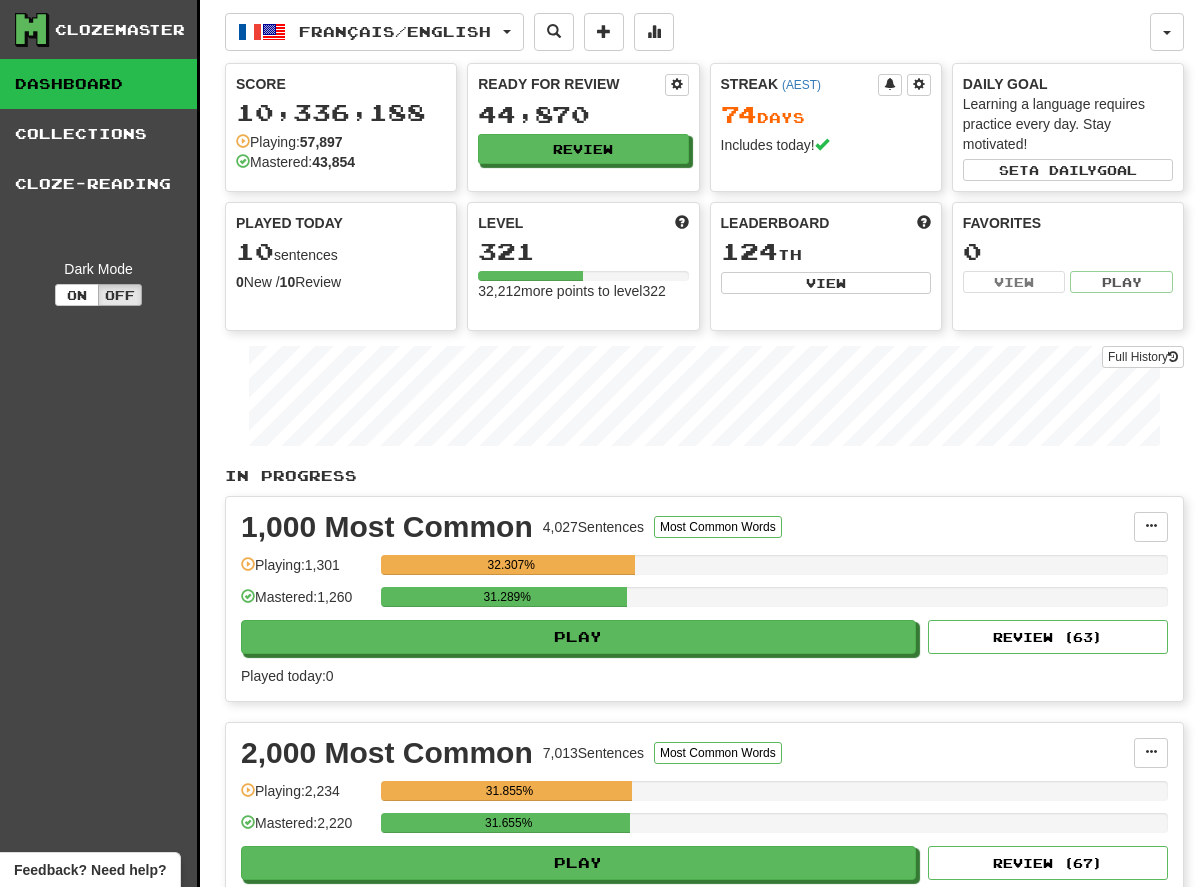 scroll, scrollTop: 0, scrollLeft: 0, axis: both 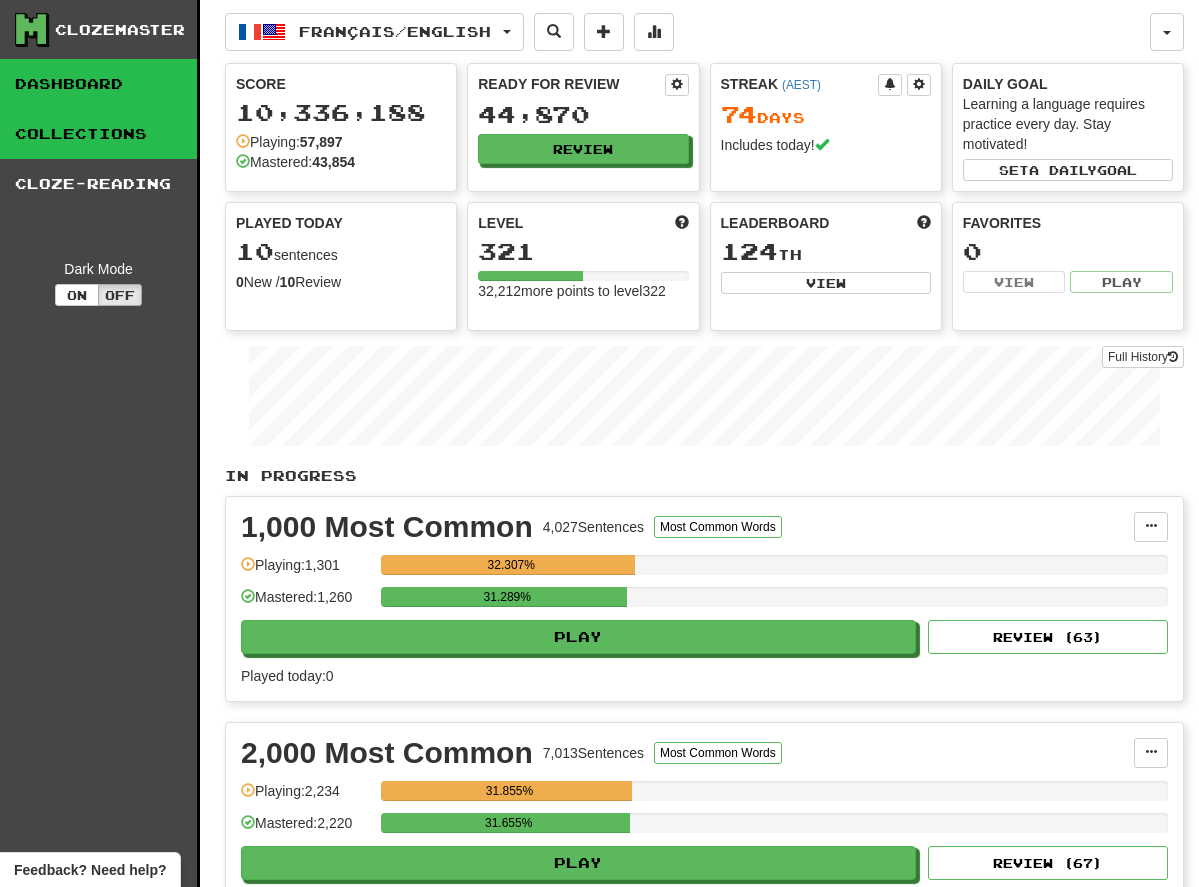 click on "Collections" at bounding box center (98, 134) 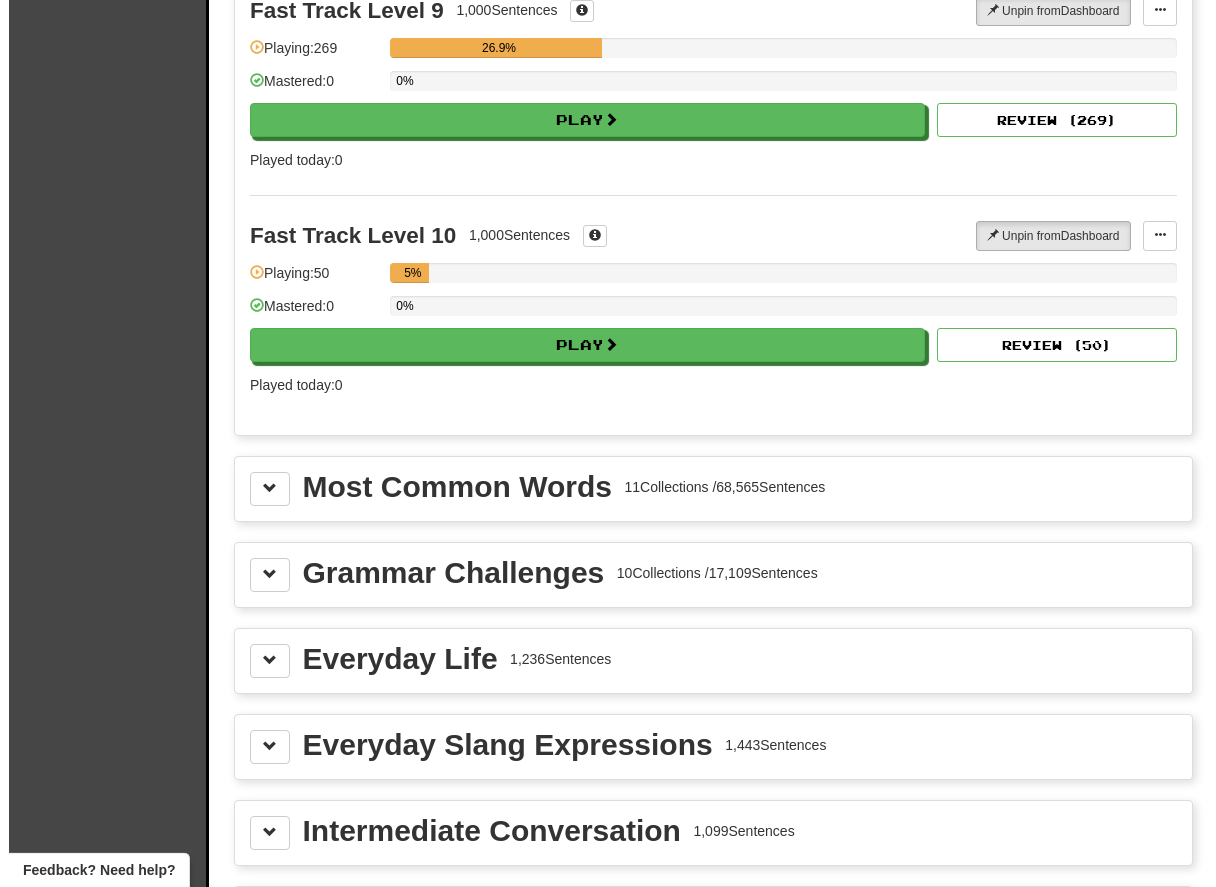 scroll, scrollTop: 2088, scrollLeft: 0, axis: vertical 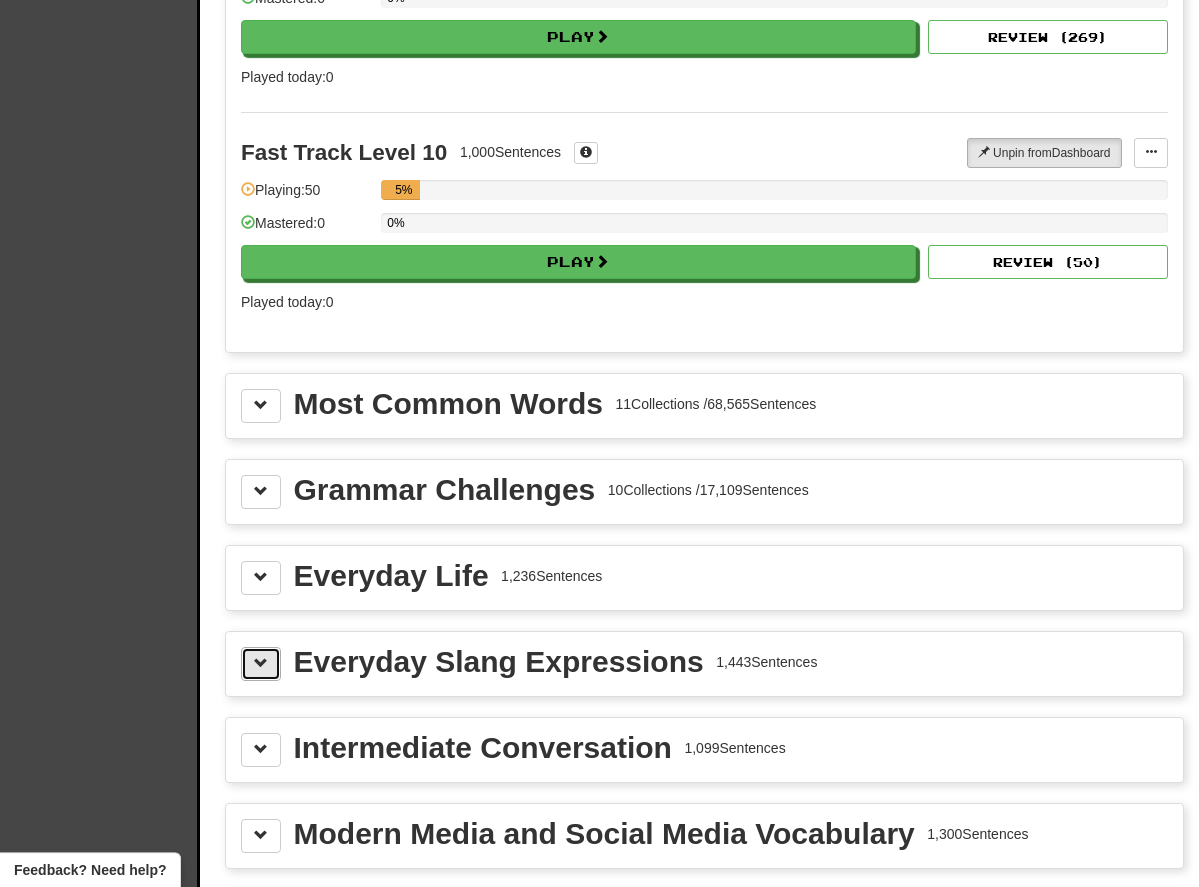 click at bounding box center (261, 663) 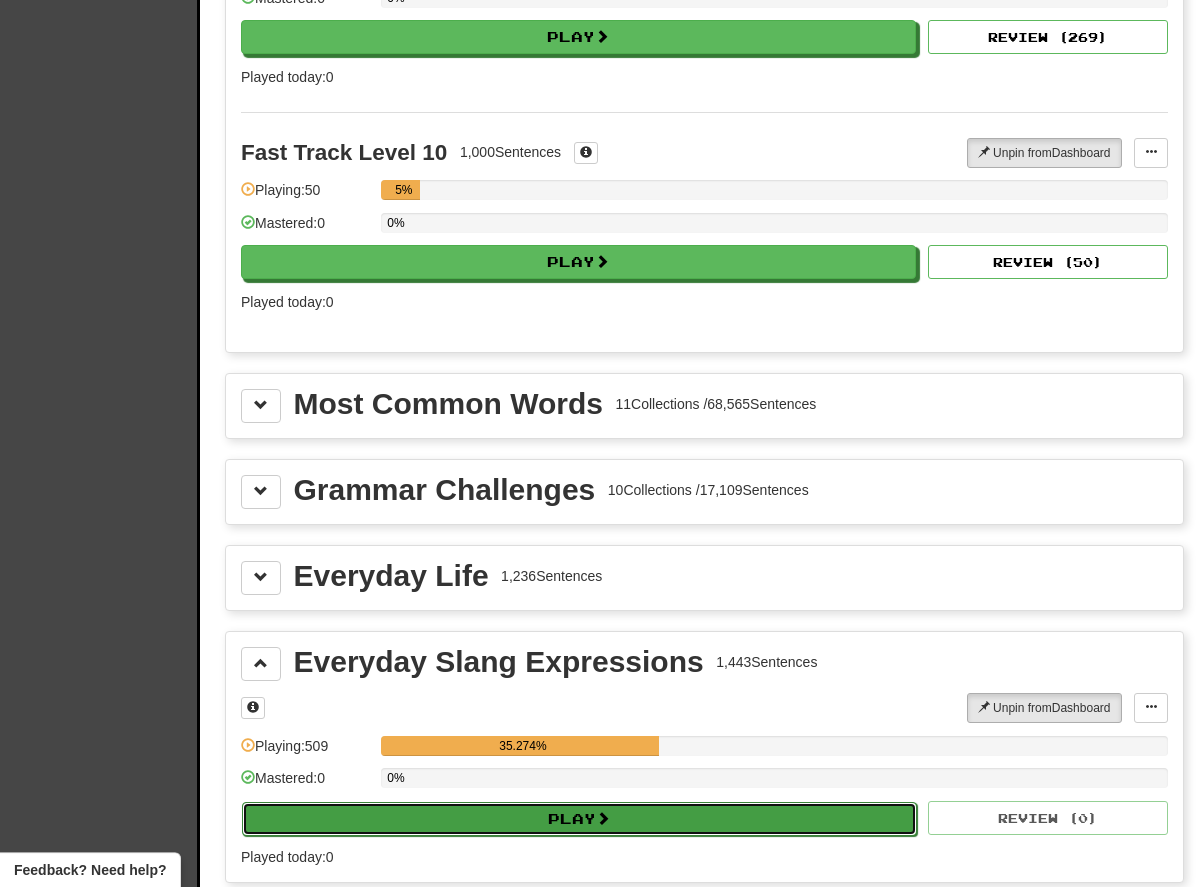 click on "Play" at bounding box center (579, 819) 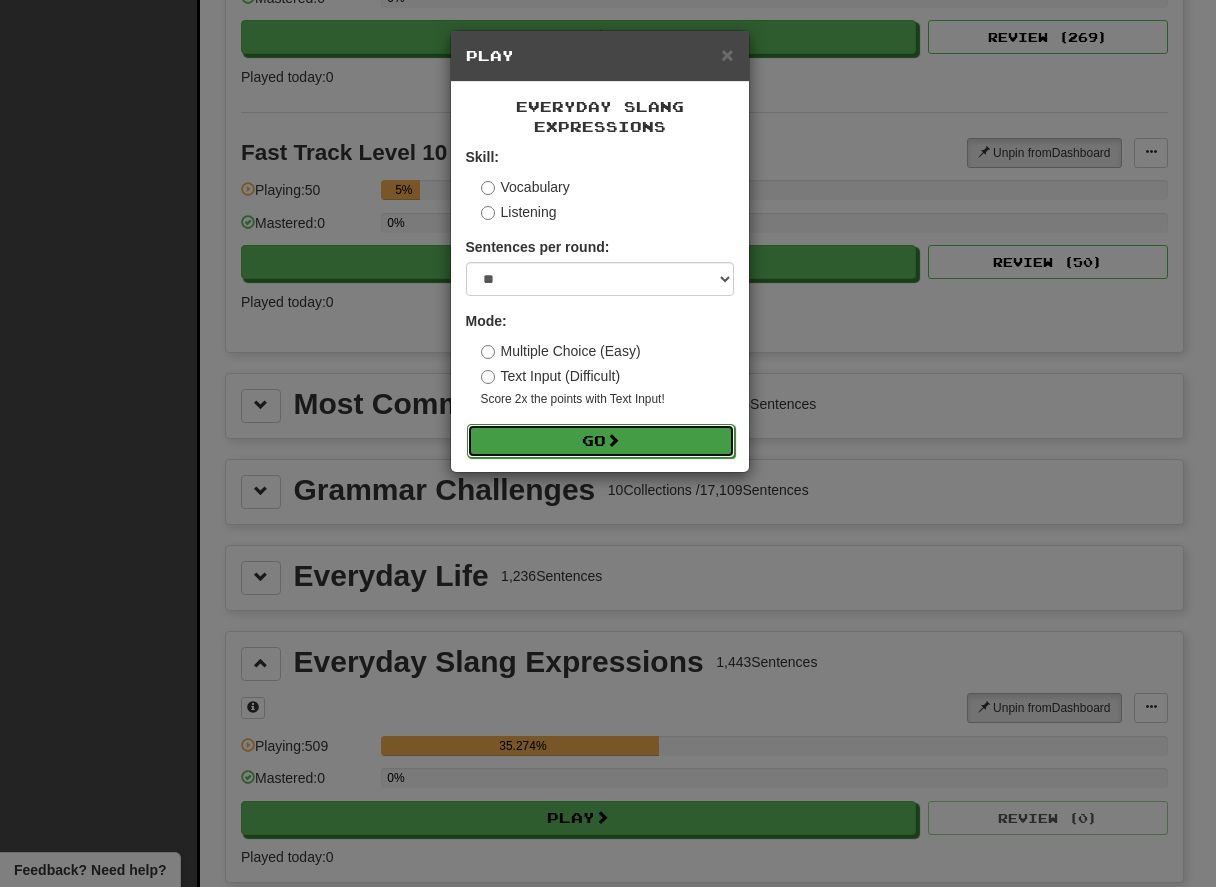 click on "Go" at bounding box center (601, 441) 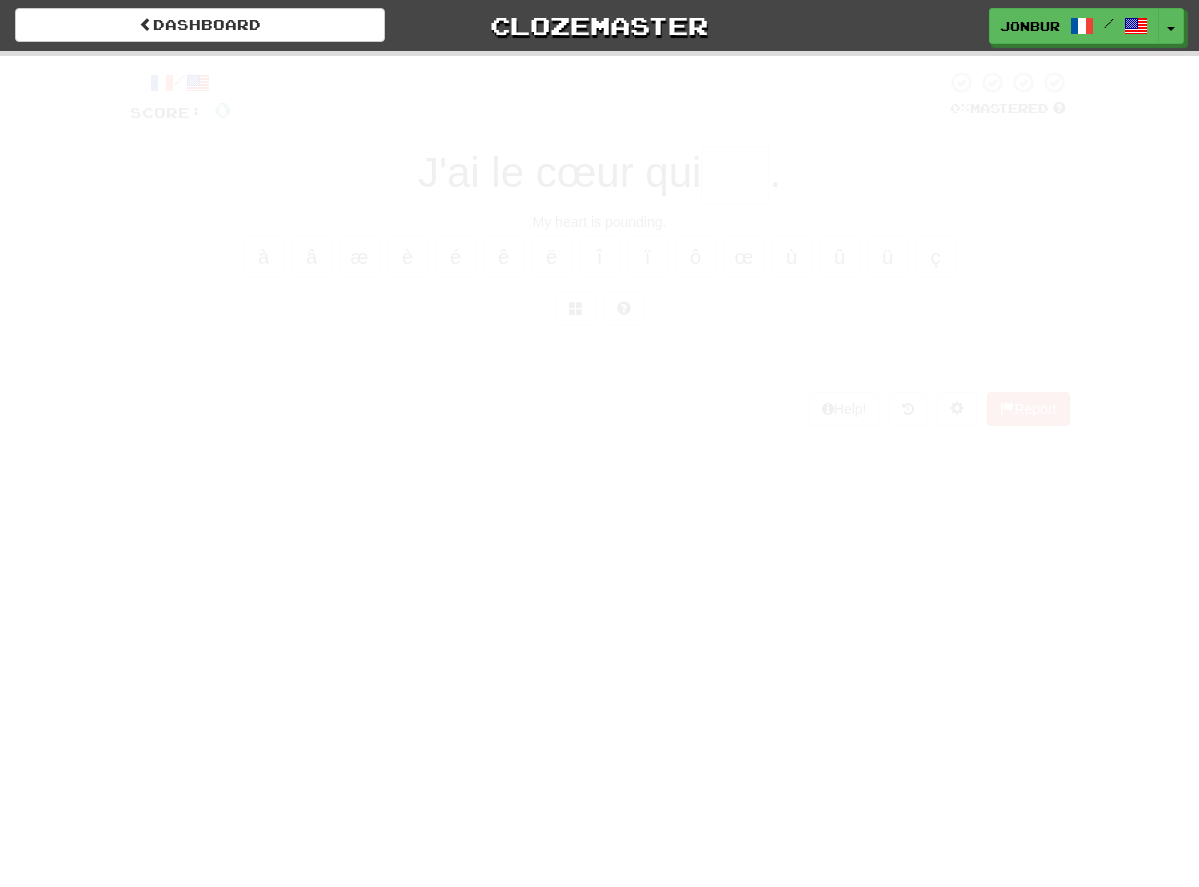 scroll, scrollTop: 0, scrollLeft: 0, axis: both 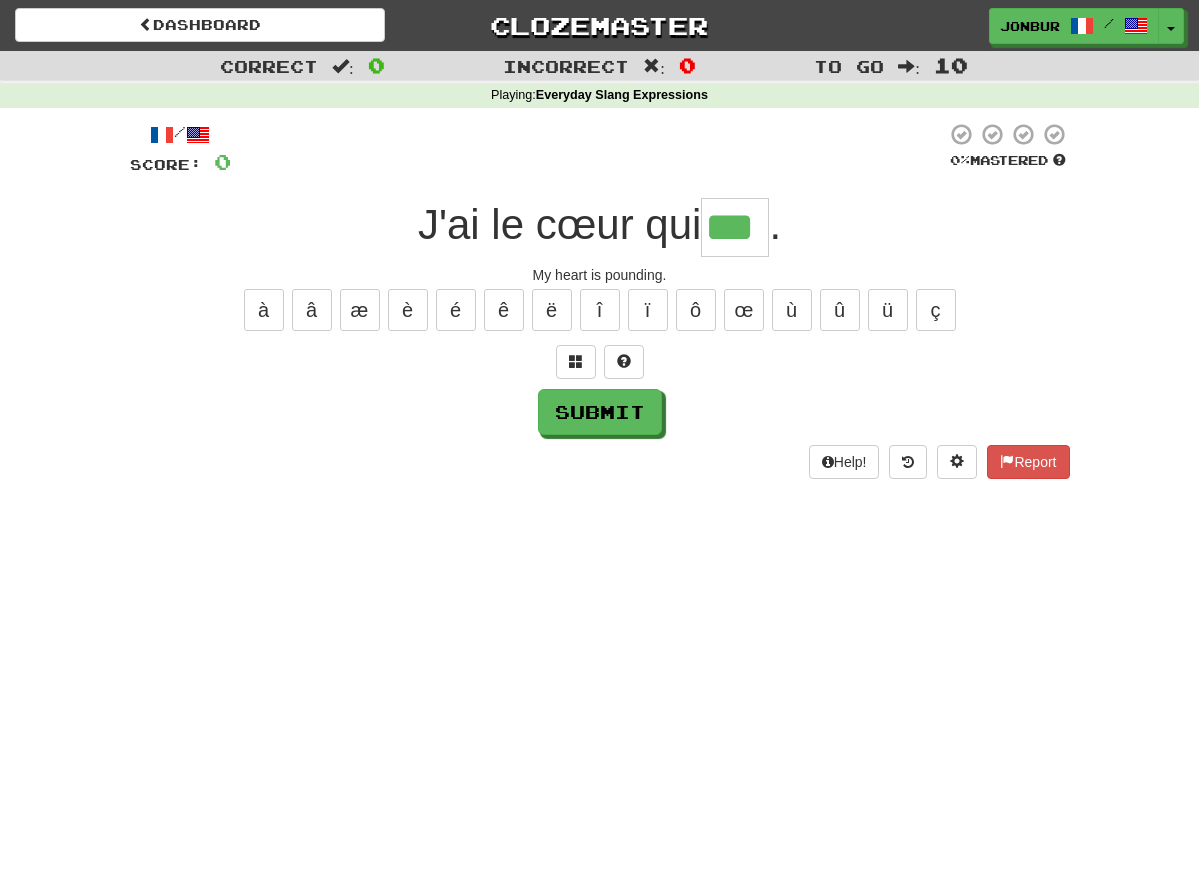 type on "***" 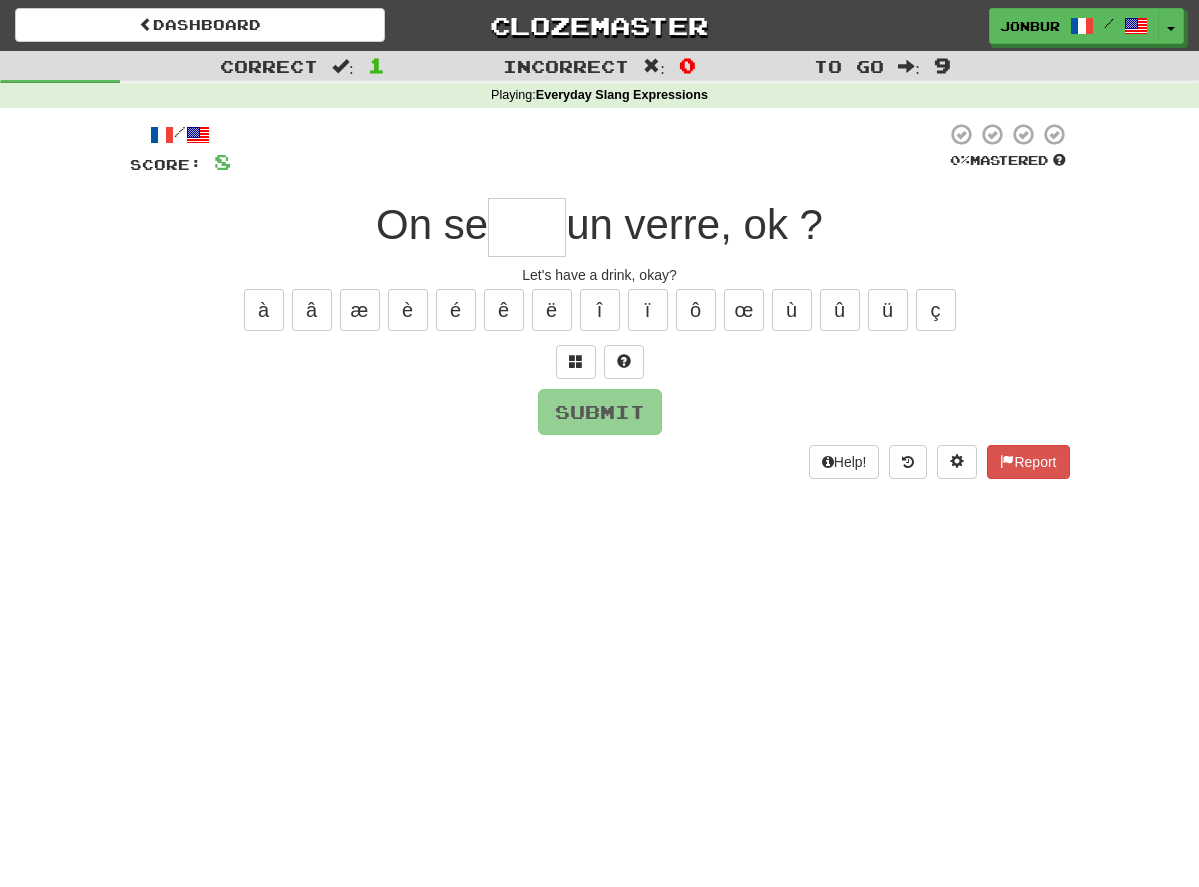 type on "*" 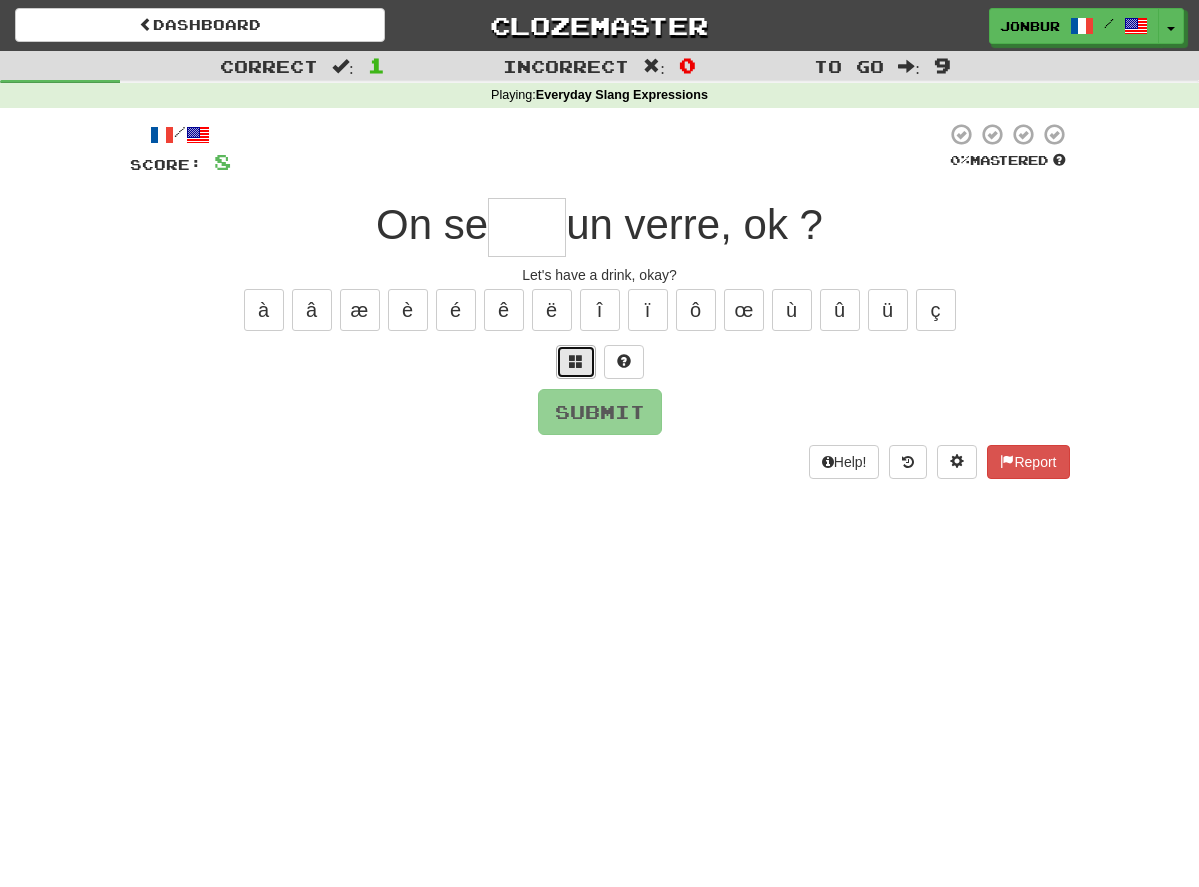 click at bounding box center [576, 361] 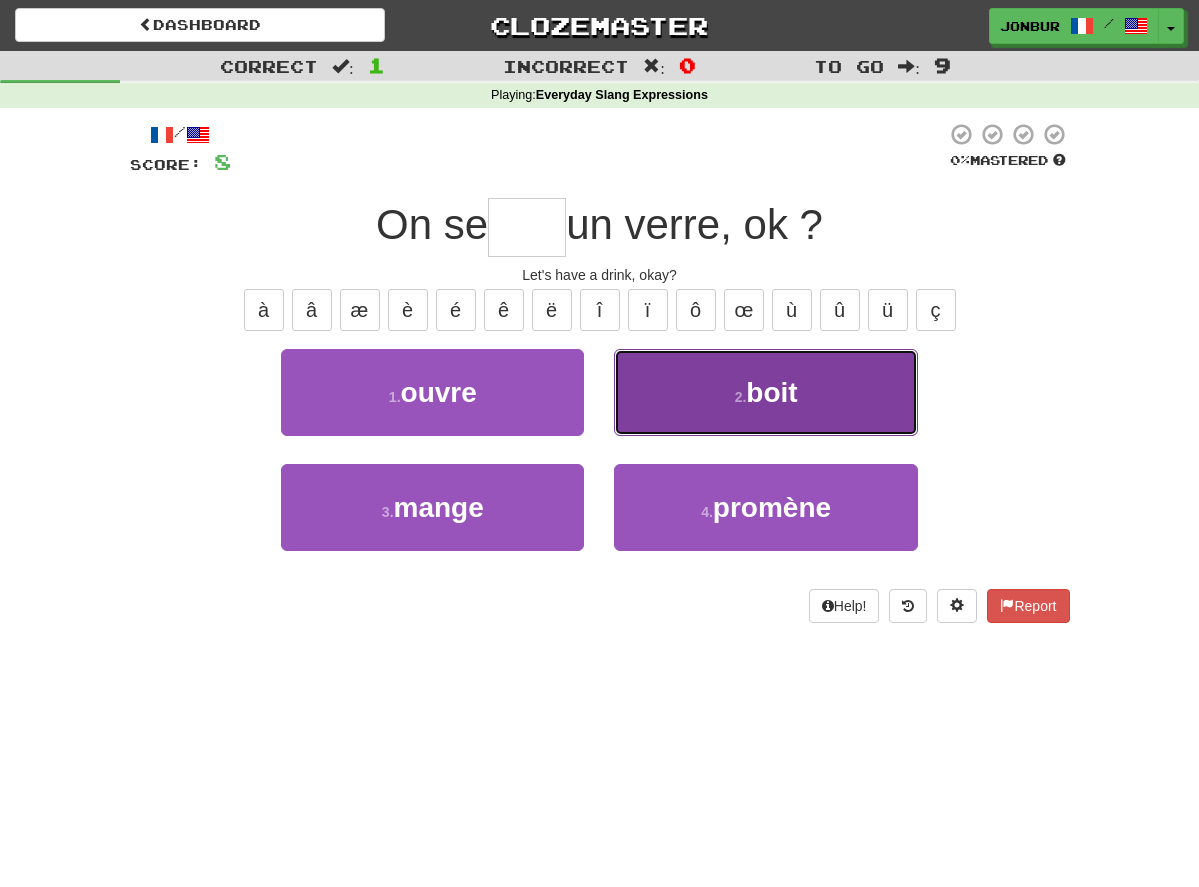 click on "2 .  boit" at bounding box center [765, 392] 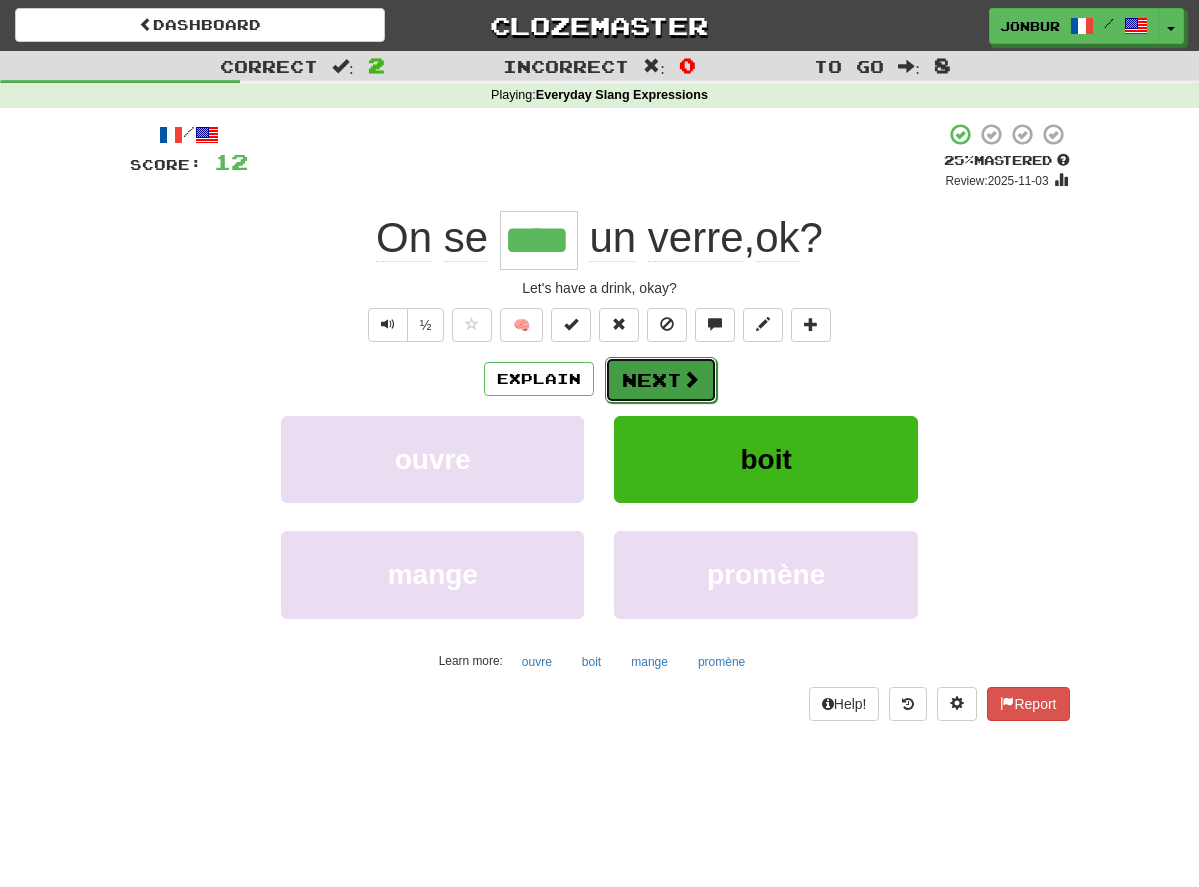 click at bounding box center (691, 379) 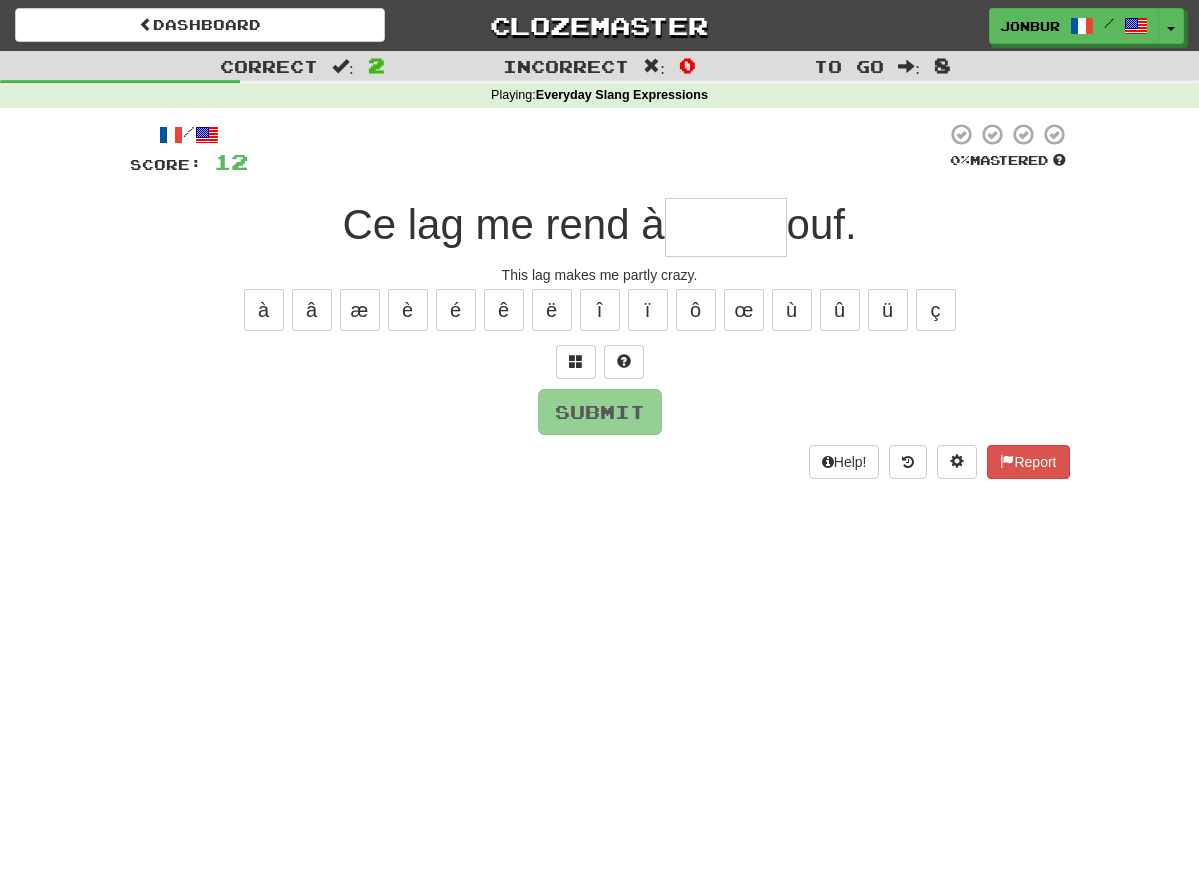 type on "*" 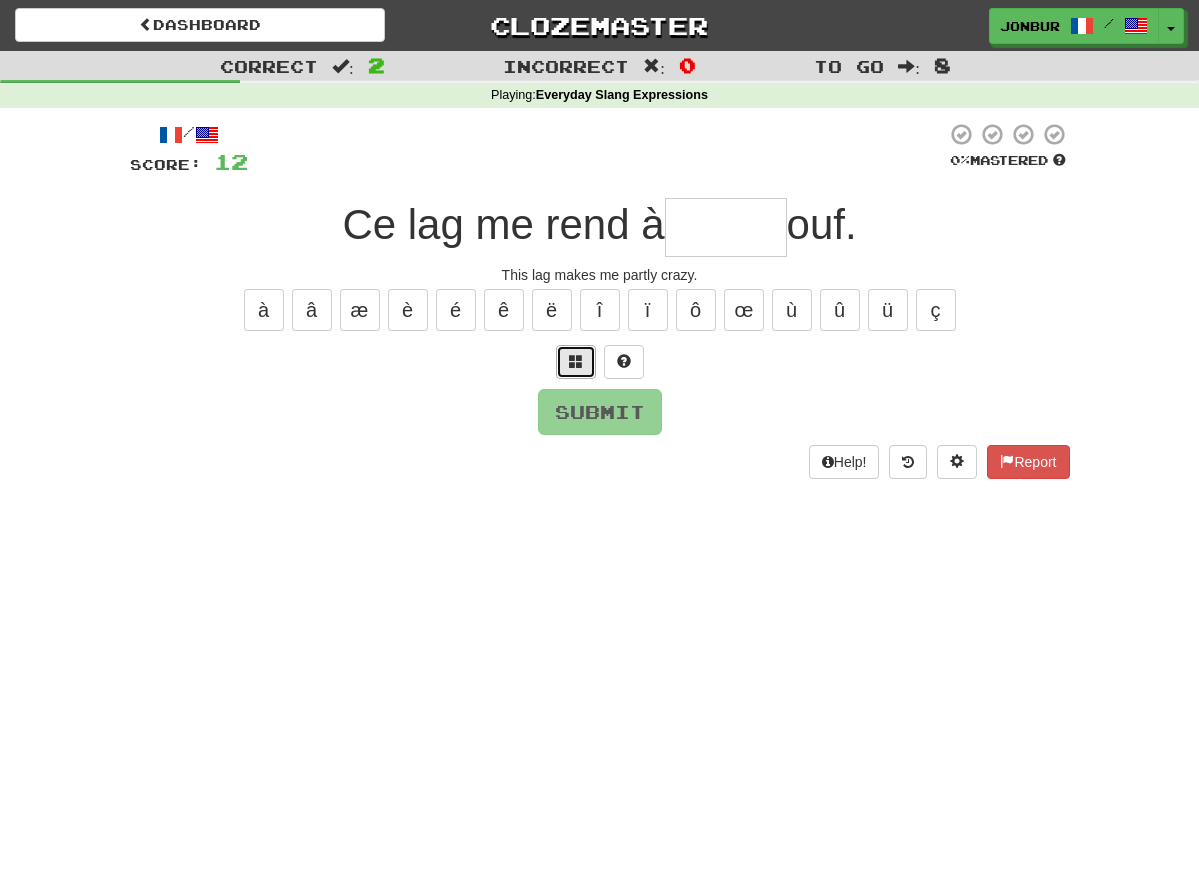 click at bounding box center [576, 362] 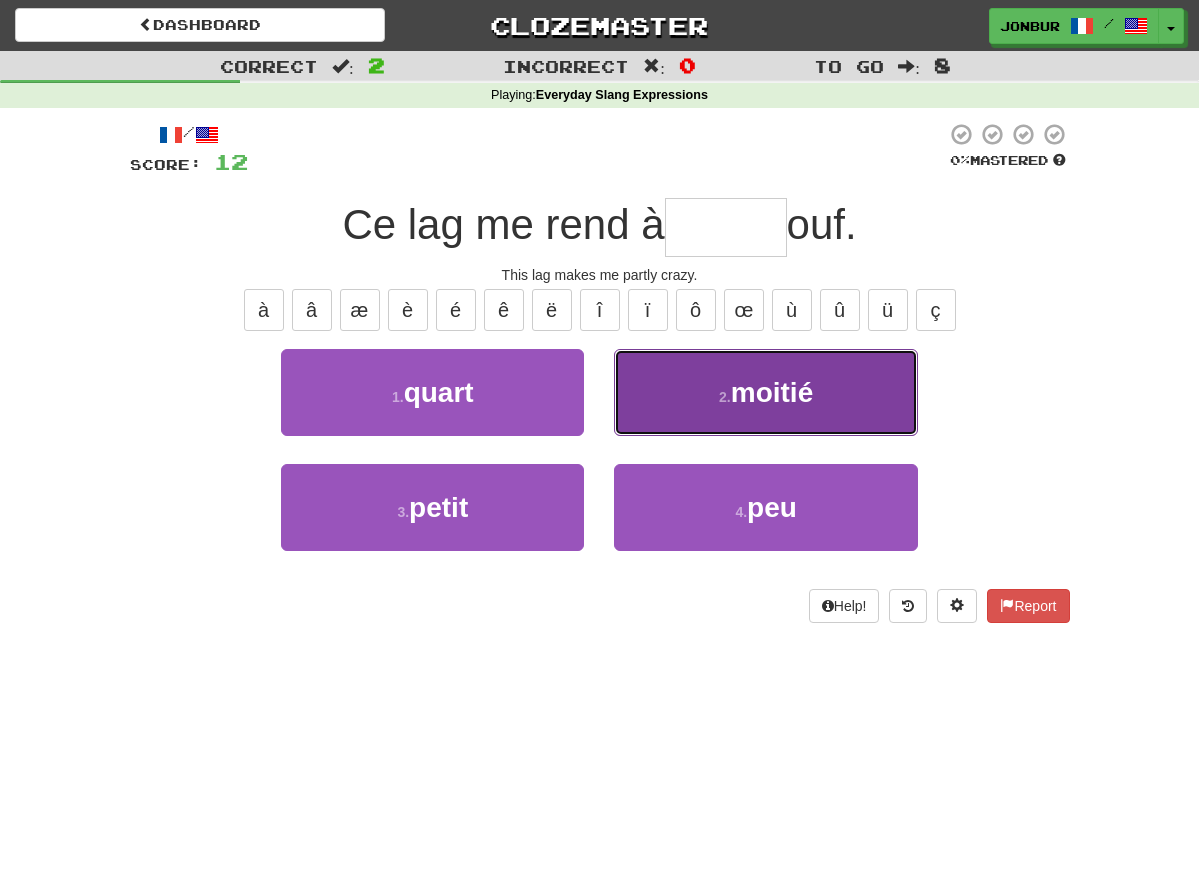 click on "2 .  moitié" at bounding box center (765, 392) 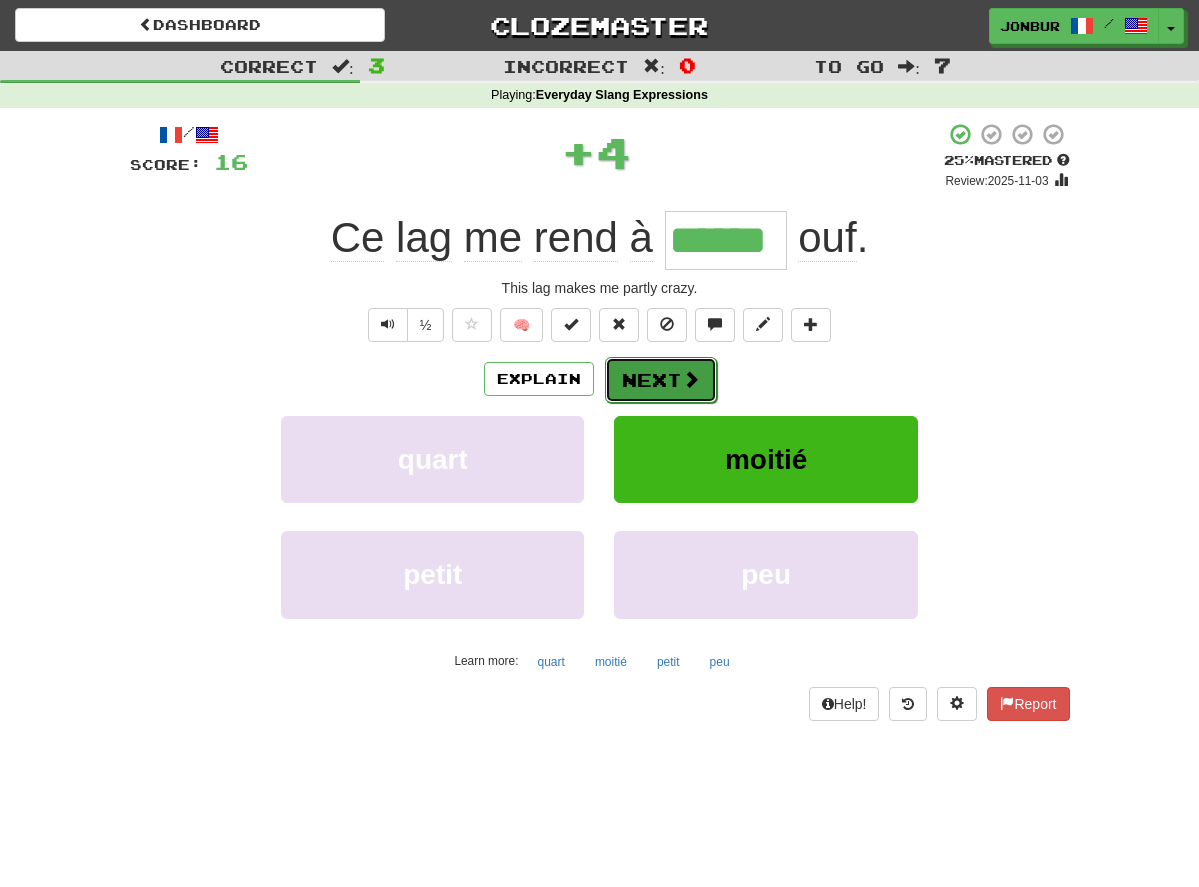 click on "Next" at bounding box center (661, 380) 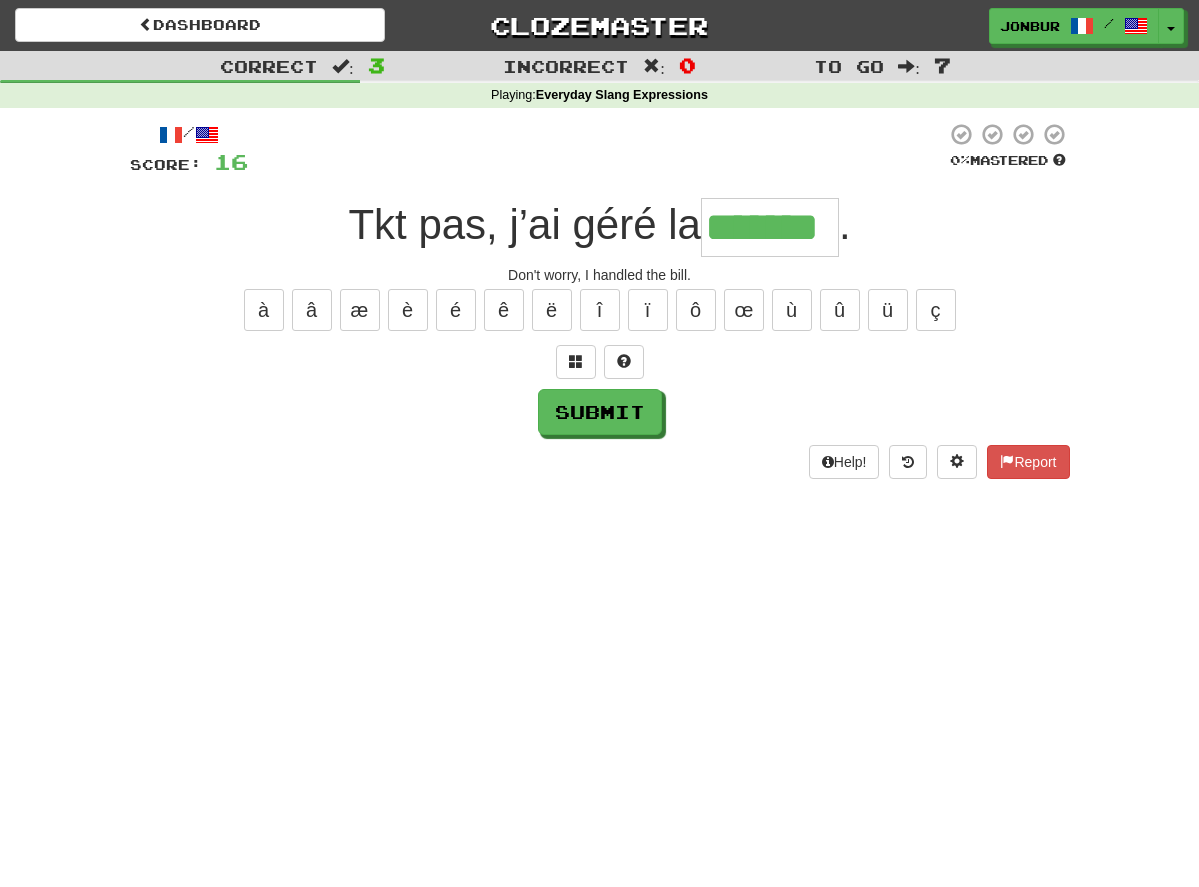 type on "*******" 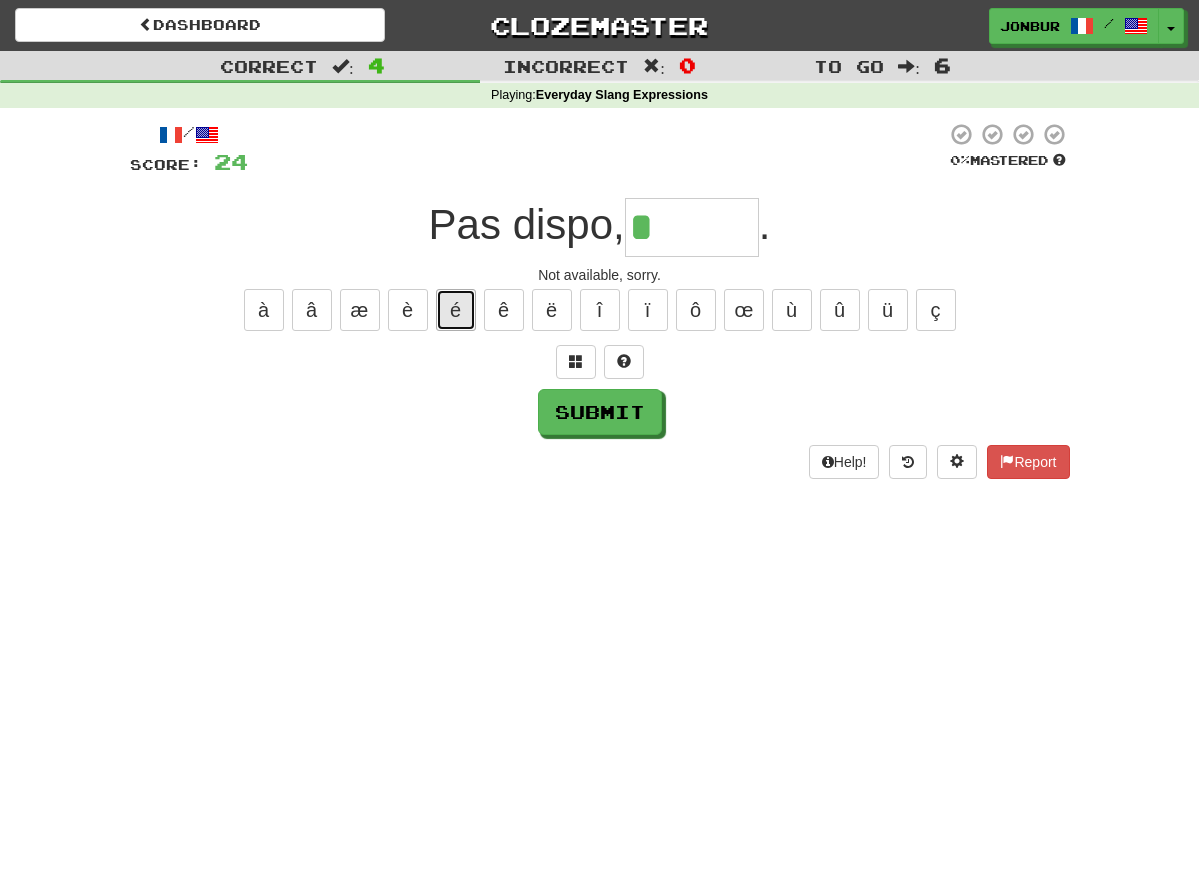 click on "é" at bounding box center (456, 310) 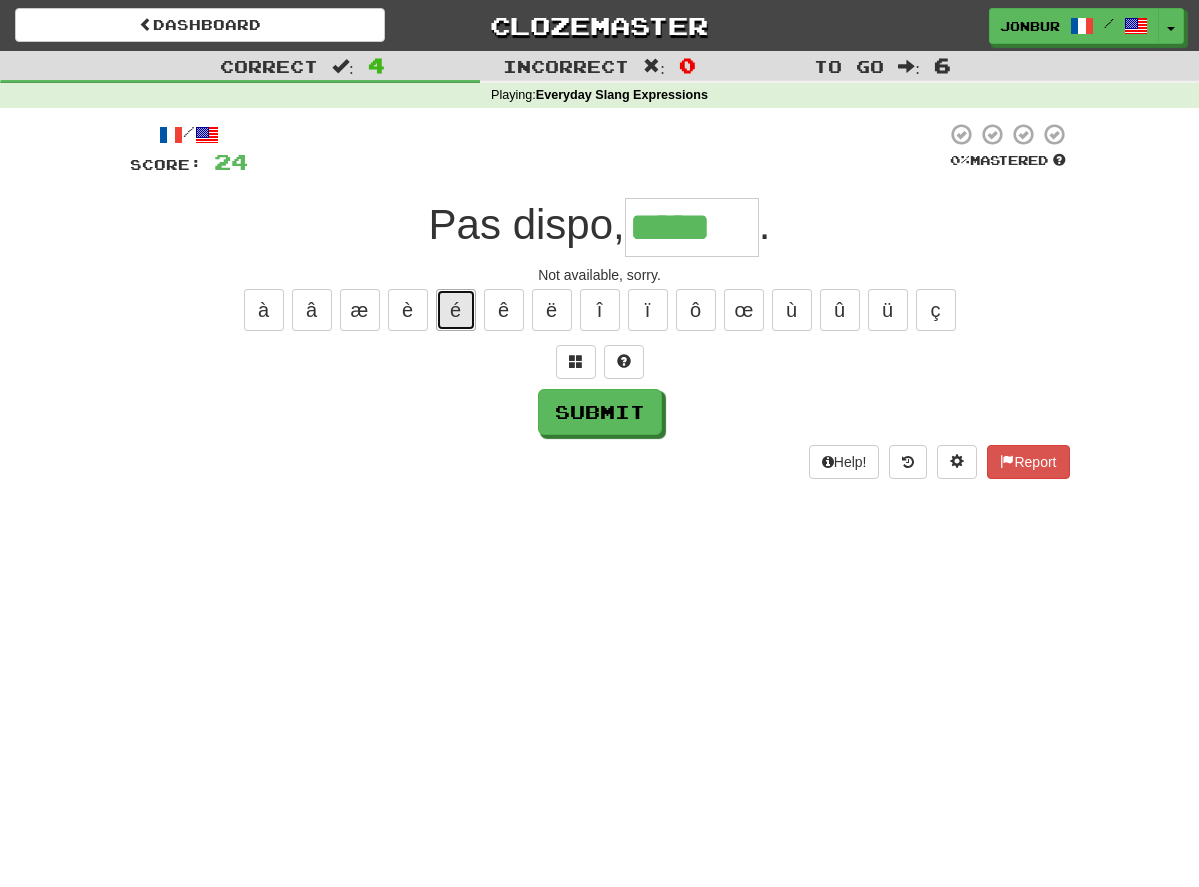 click on "é" at bounding box center [456, 310] 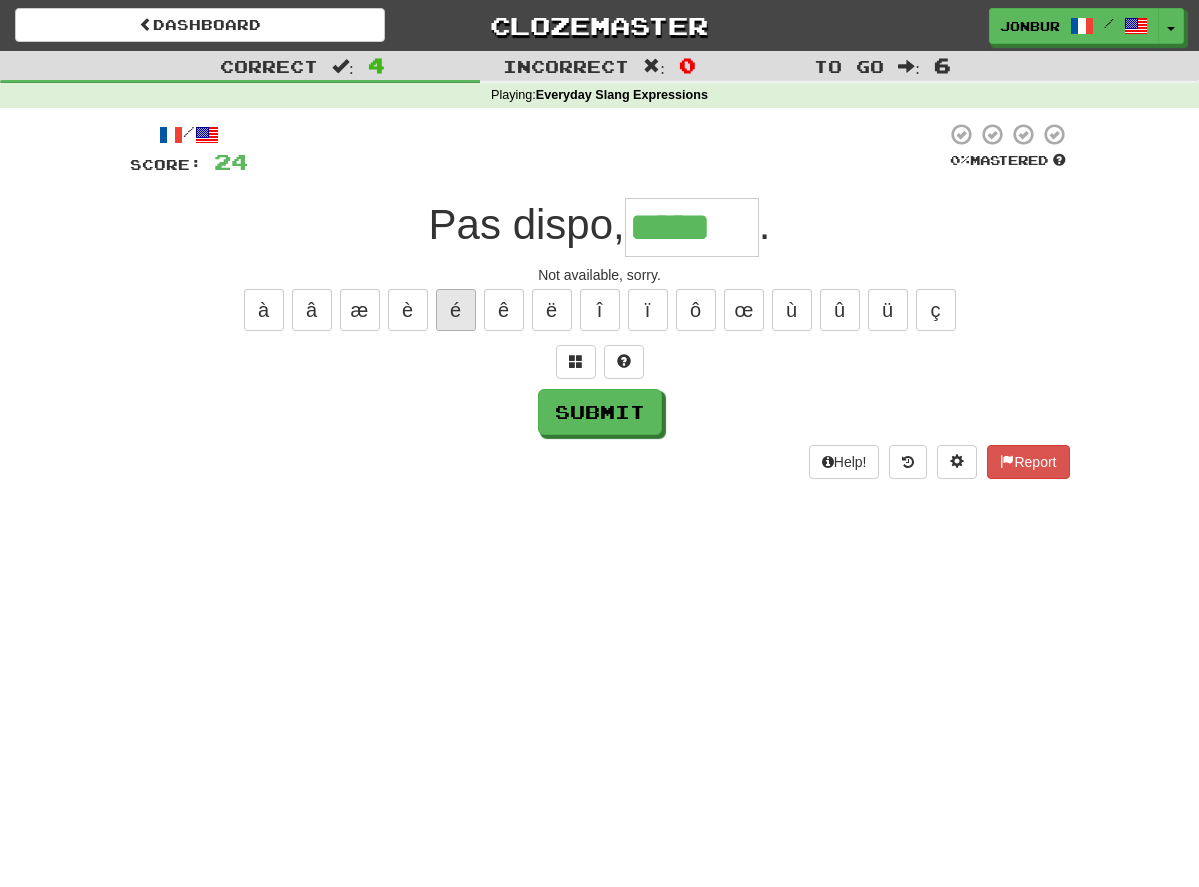 type on "******" 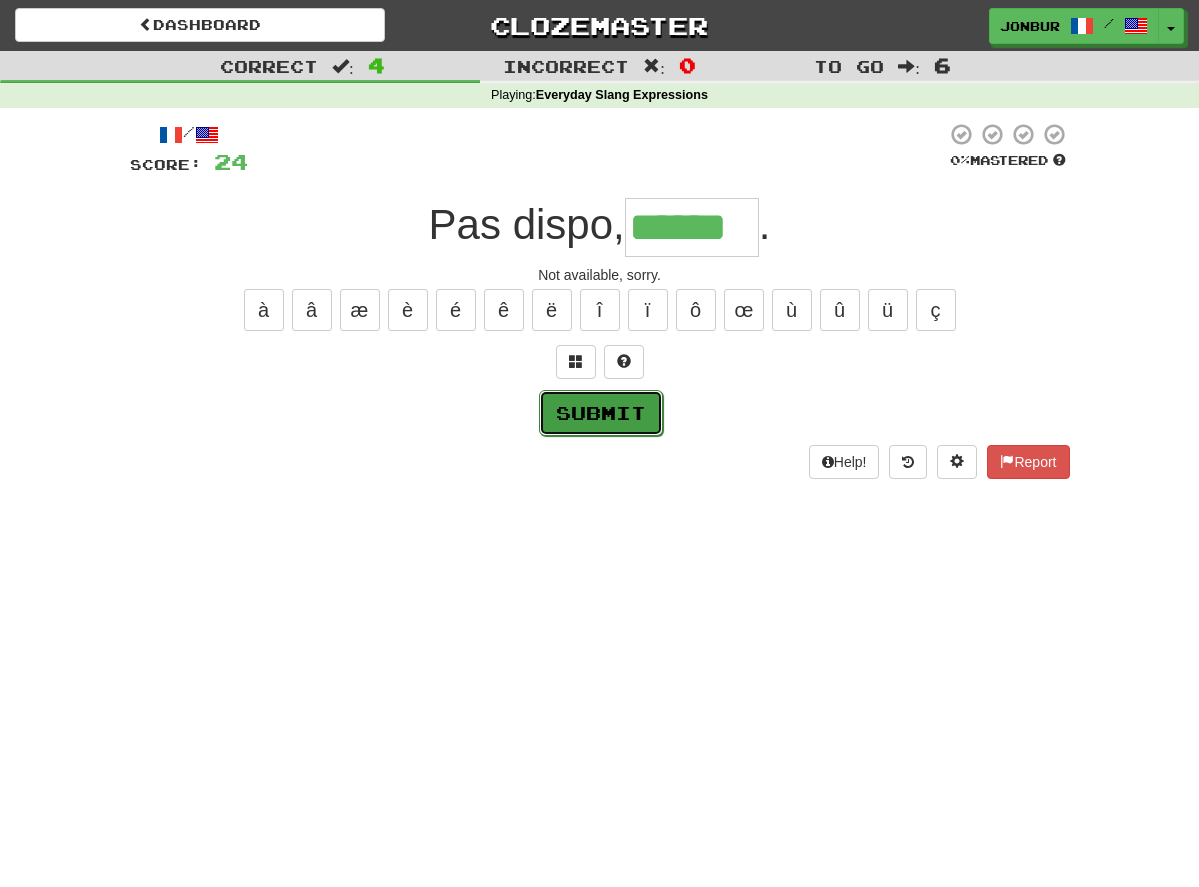click on "Submit" at bounding box center (601, 413) 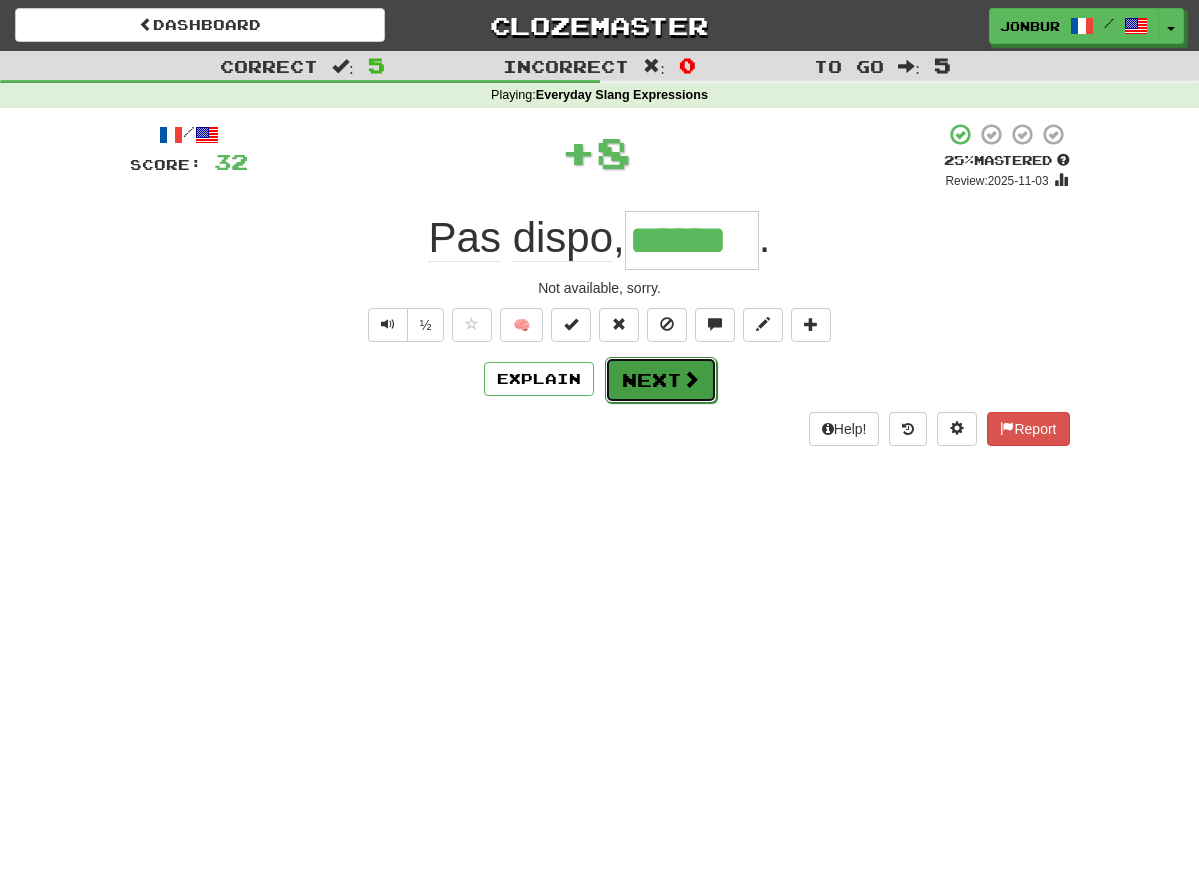 click on "Next" at bounding box center [661, 380] 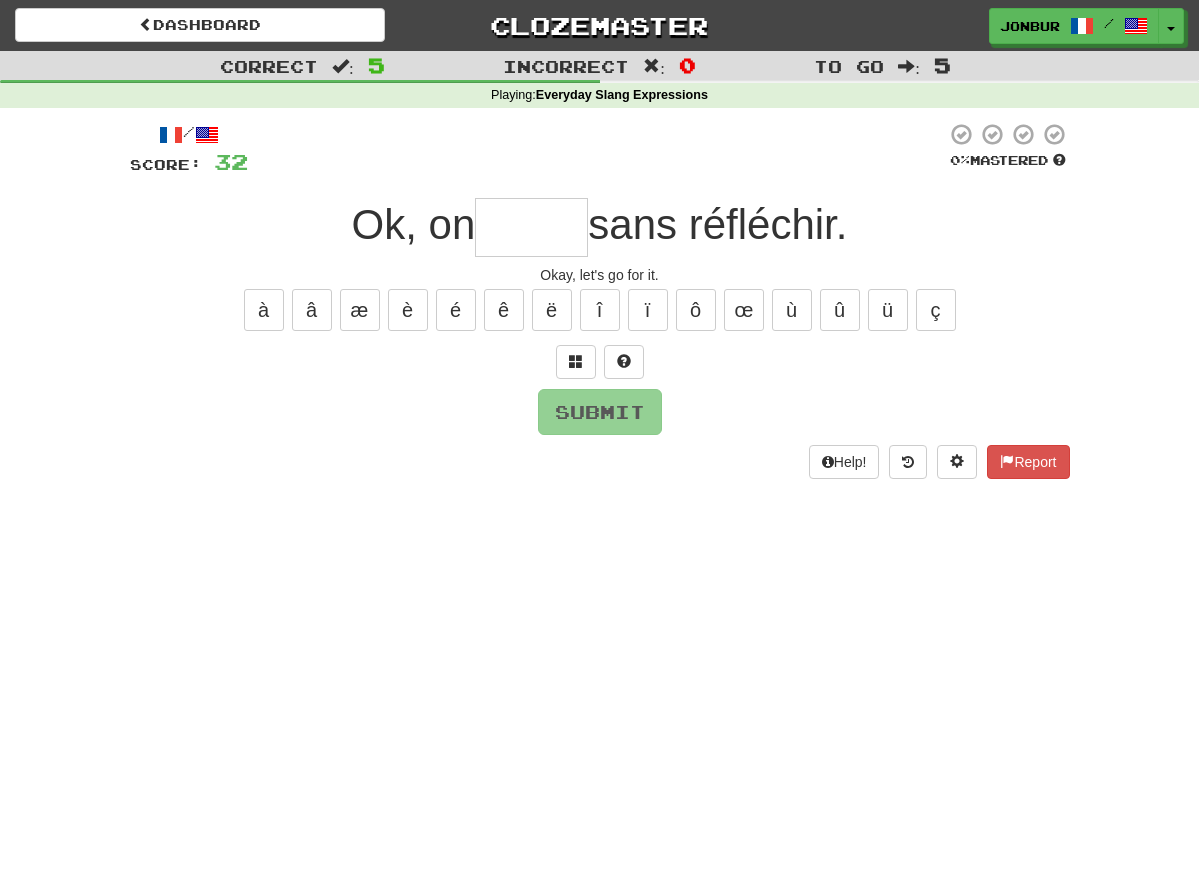 type on "*" 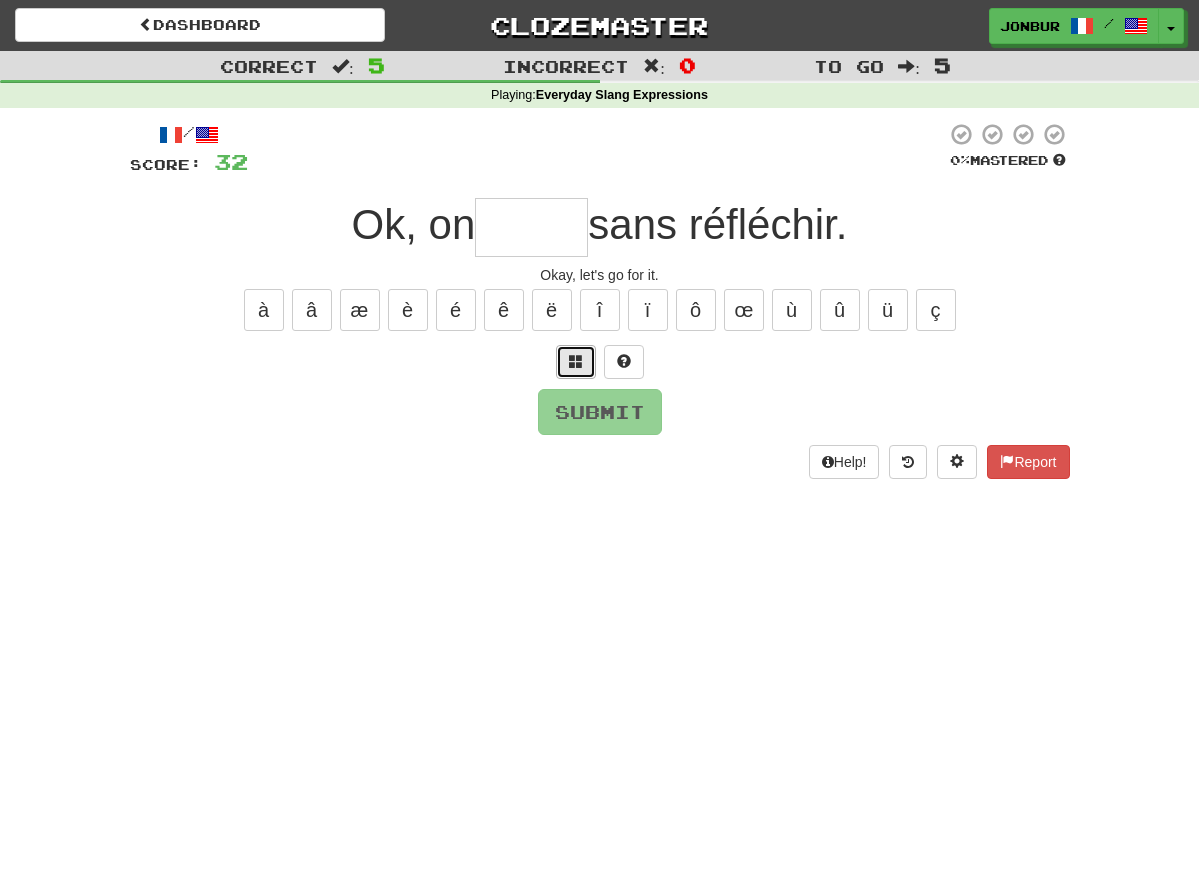 click at bounding box center [576, 361] 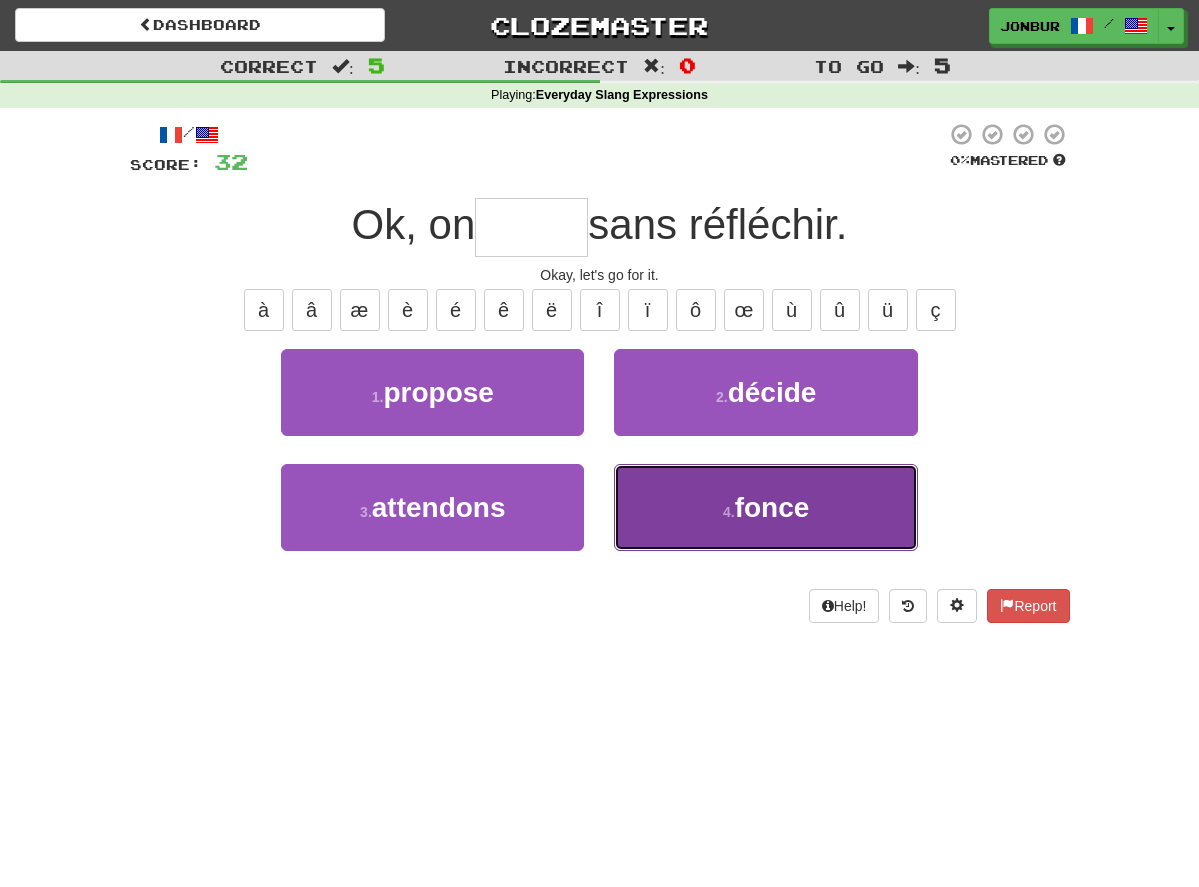 click on "4 .  fonce" at bounding box center (765, 507) 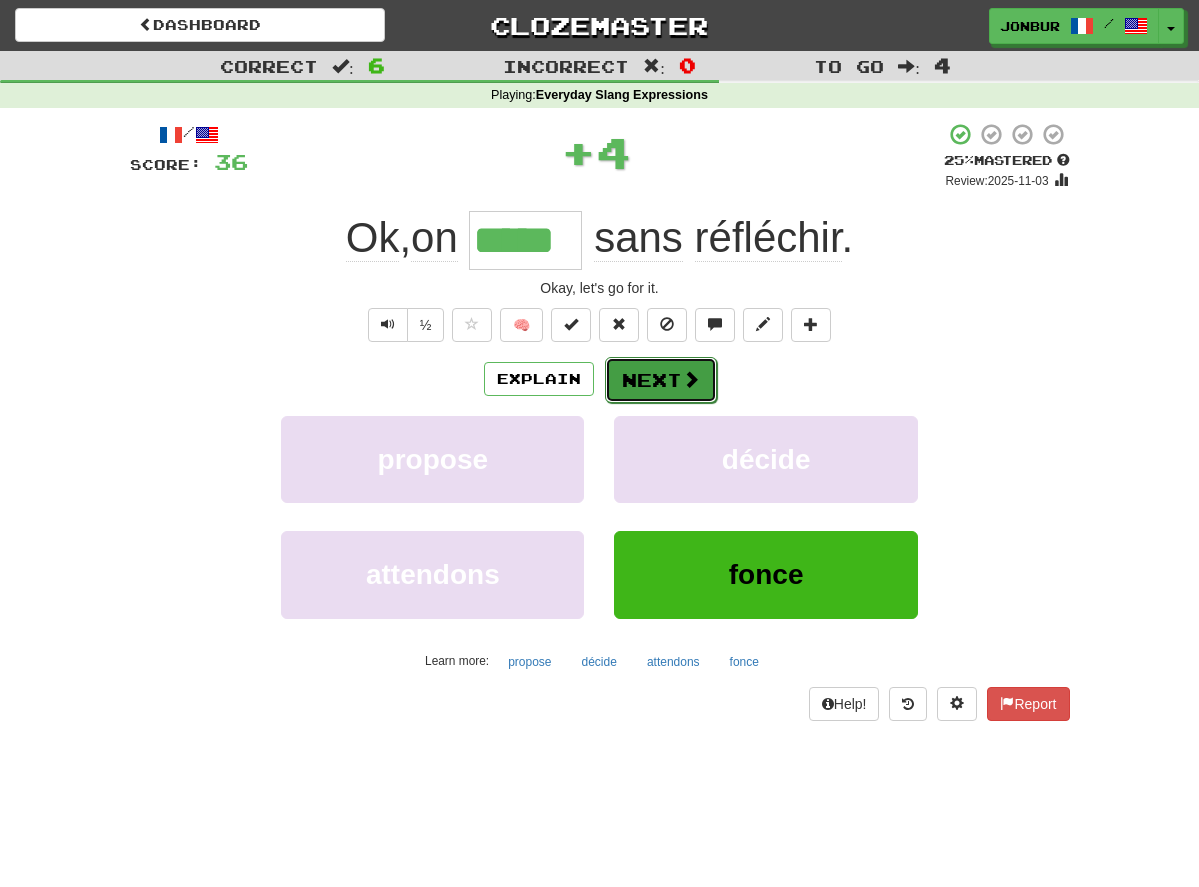 click on "Next" at bounding box center (661, 380) 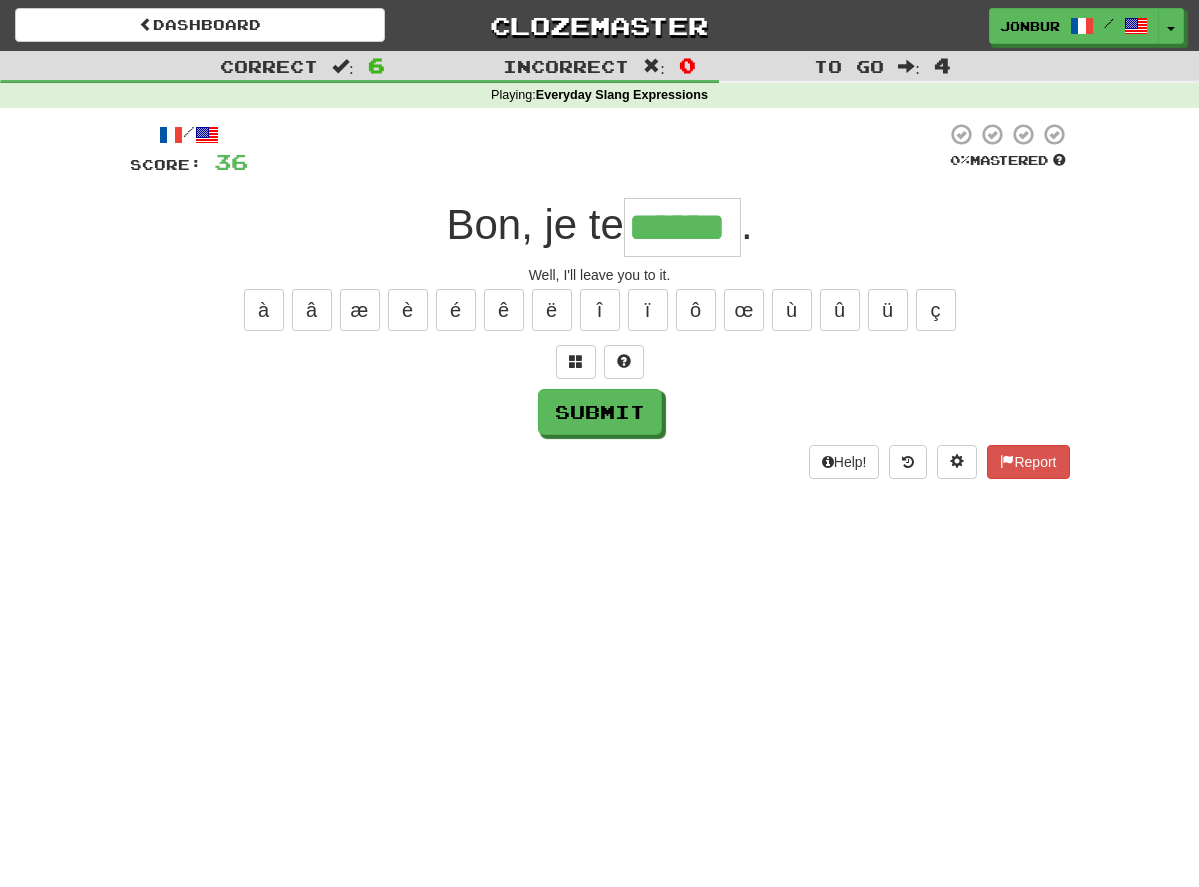 scroll, scrollTop: 0, scrollLeft: 0, axis: both 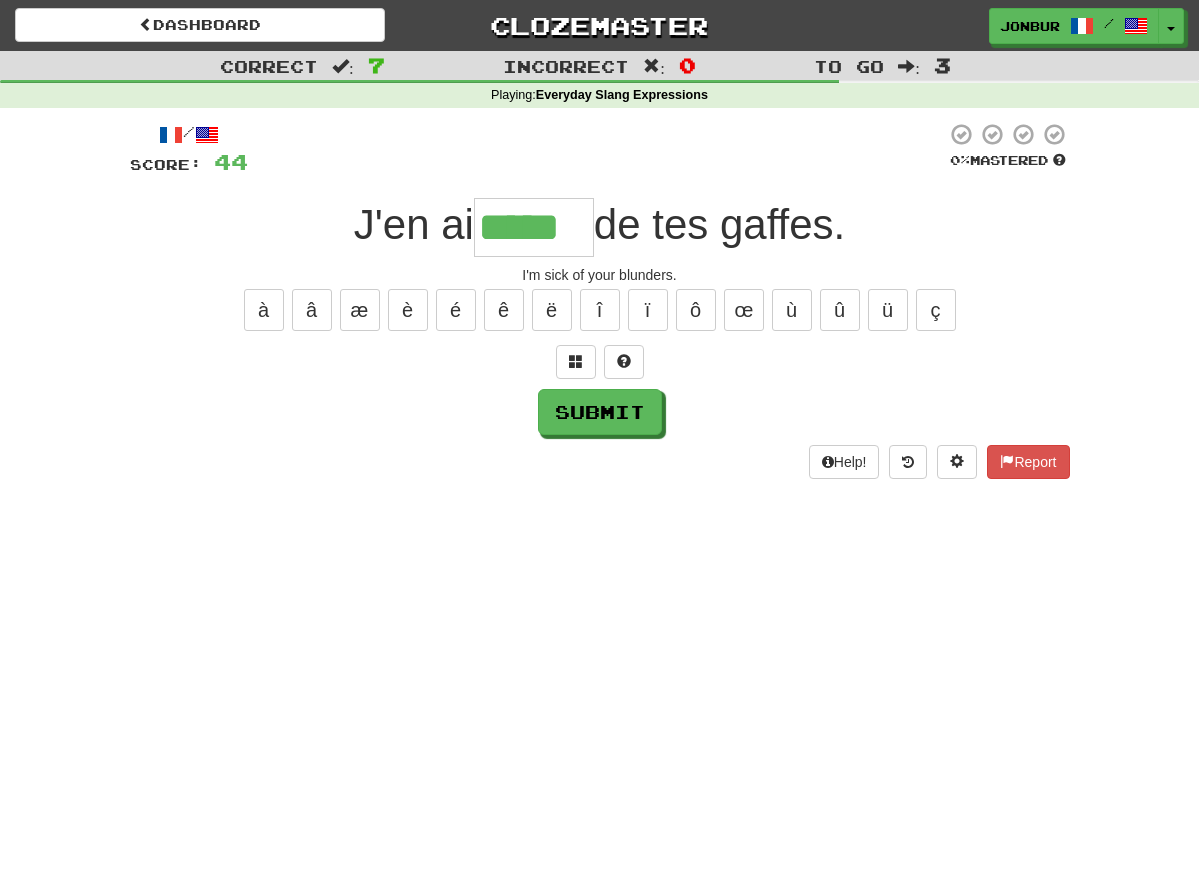 type on "*****" 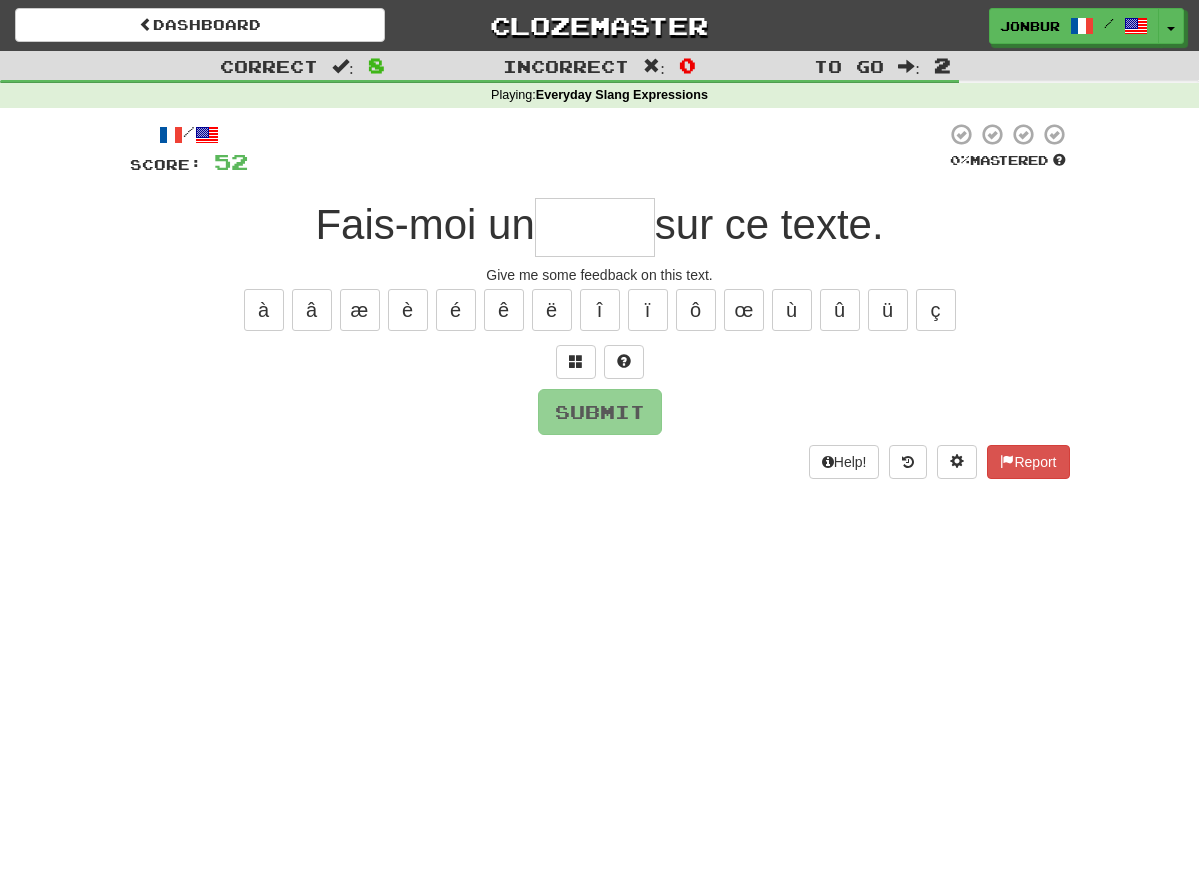 type on "*" 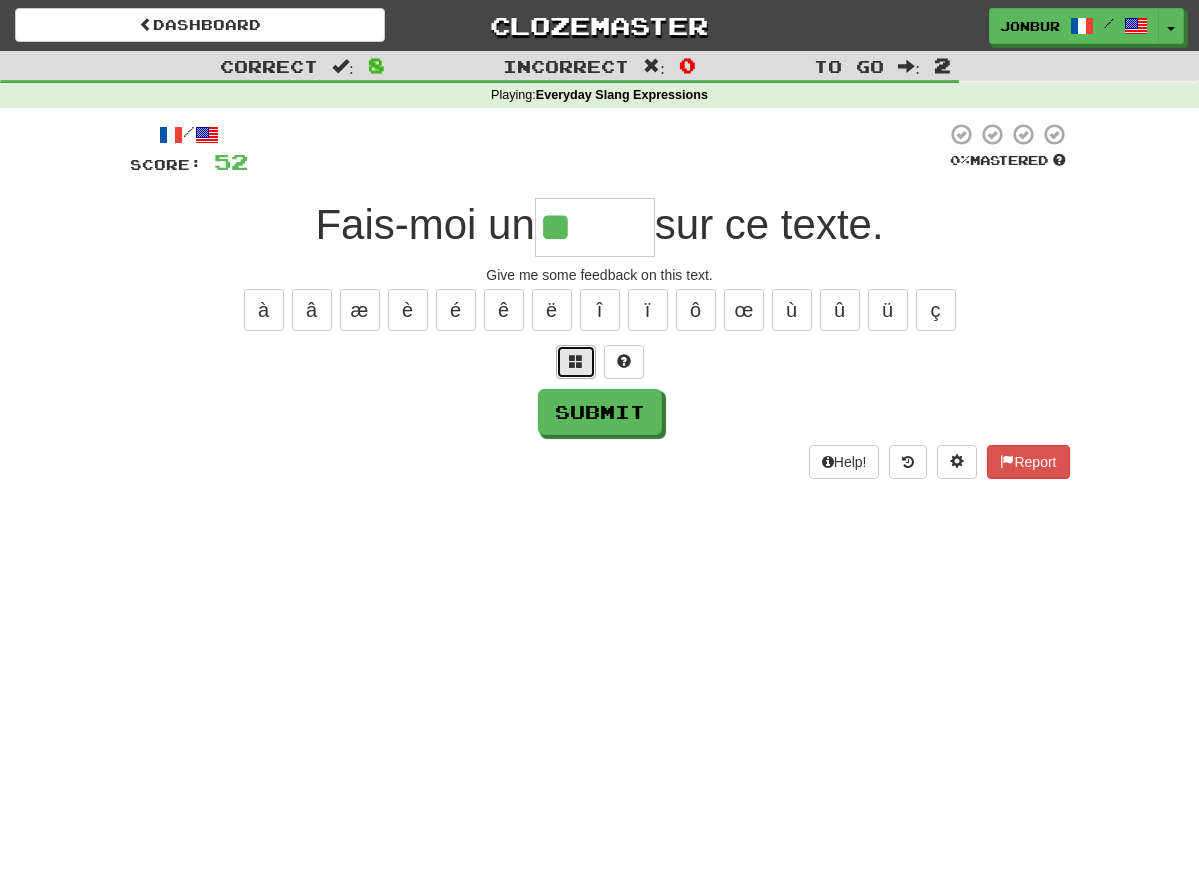 click at bounding box center (576, 362) 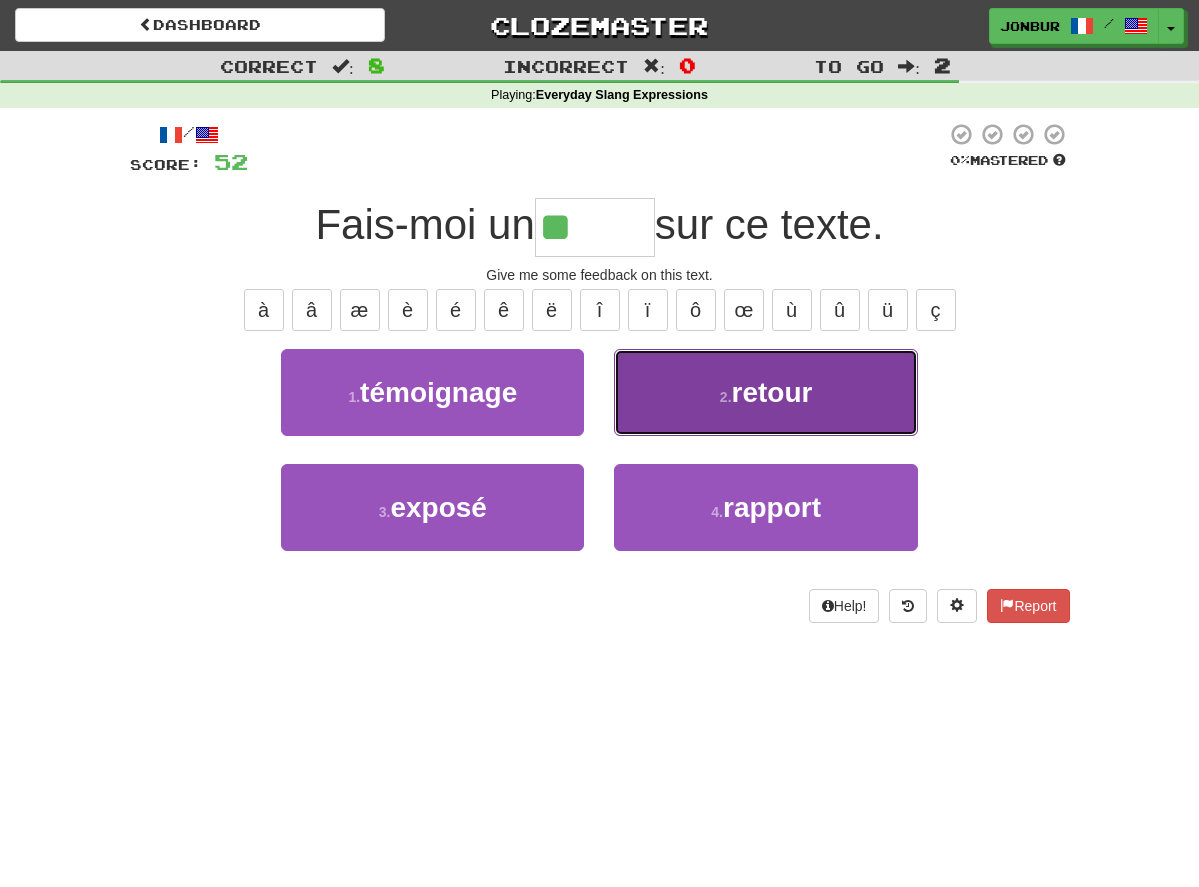click on "2 .  retour" at bounding box center (765, 392) 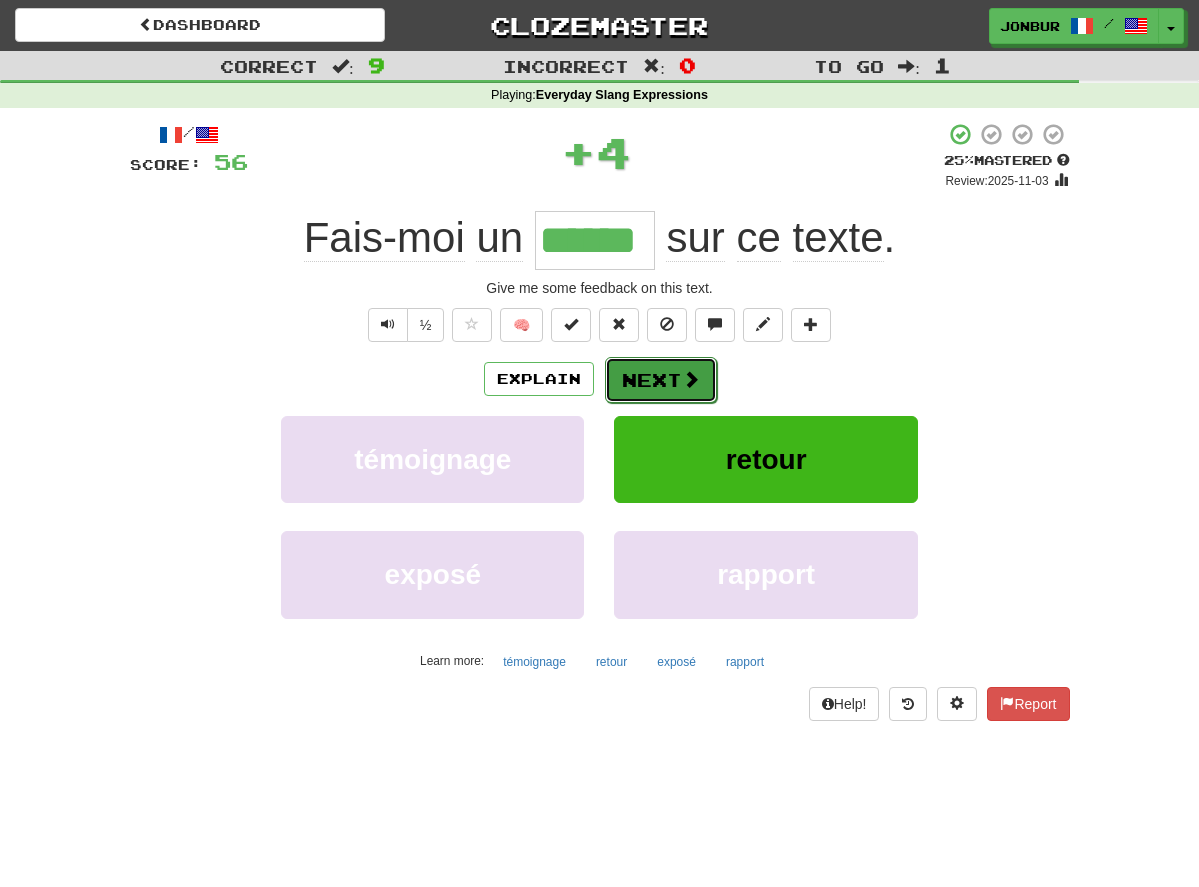 click on "Next" at bounding box center [661, 380] 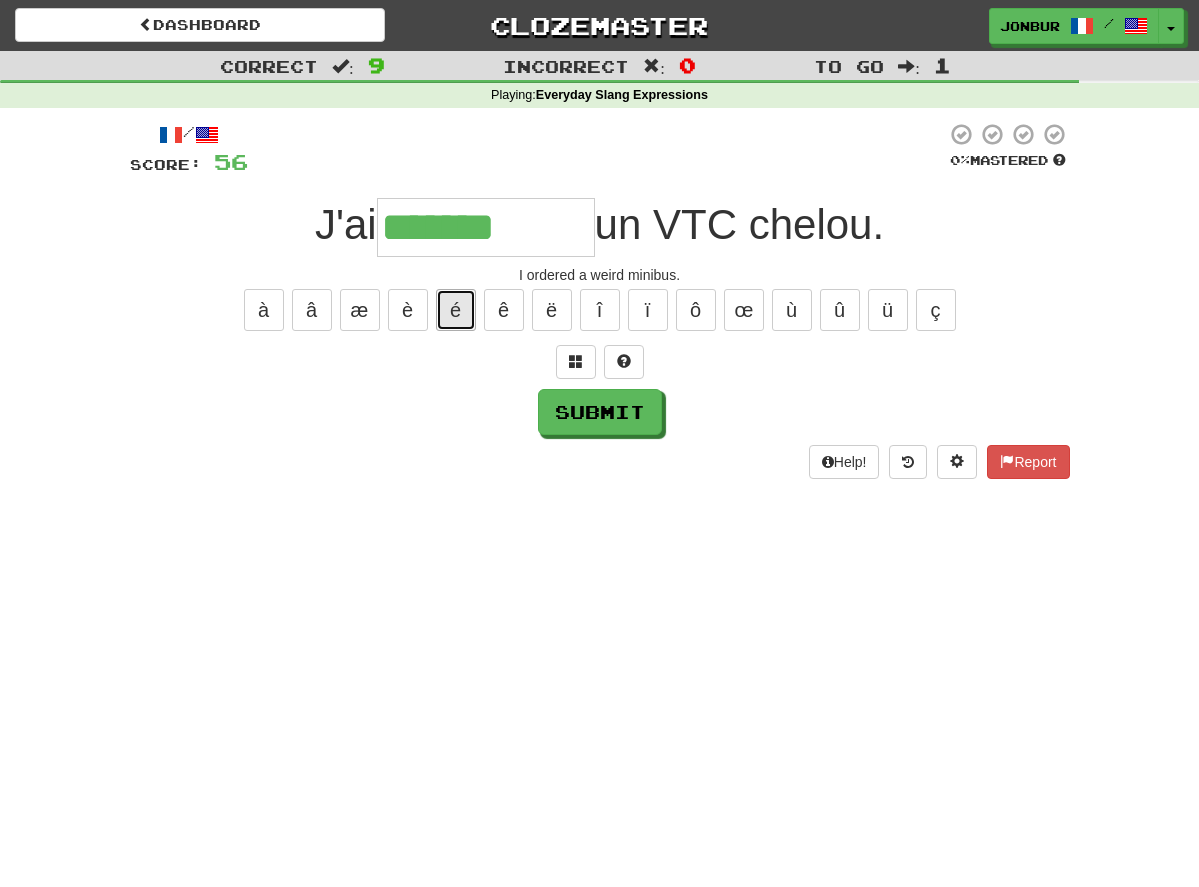 click on "é" at bounding box center (456, 310) 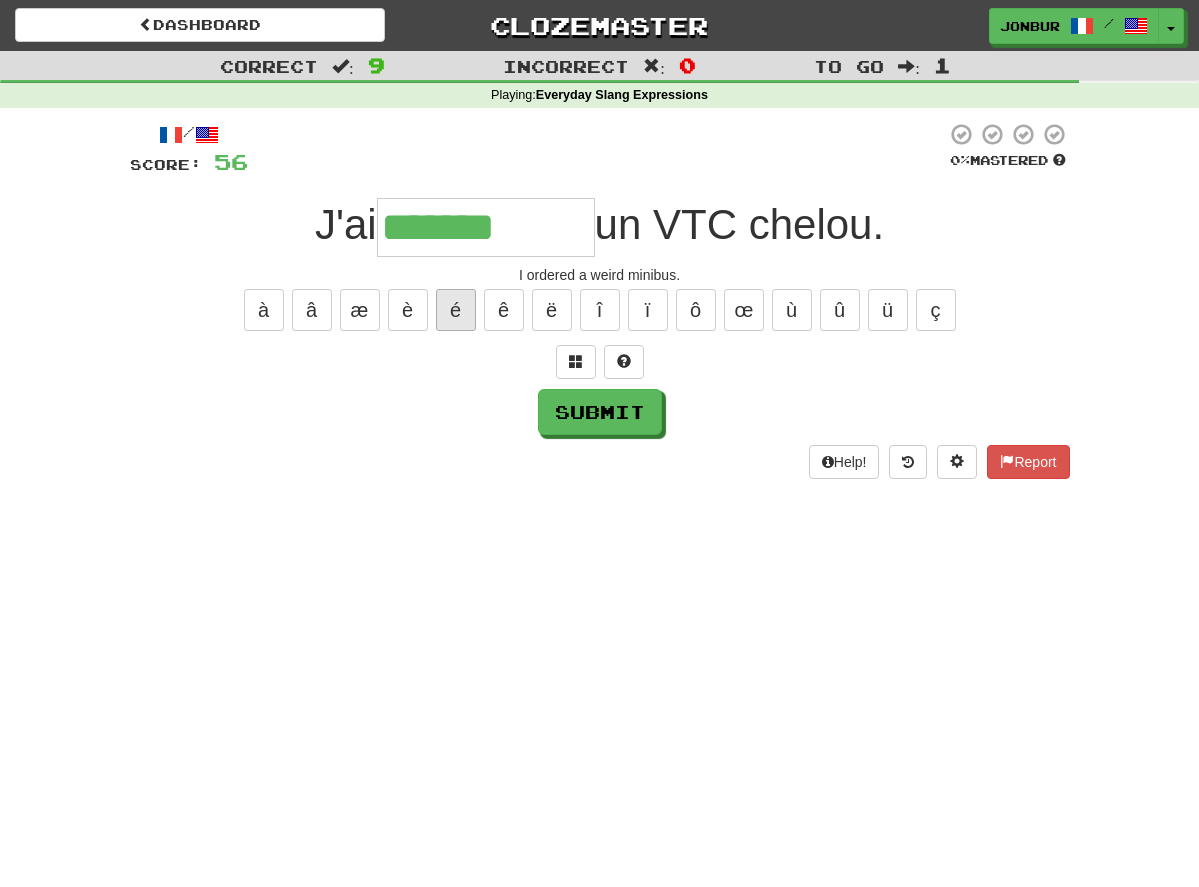 type on "********" 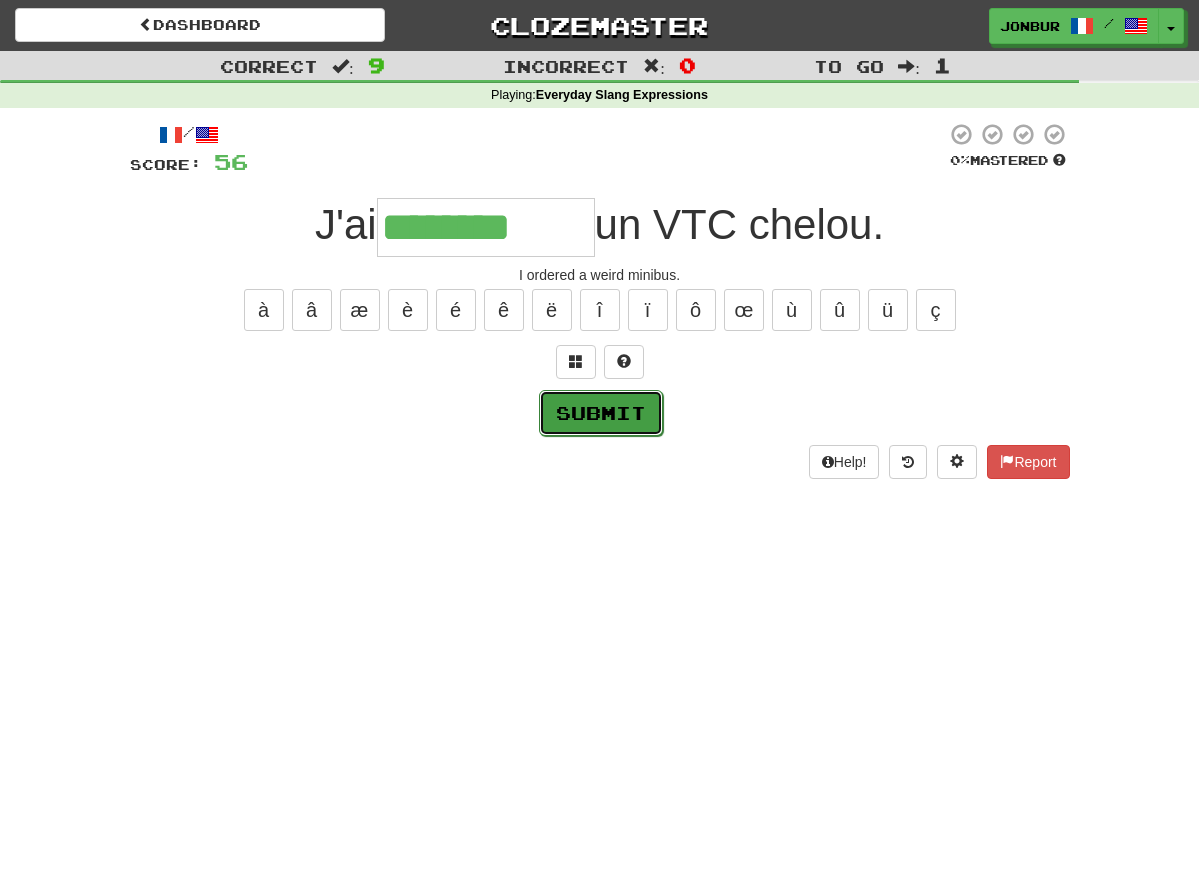 click on "Submit" at bounding box center [601, 413] 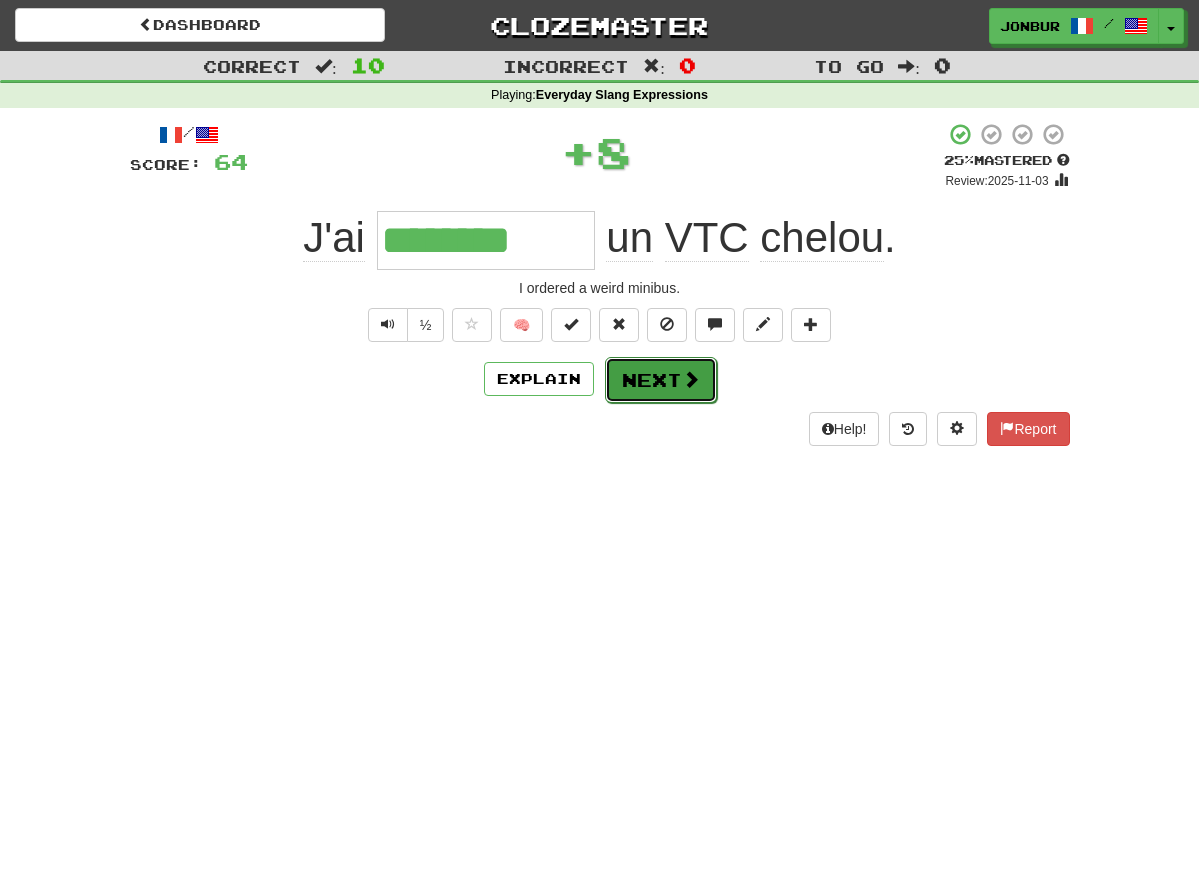 click on "Next" at bounding box center (661, 380) 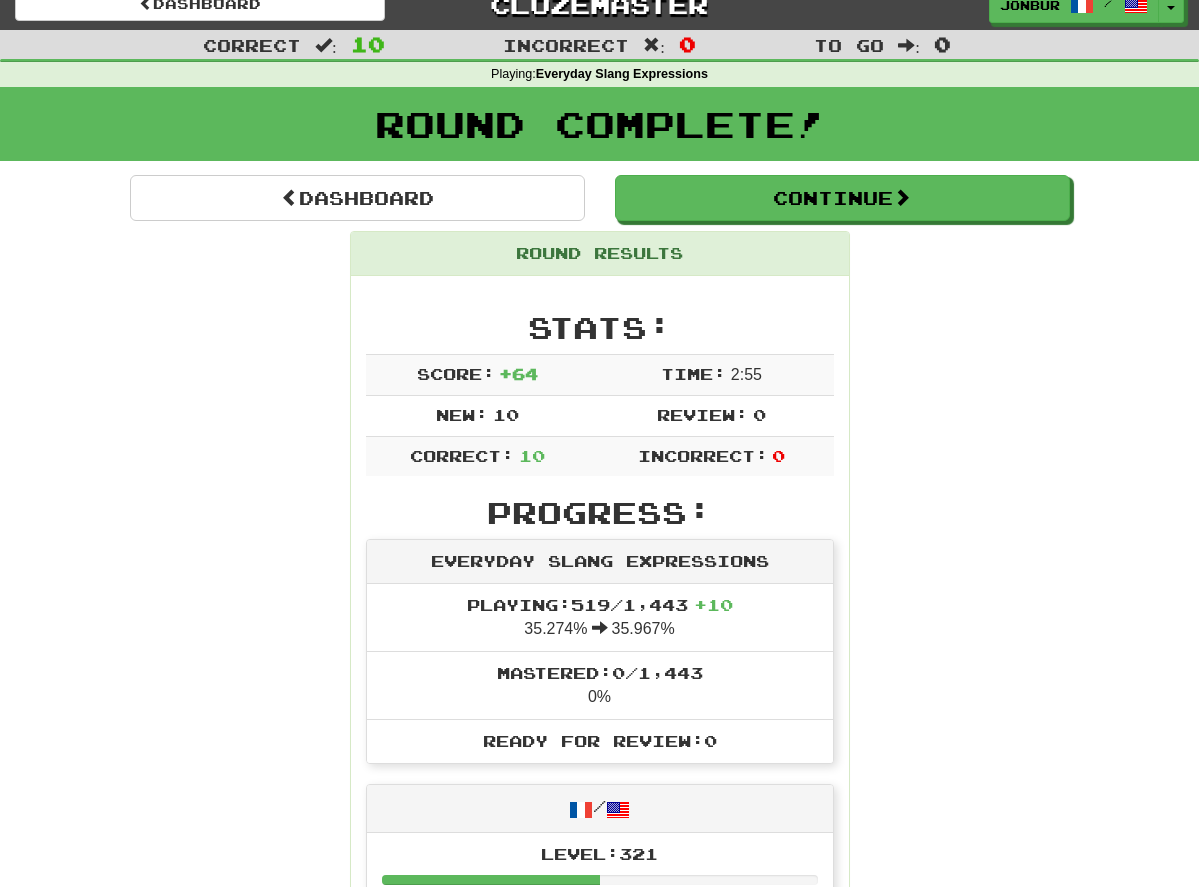 scroll, scrollTop: 0, scrollLeft: 0, axis: both 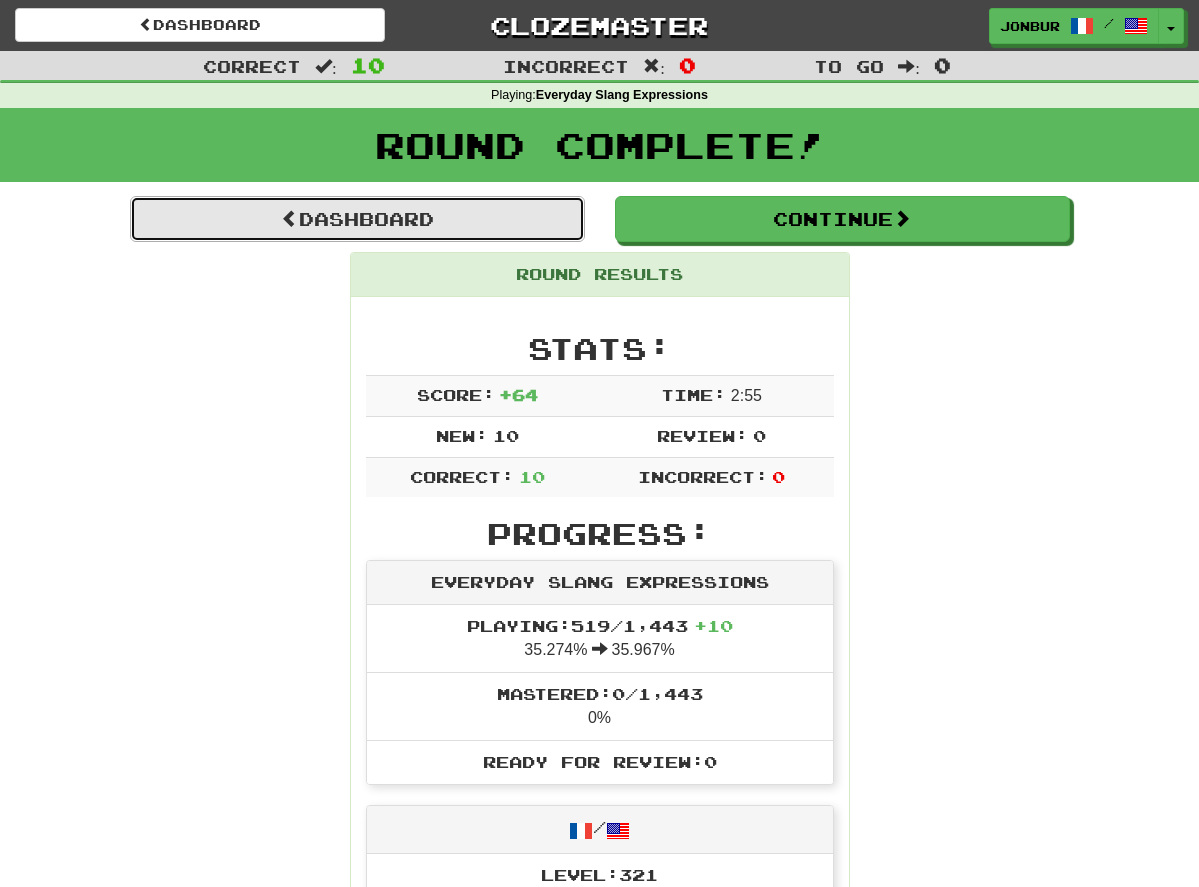 click on "Dashboard" at bounding box center (357, 219) 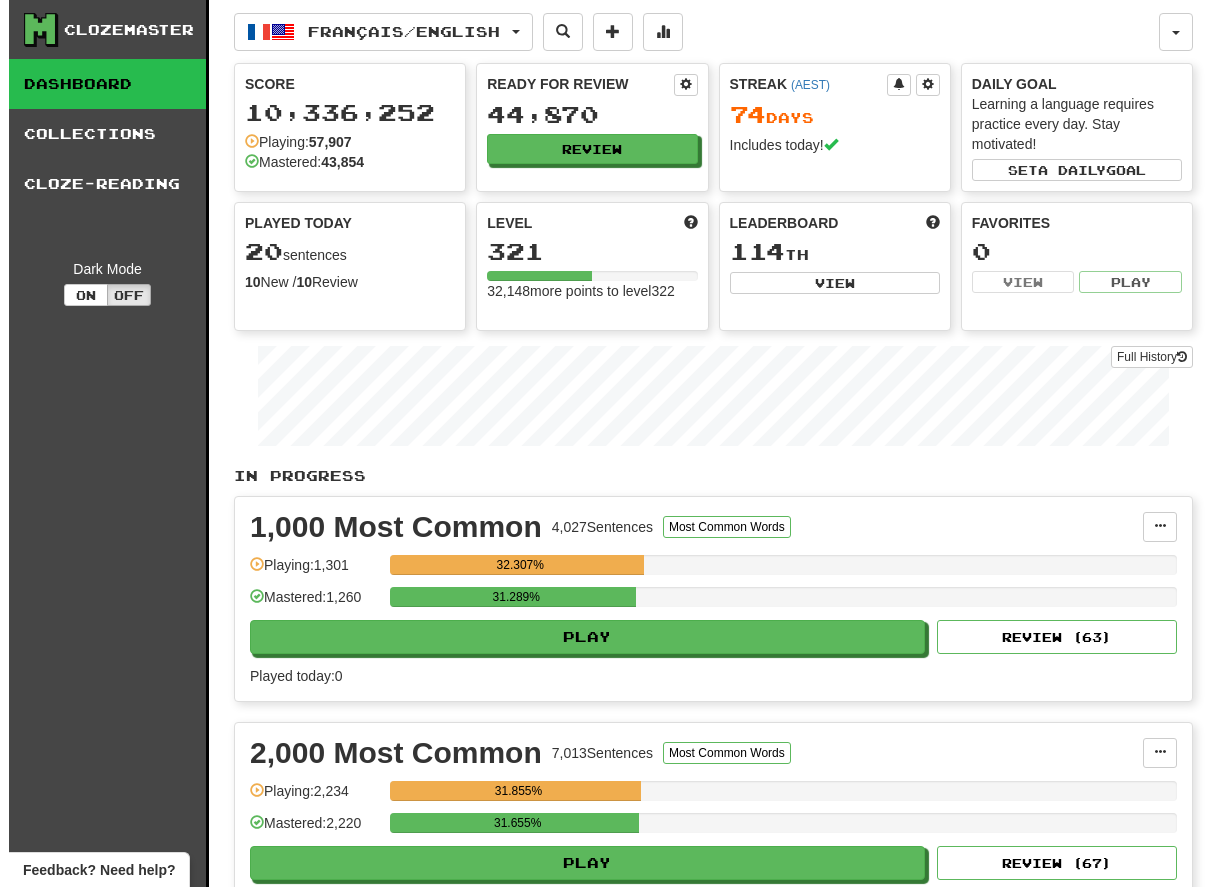 scroll, scrollTop: 0, scrollLeft: 0, axis: both 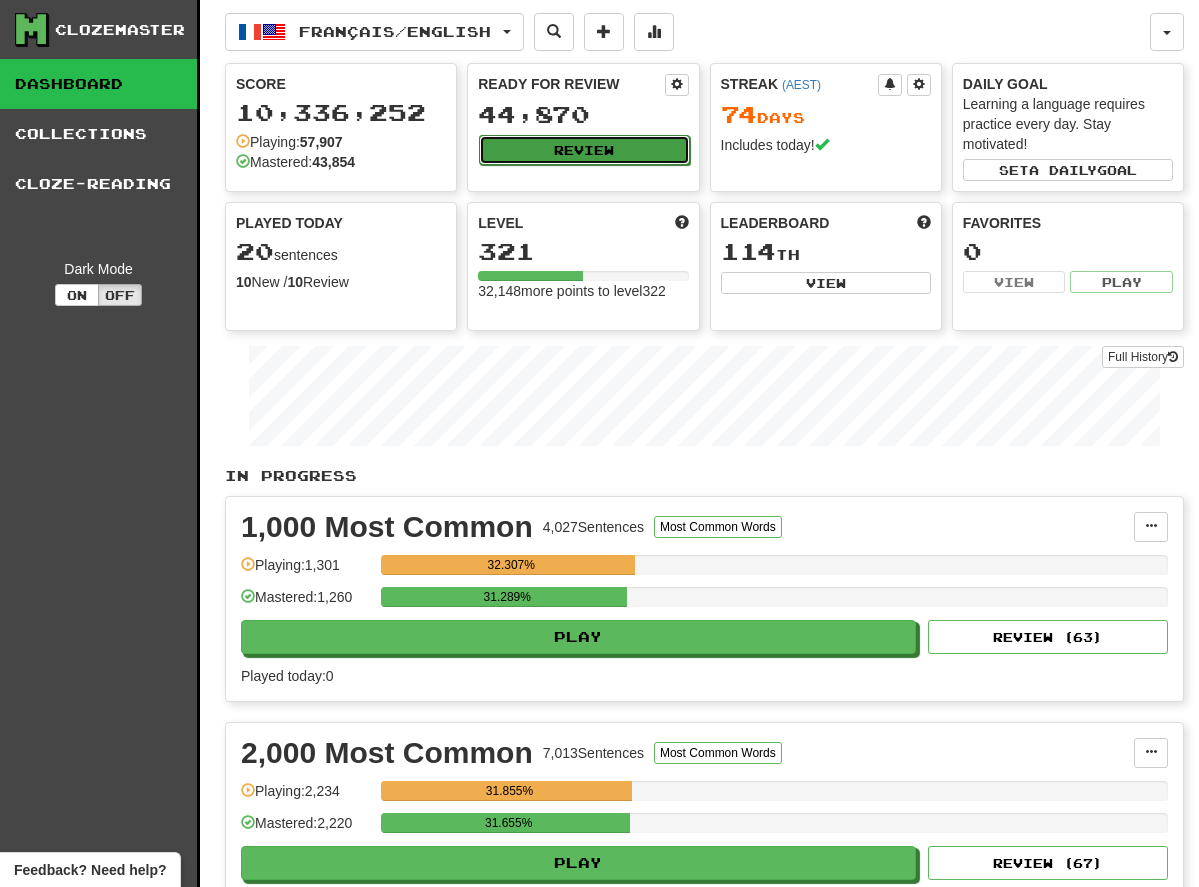 click on "Review" at bounding box center (584, 150) 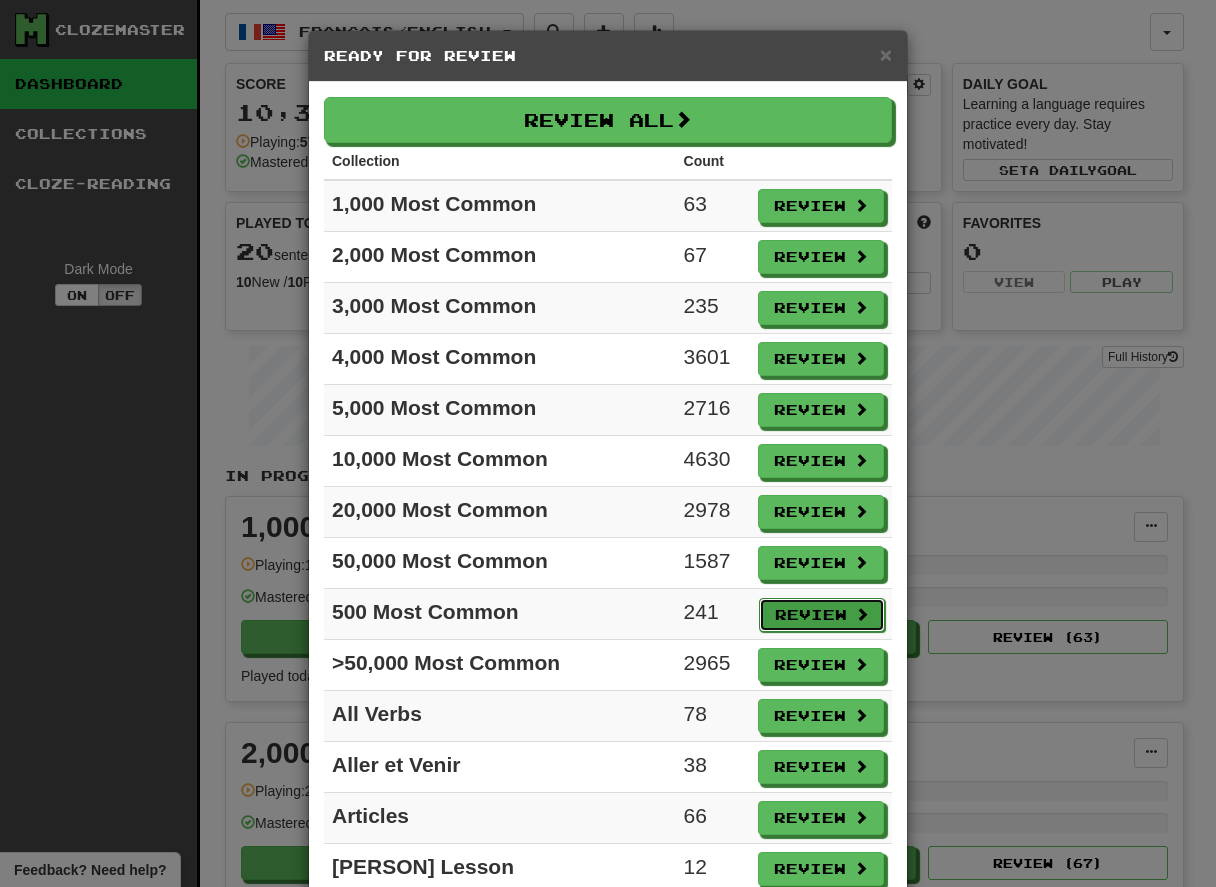 click on "Review" at bounding box center [822, 615] 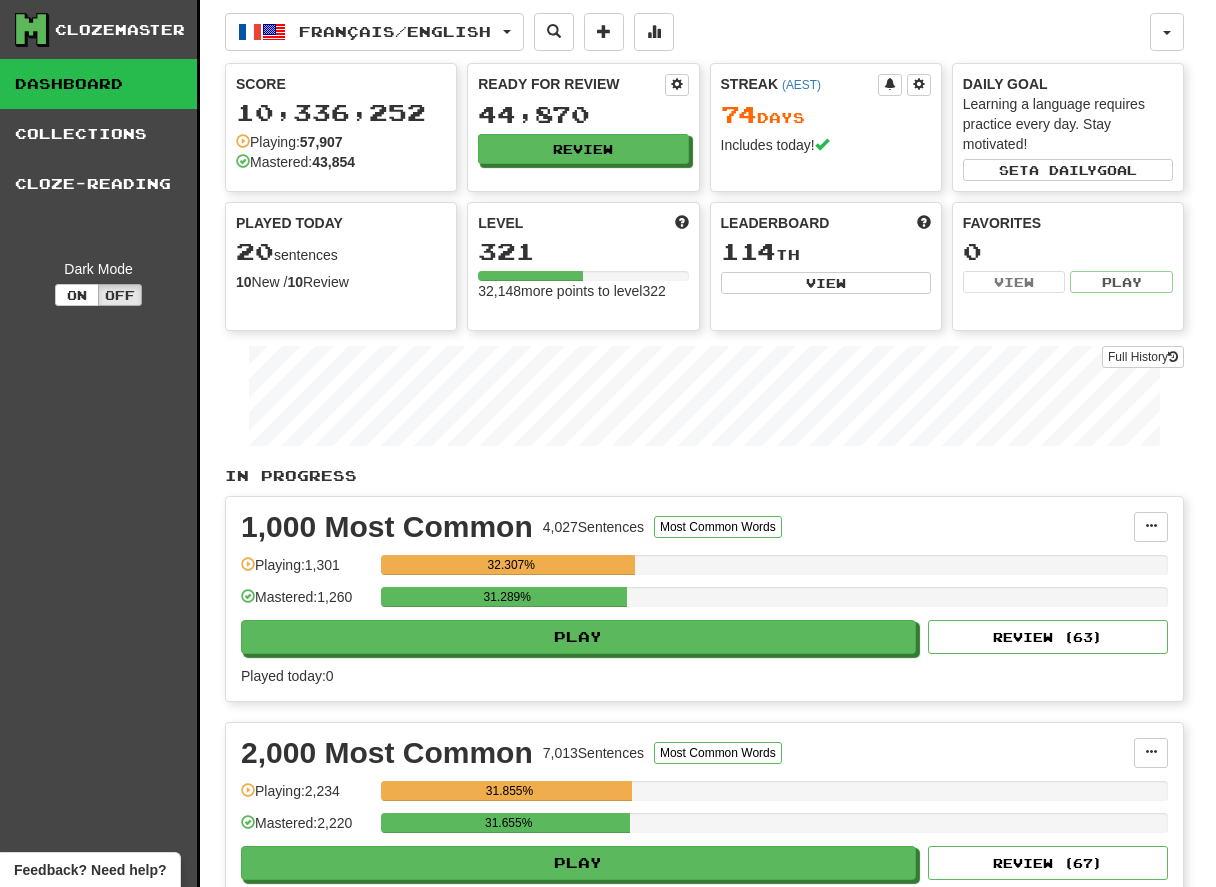 select on "**" 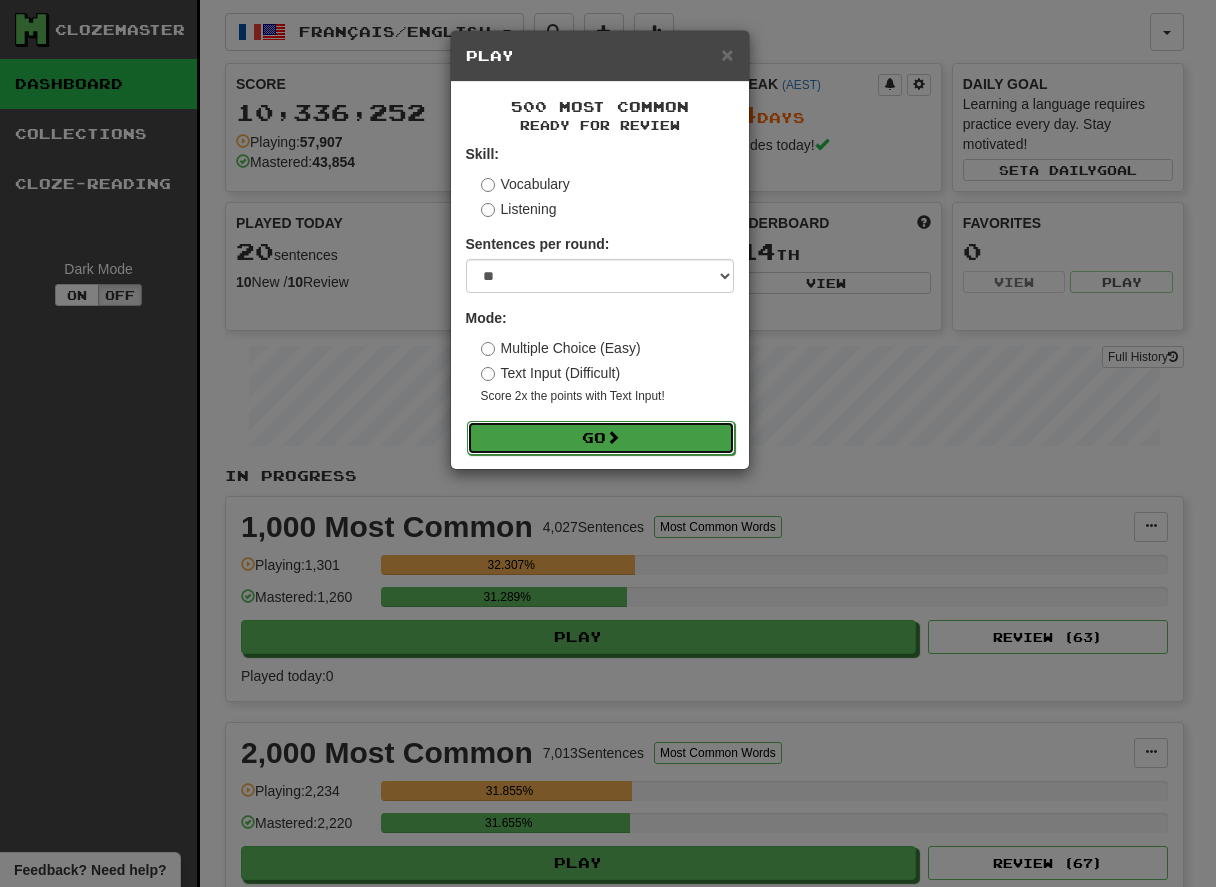 click on "Go" at bounding box center [601, 438] 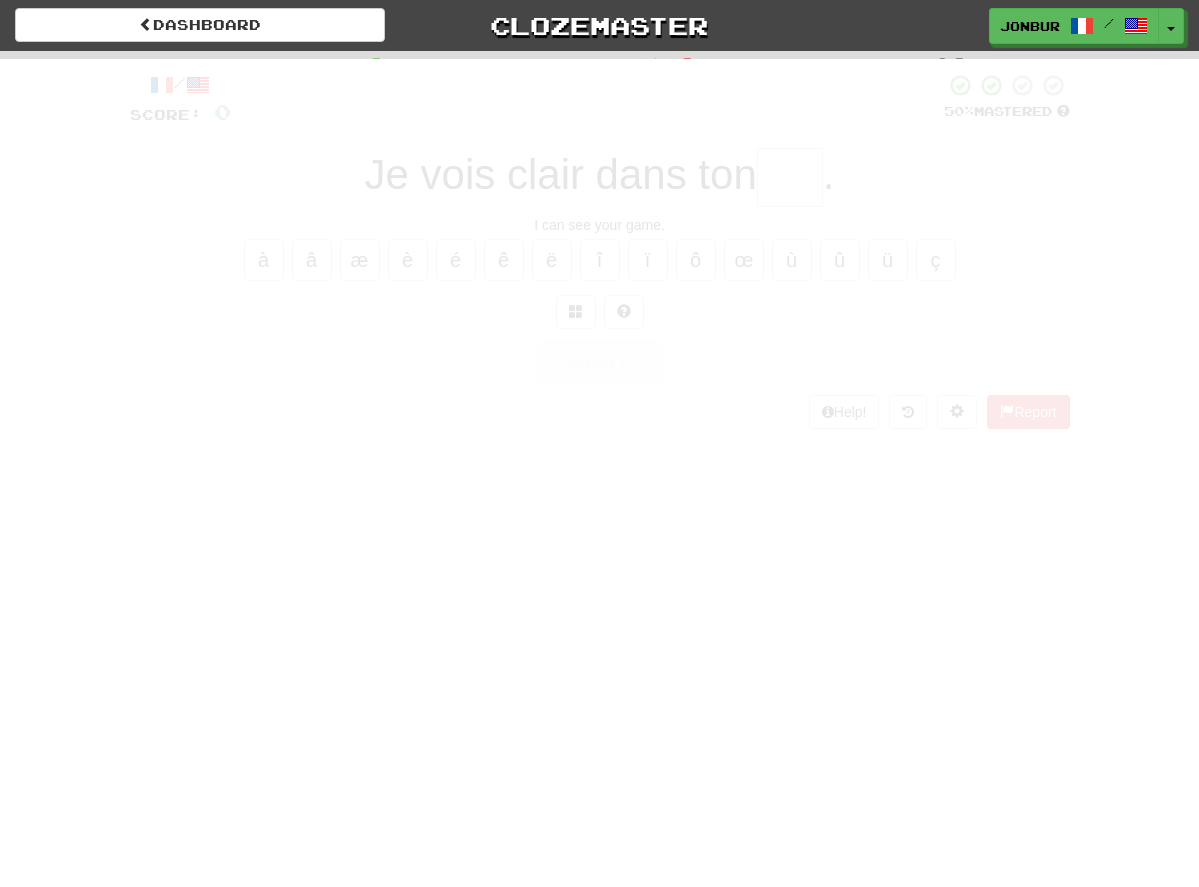 scroll, scrollTop: 0, scrollLeft: 0, axis: both 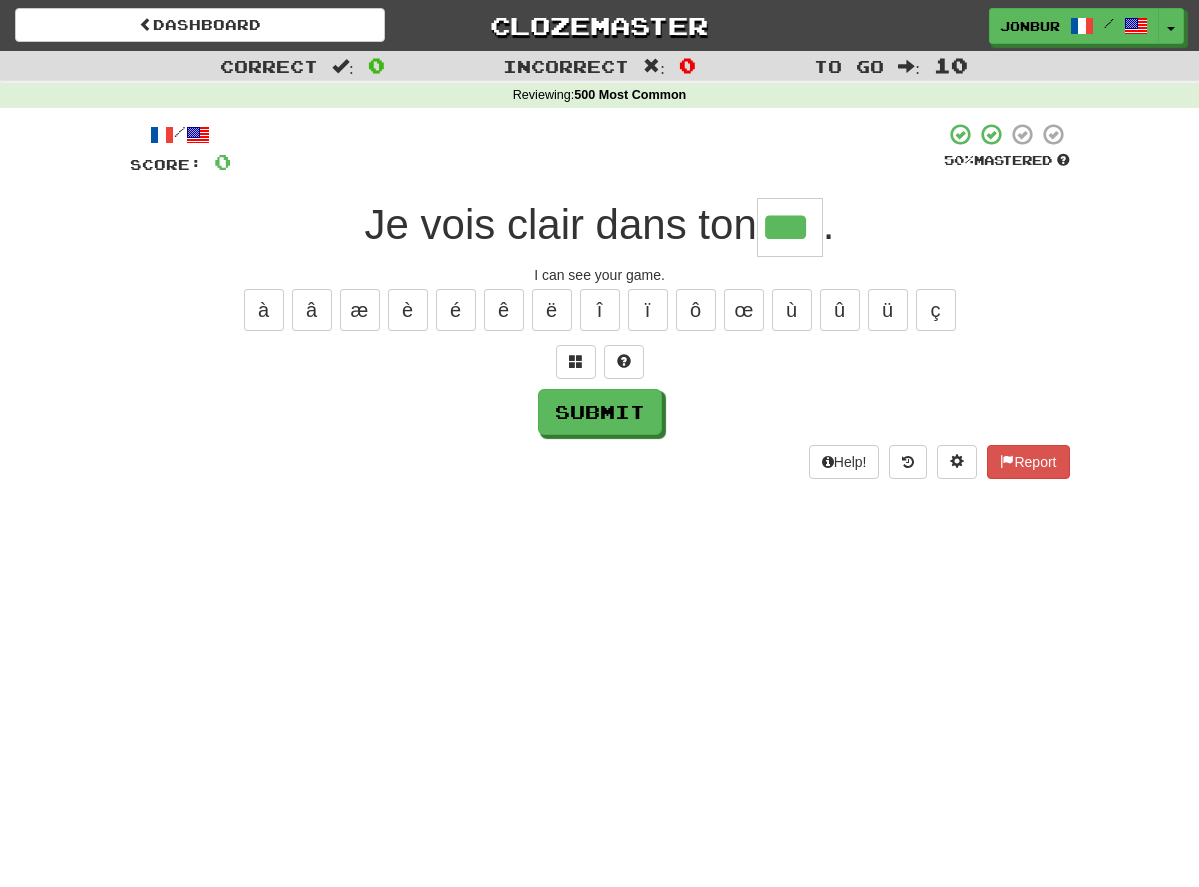 type on "***" 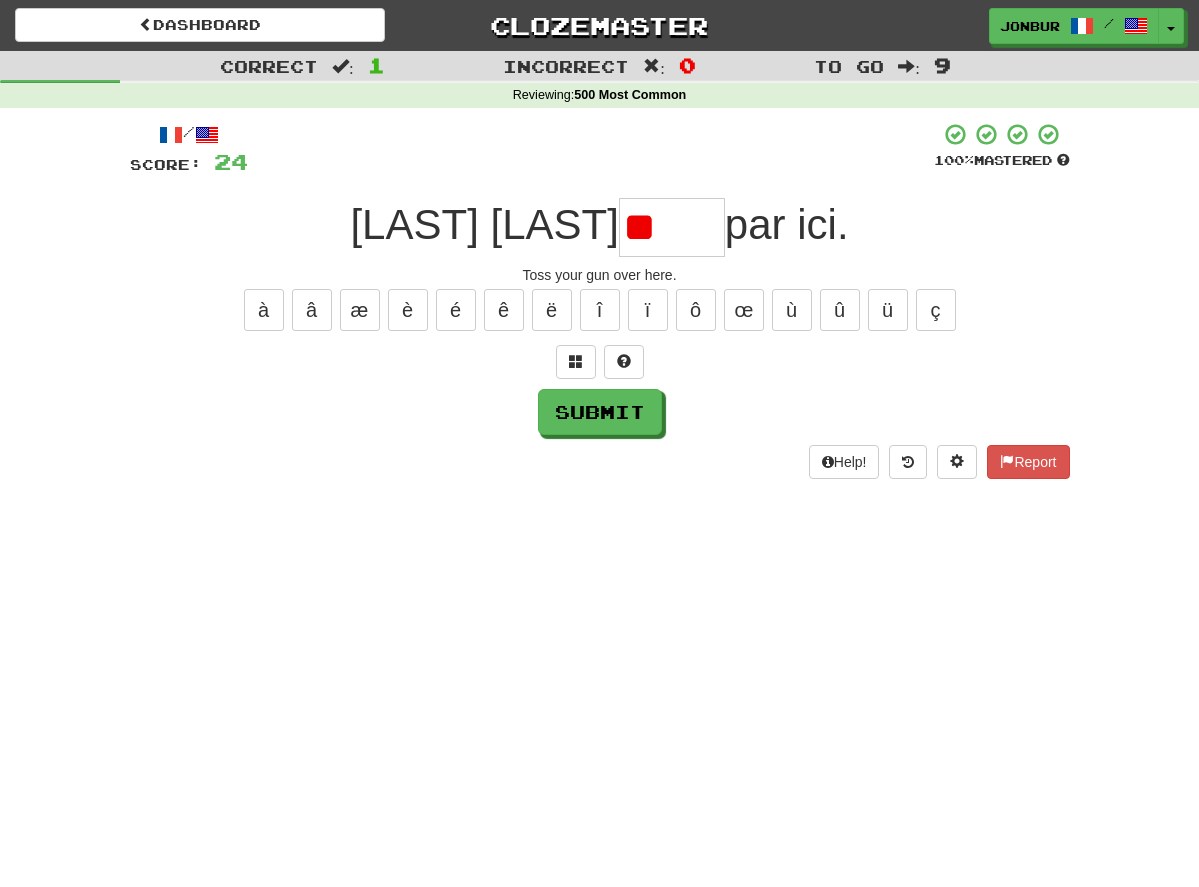type on "*" 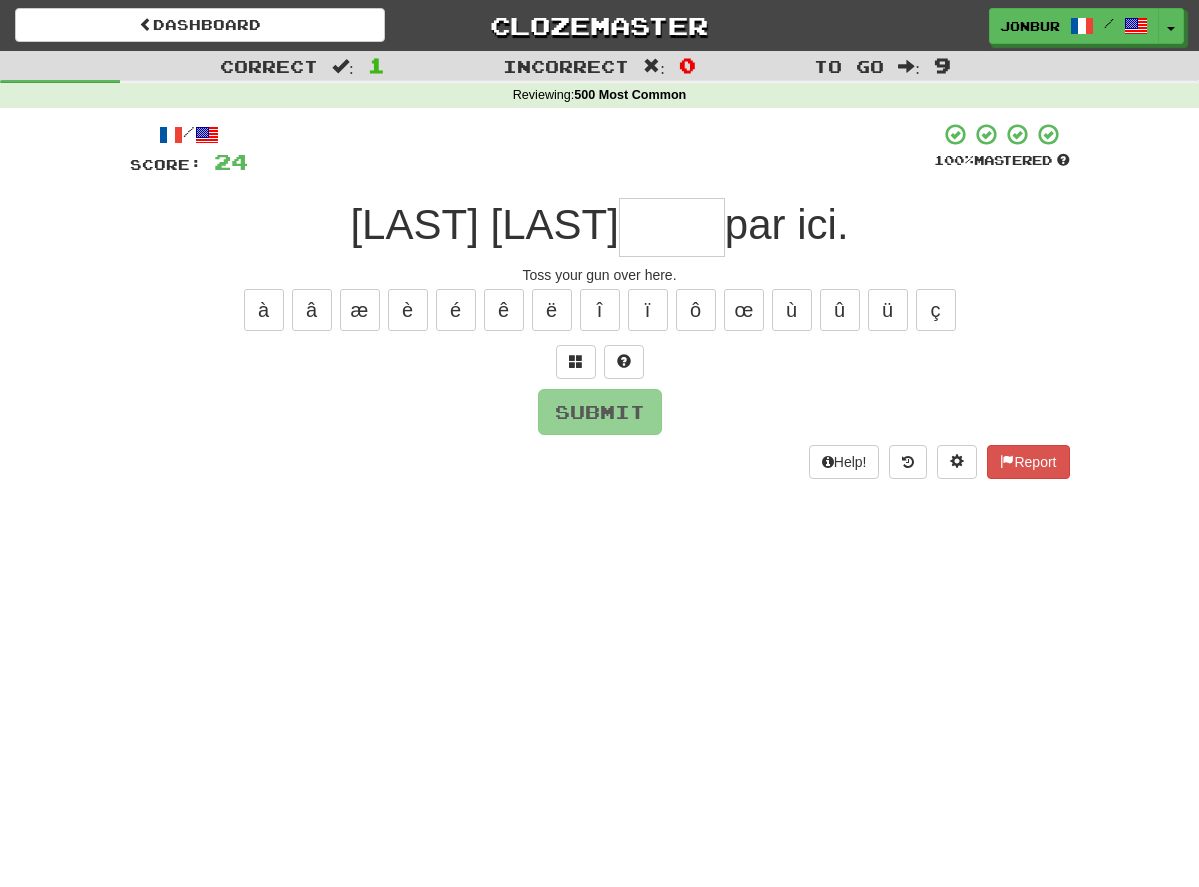 type on "*" 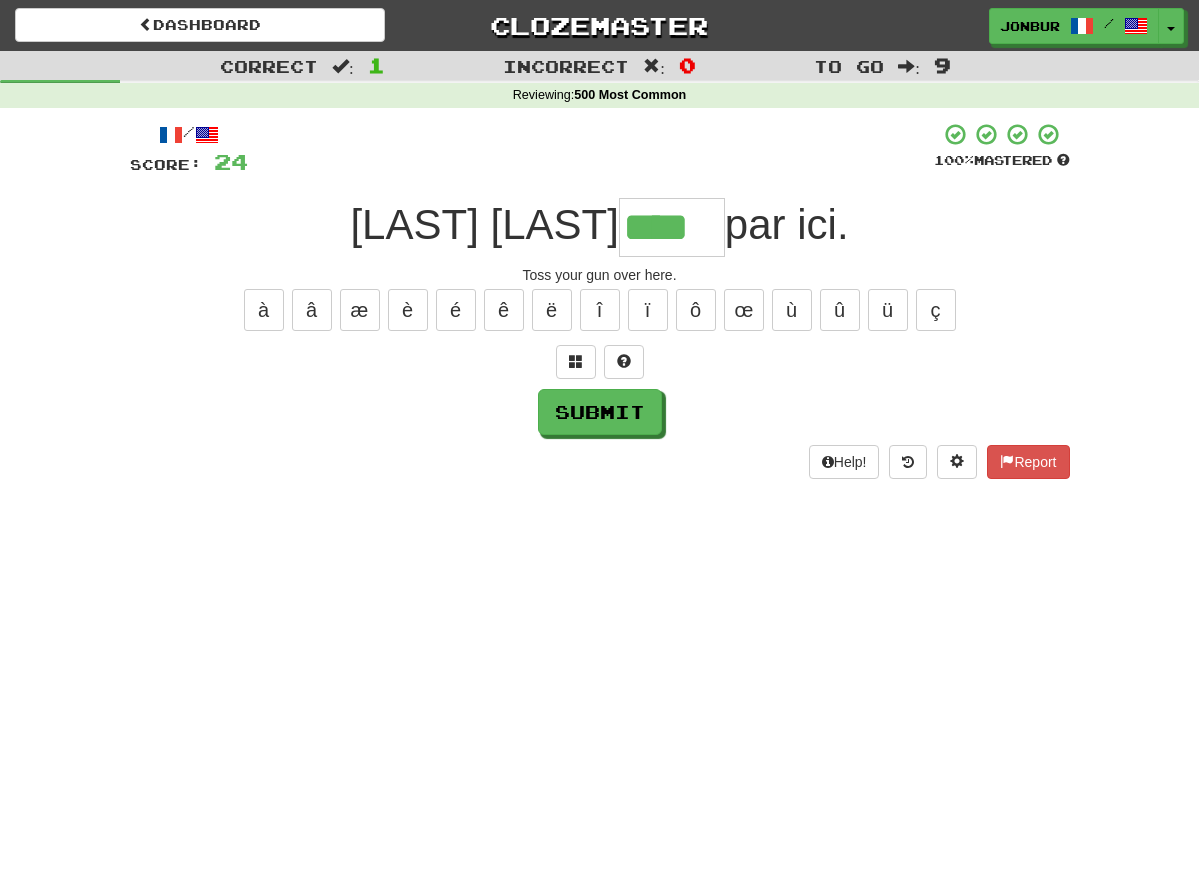 type on "****" 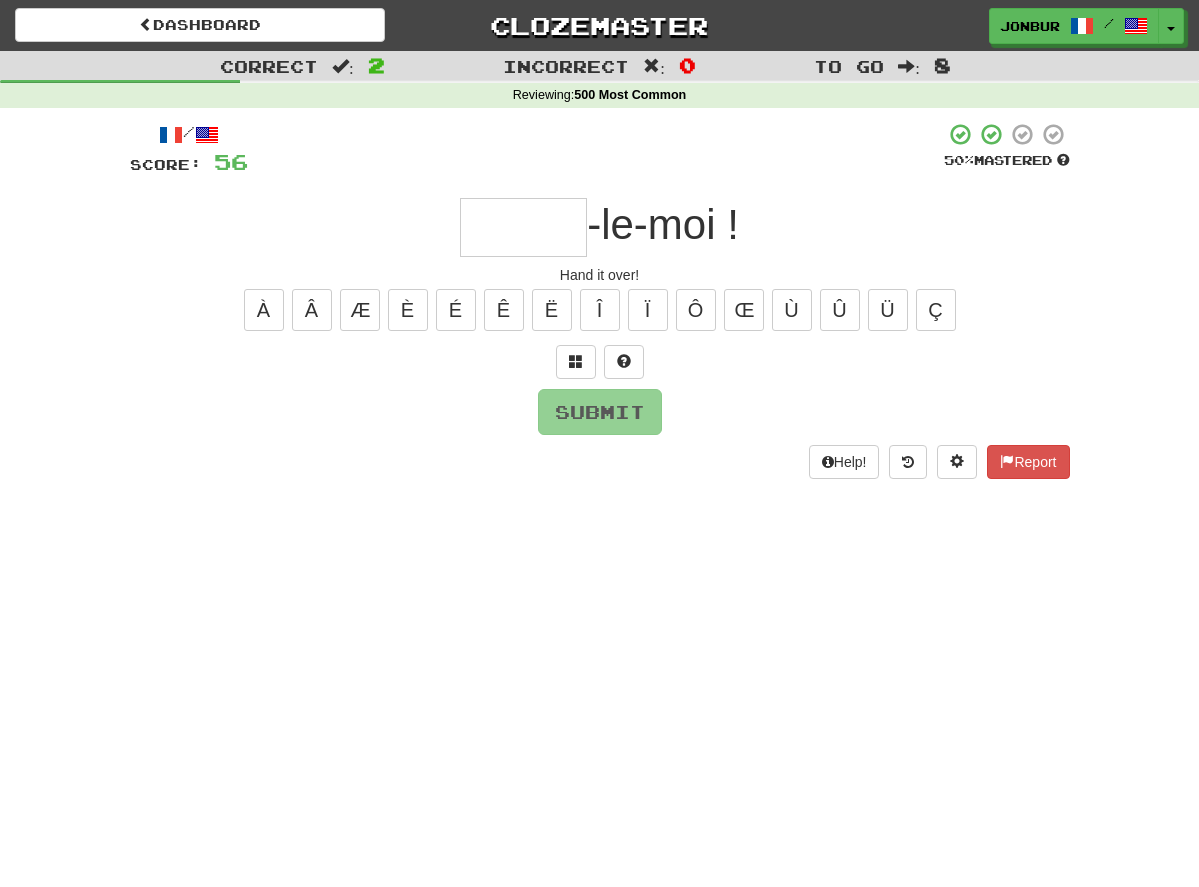 type on "*" 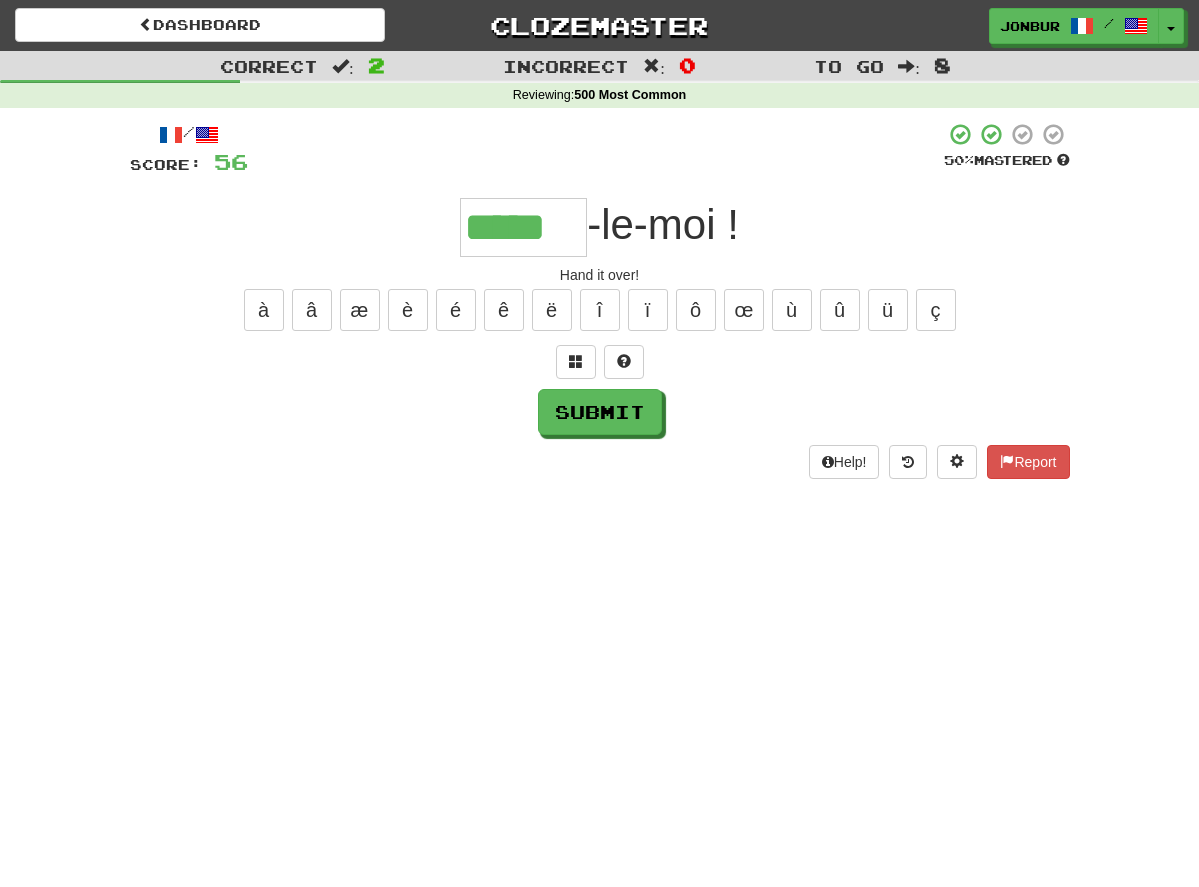 type on "*****" 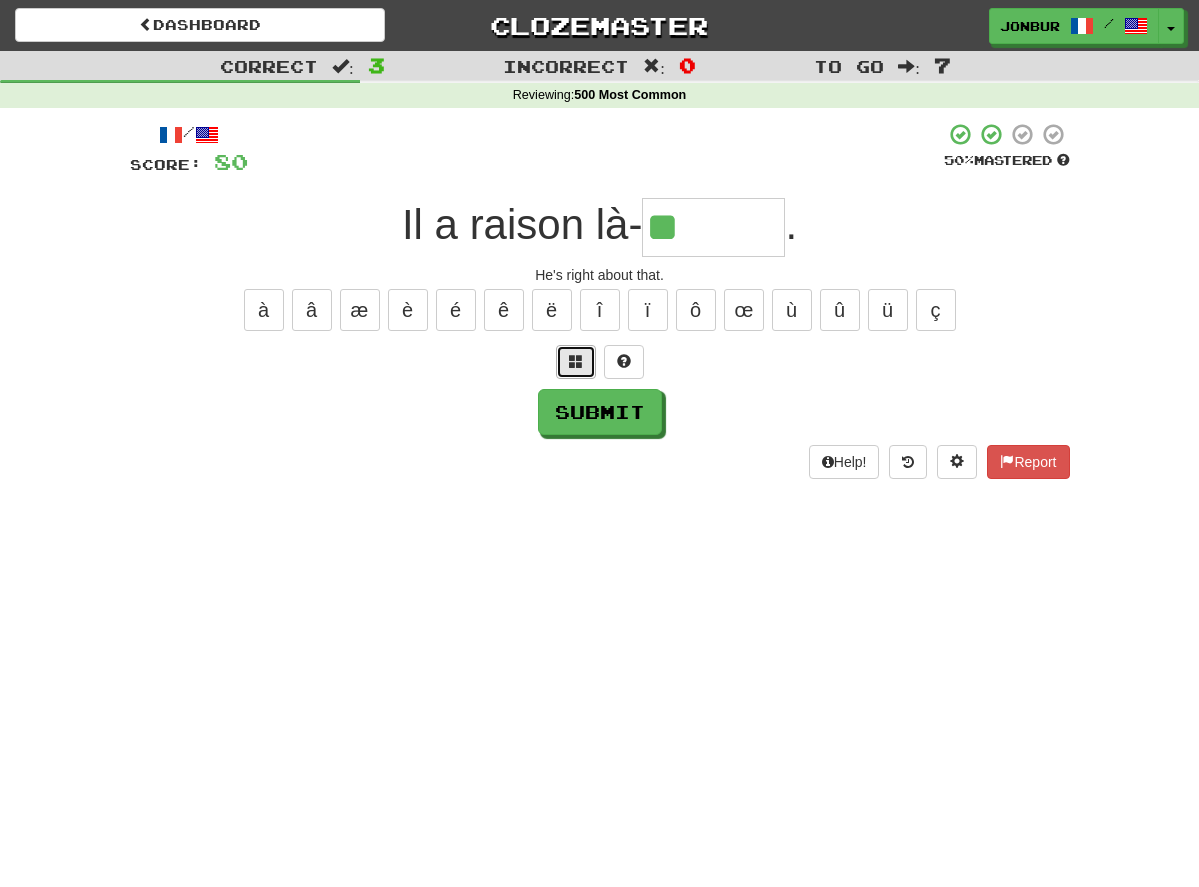 click at bounding box center [576, 361] 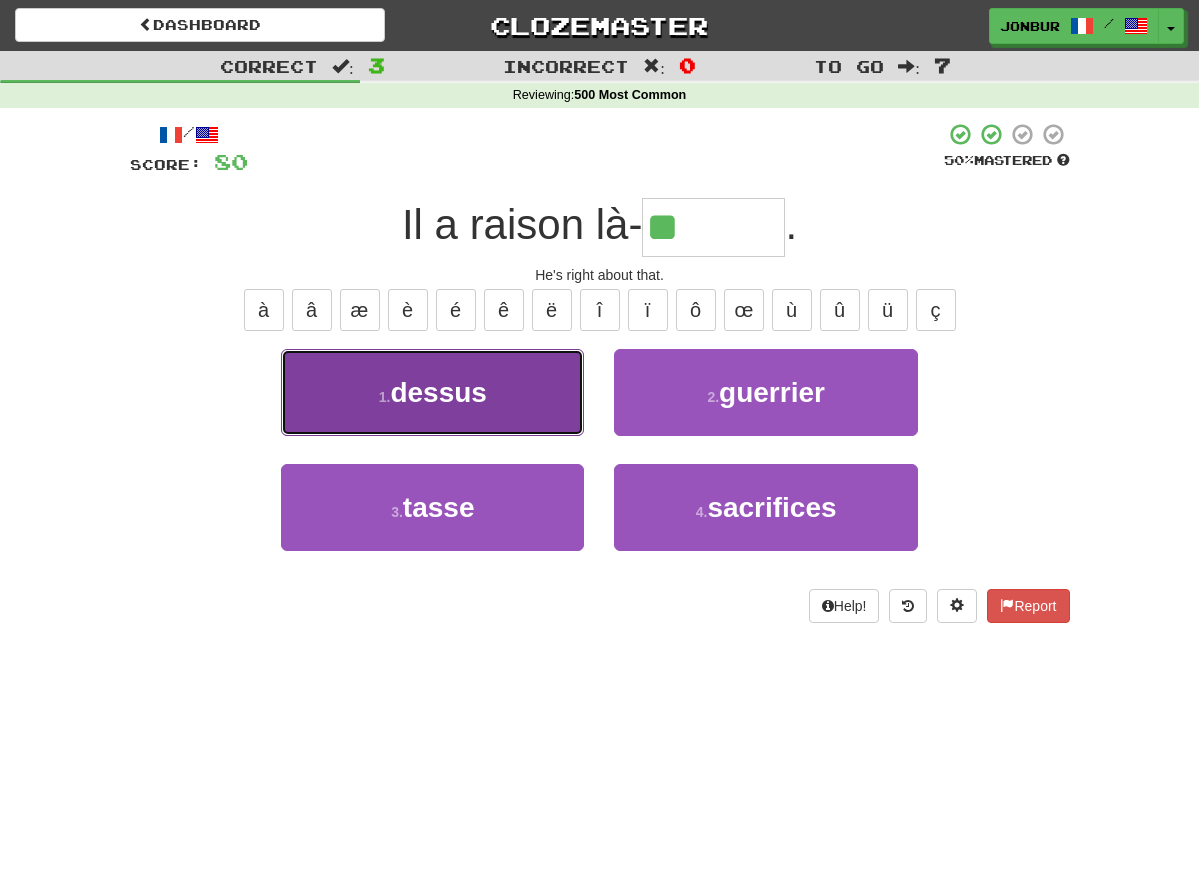 click on "1 .  dessus" at bounding box center [432, 392] 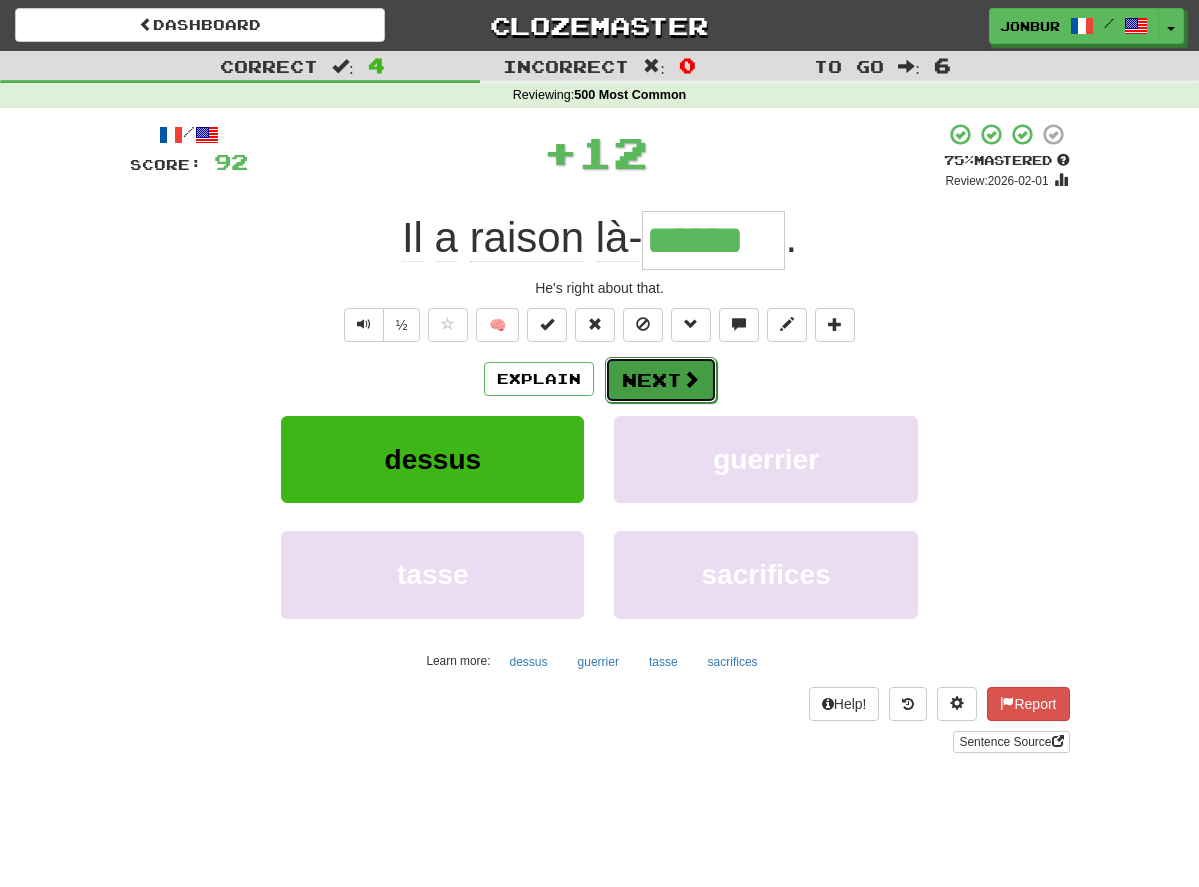 click on "Next" at bounding box center [661, 380] 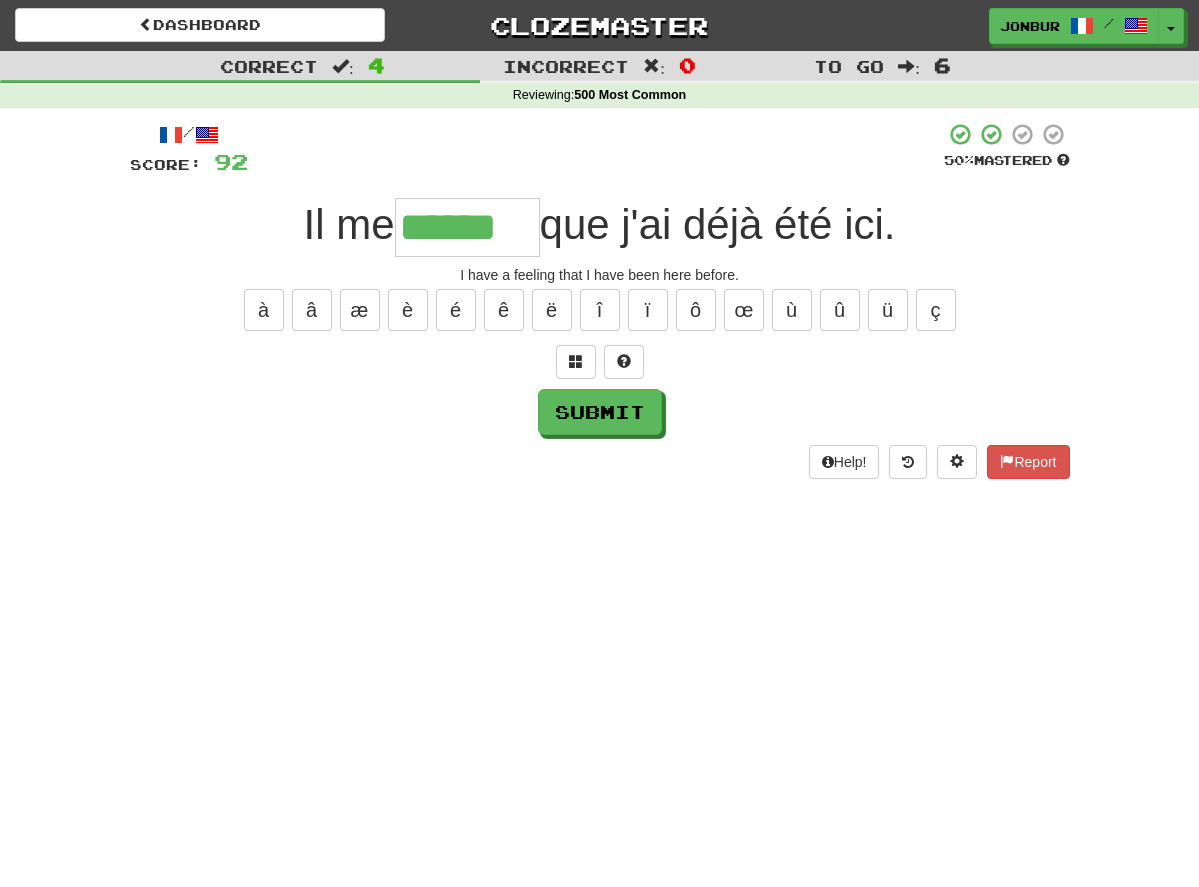 type on "******" 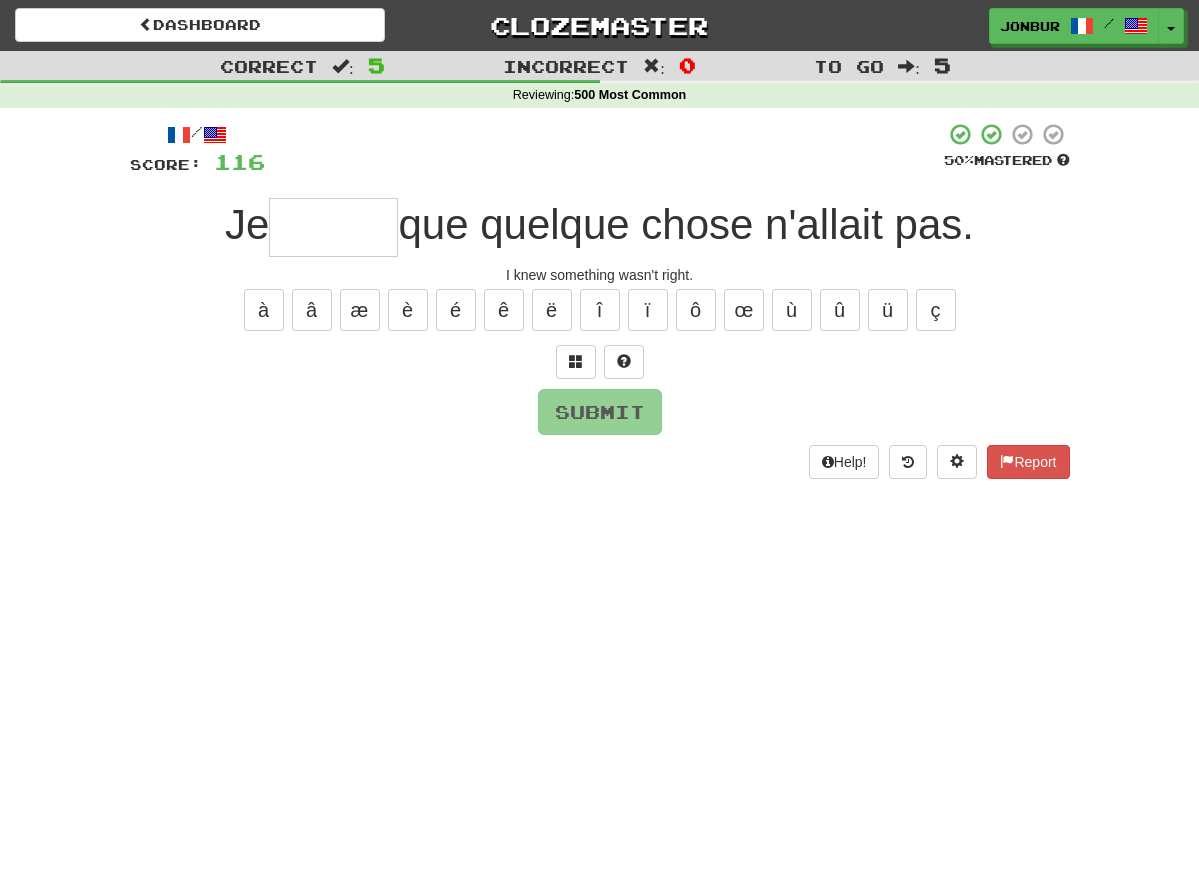 type on "*" 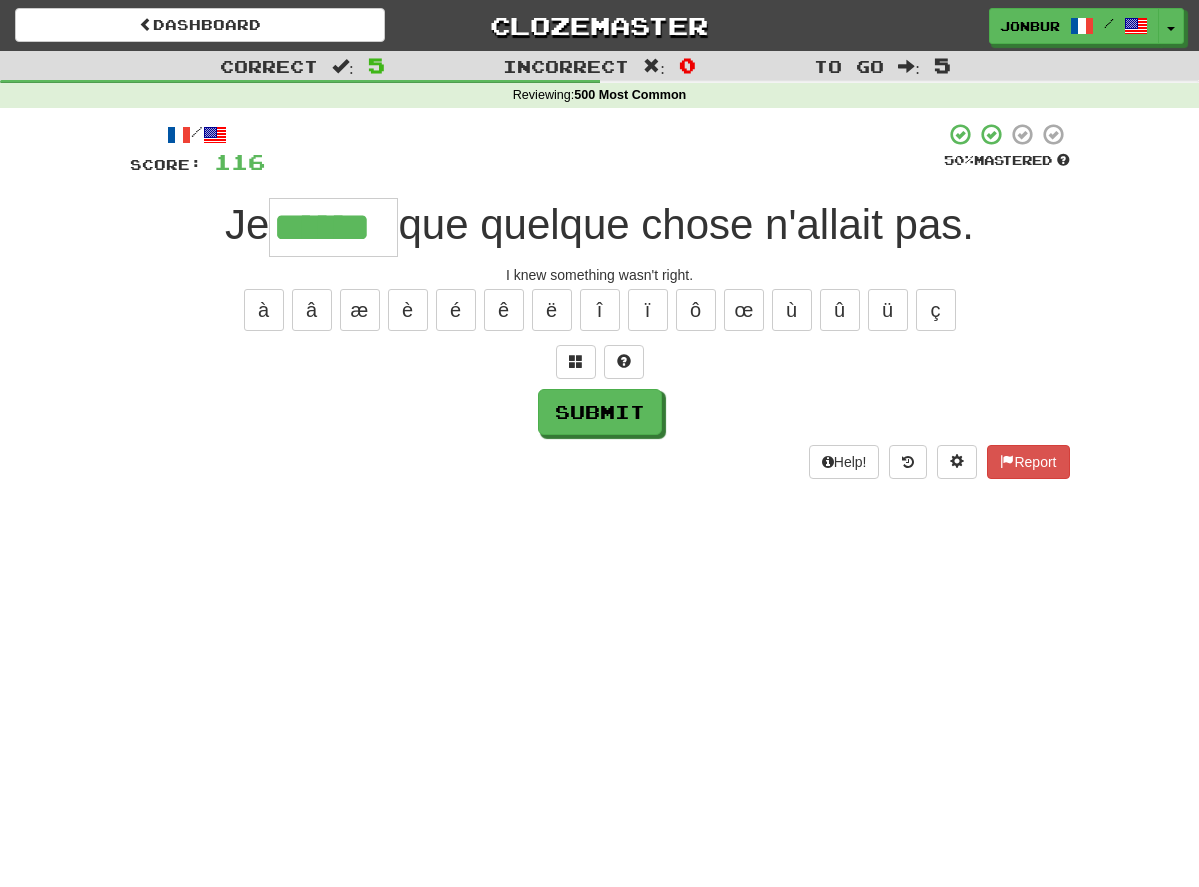 type on "******" 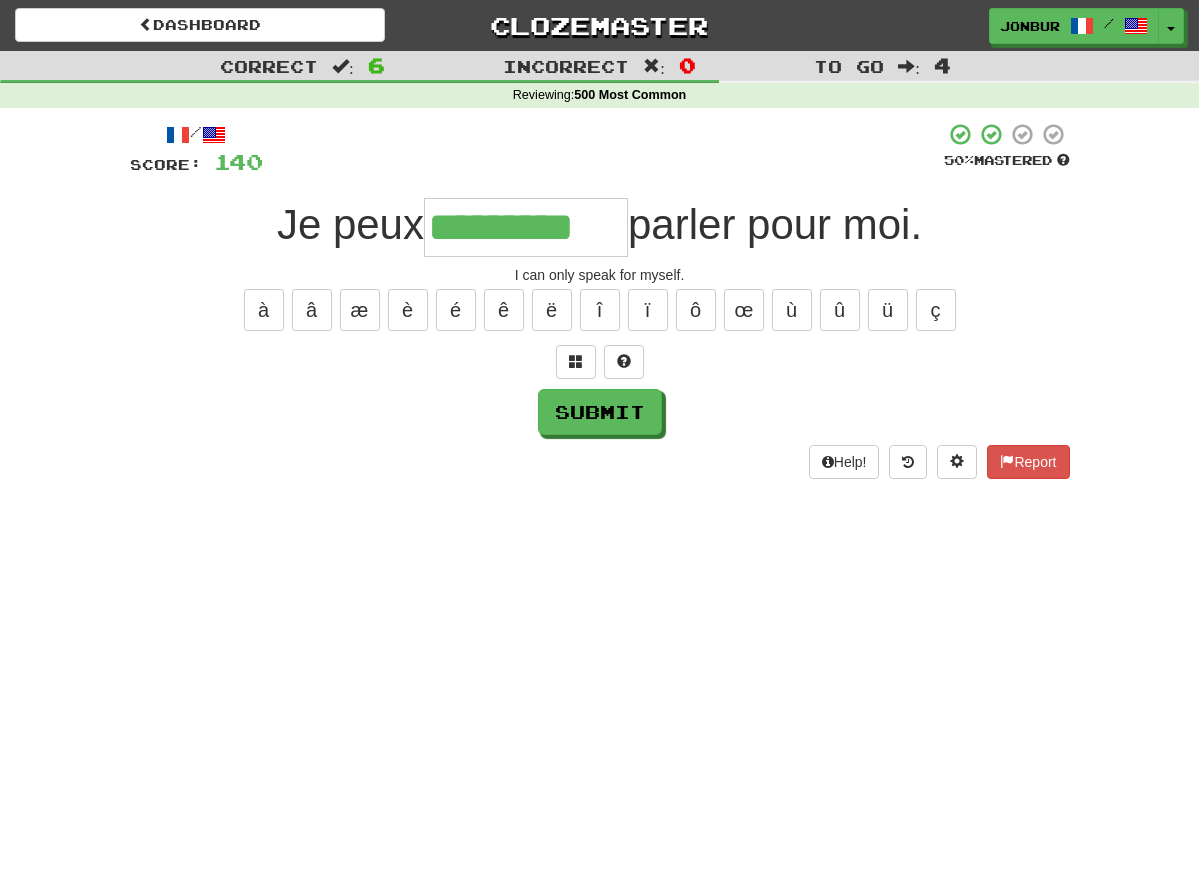 type on "*********" 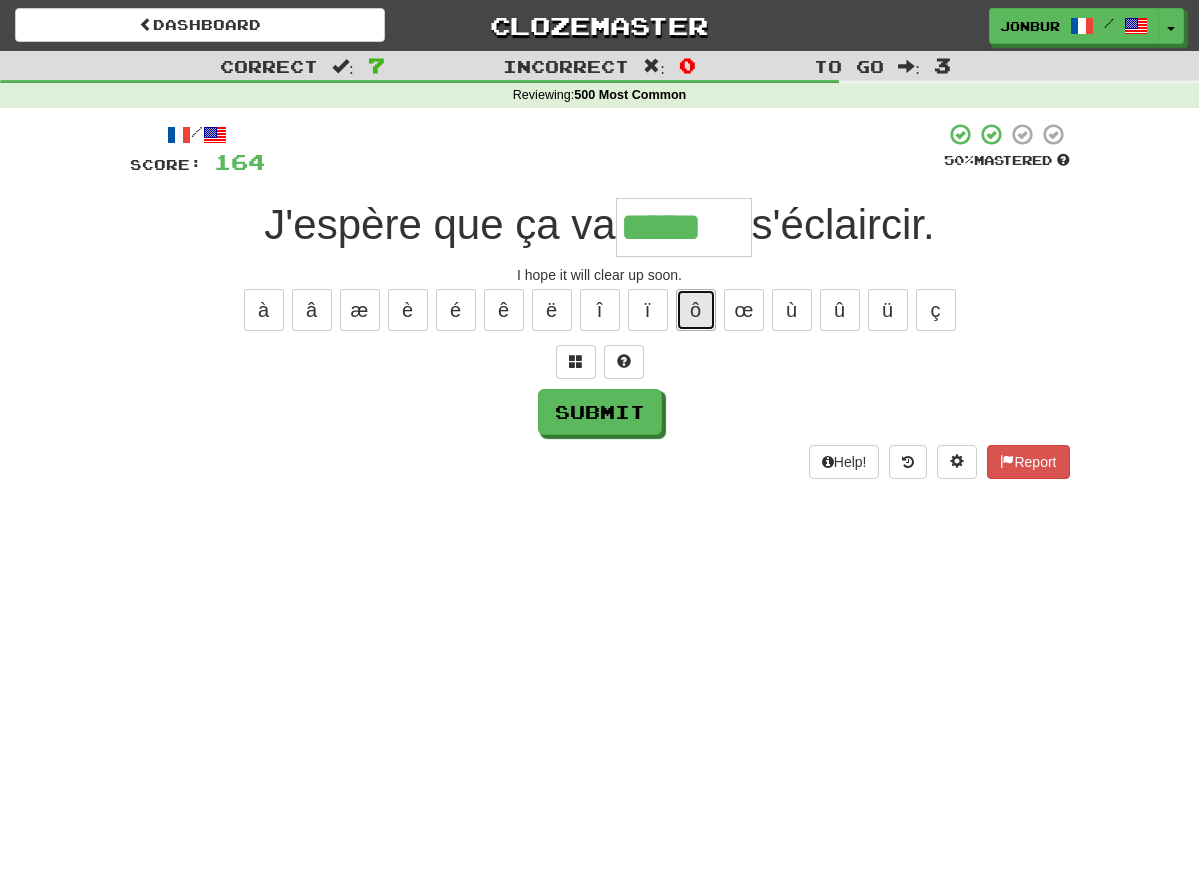 click on "ô" at bounding box center [696, 310] 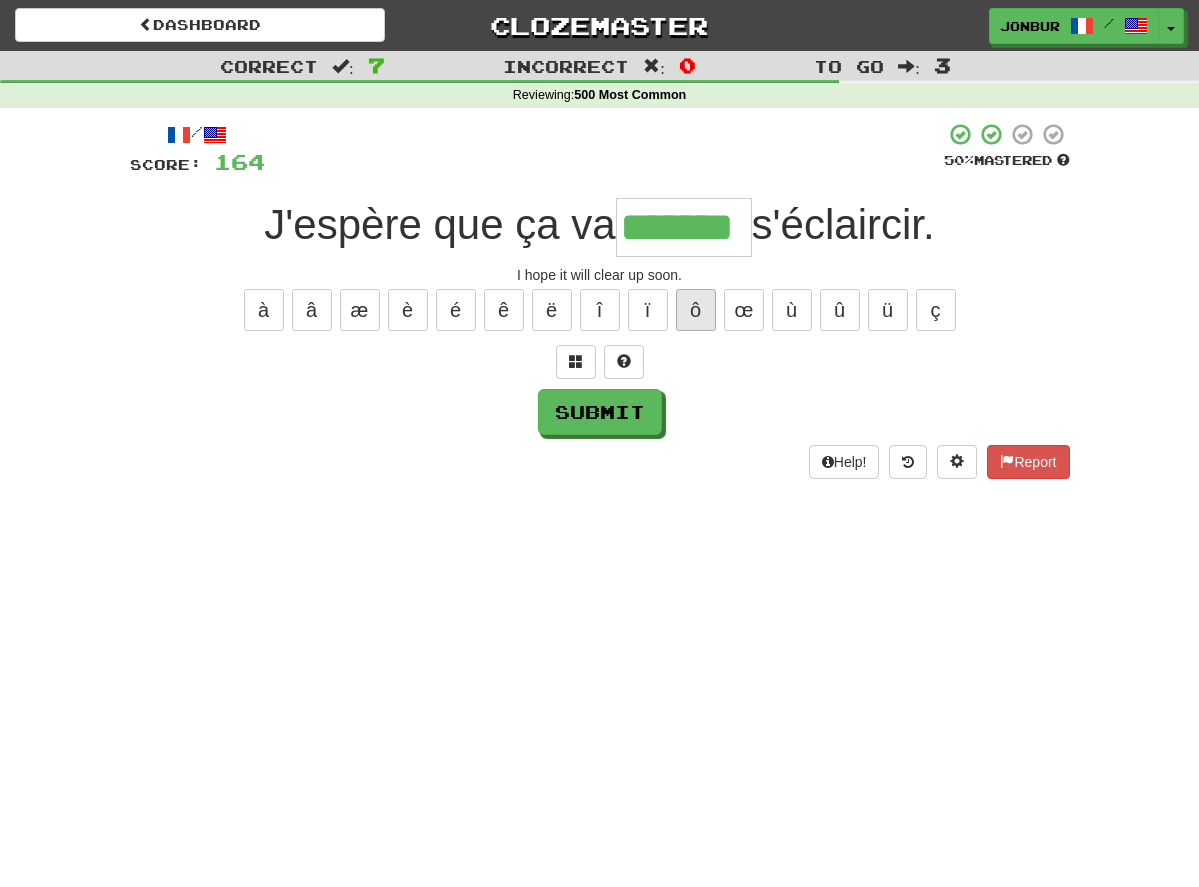 type on "*******" 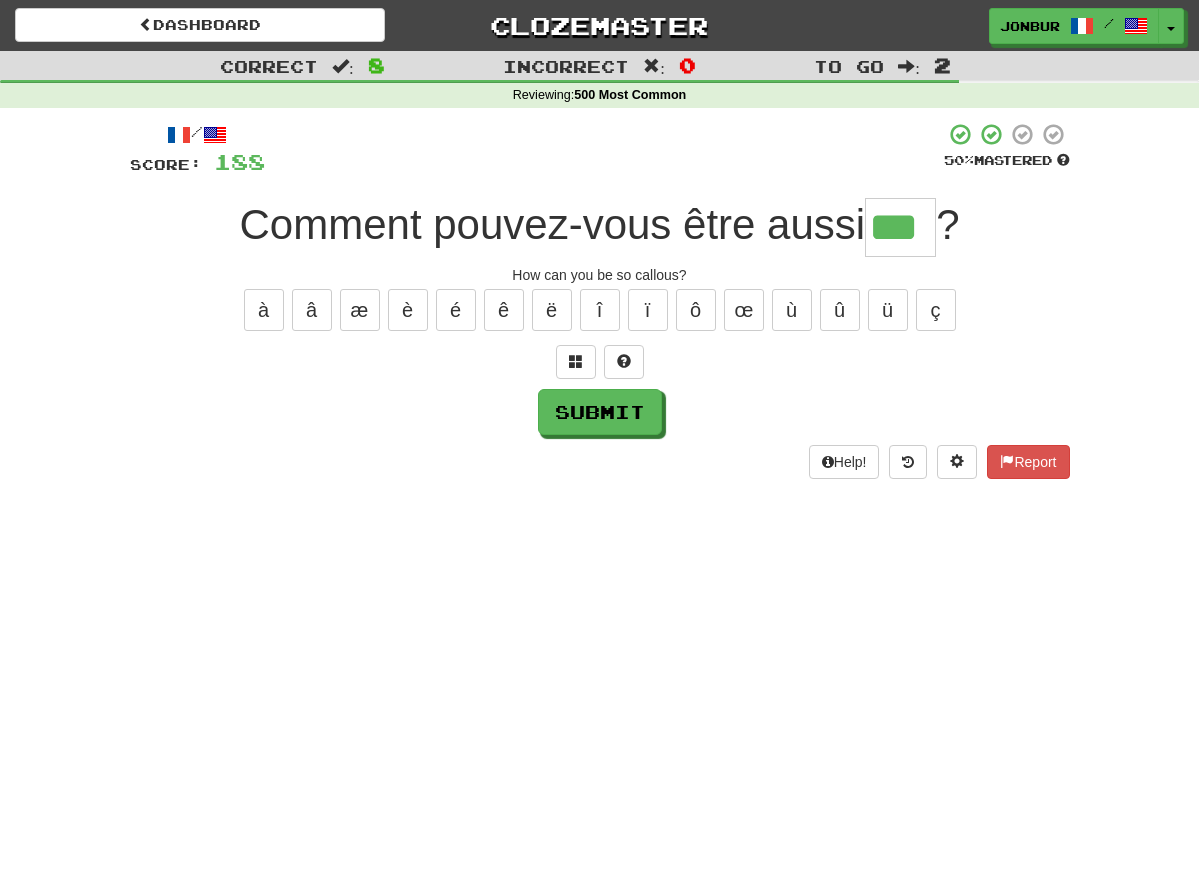 type on "***" 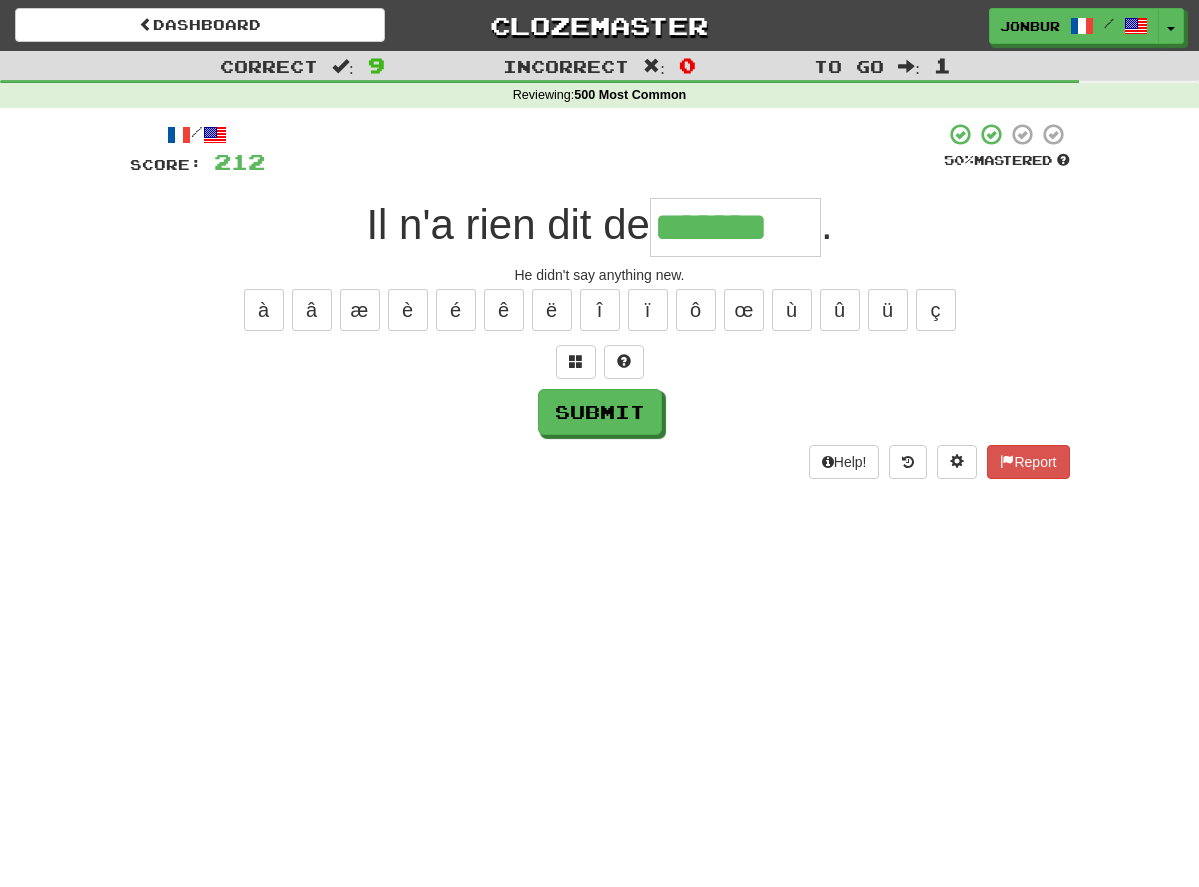 type on "*******" 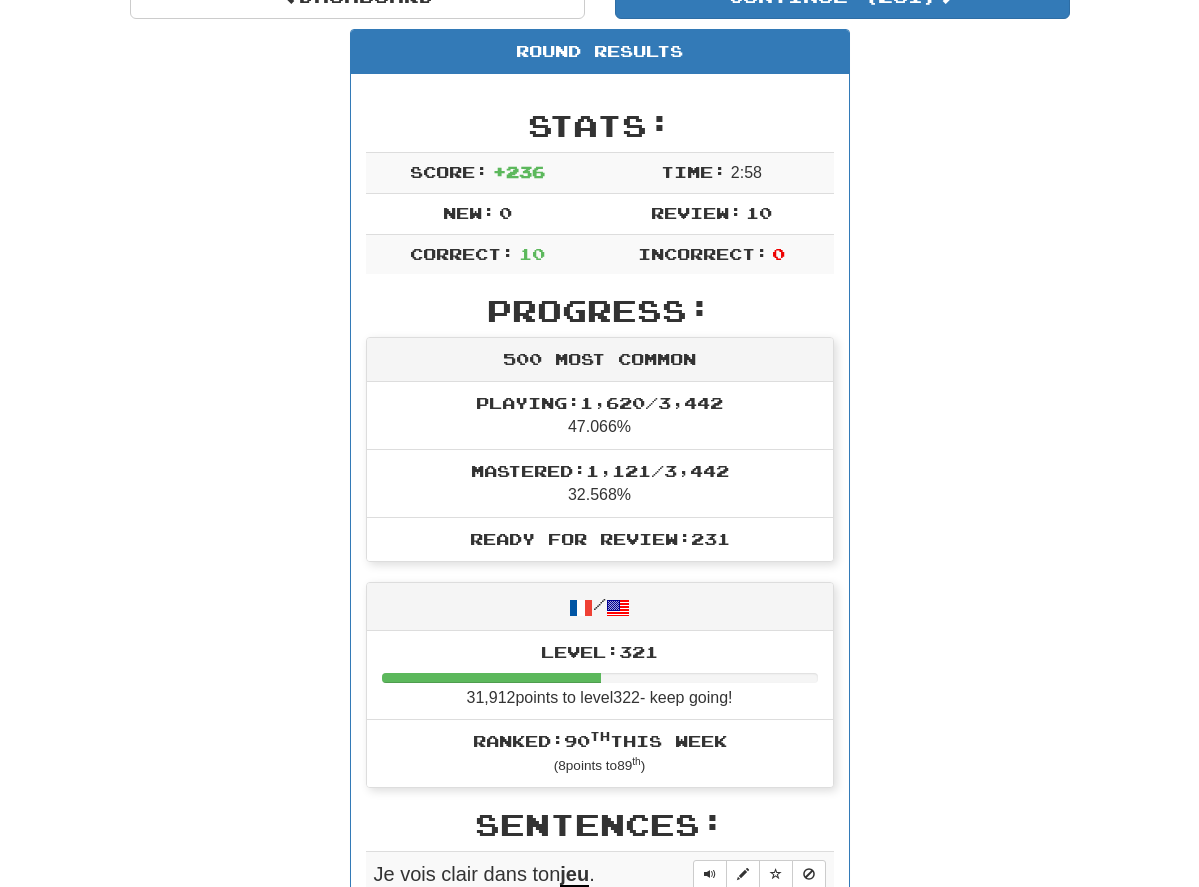 scroll, scrollTop: 0, scrollLeft: 0, axis: both 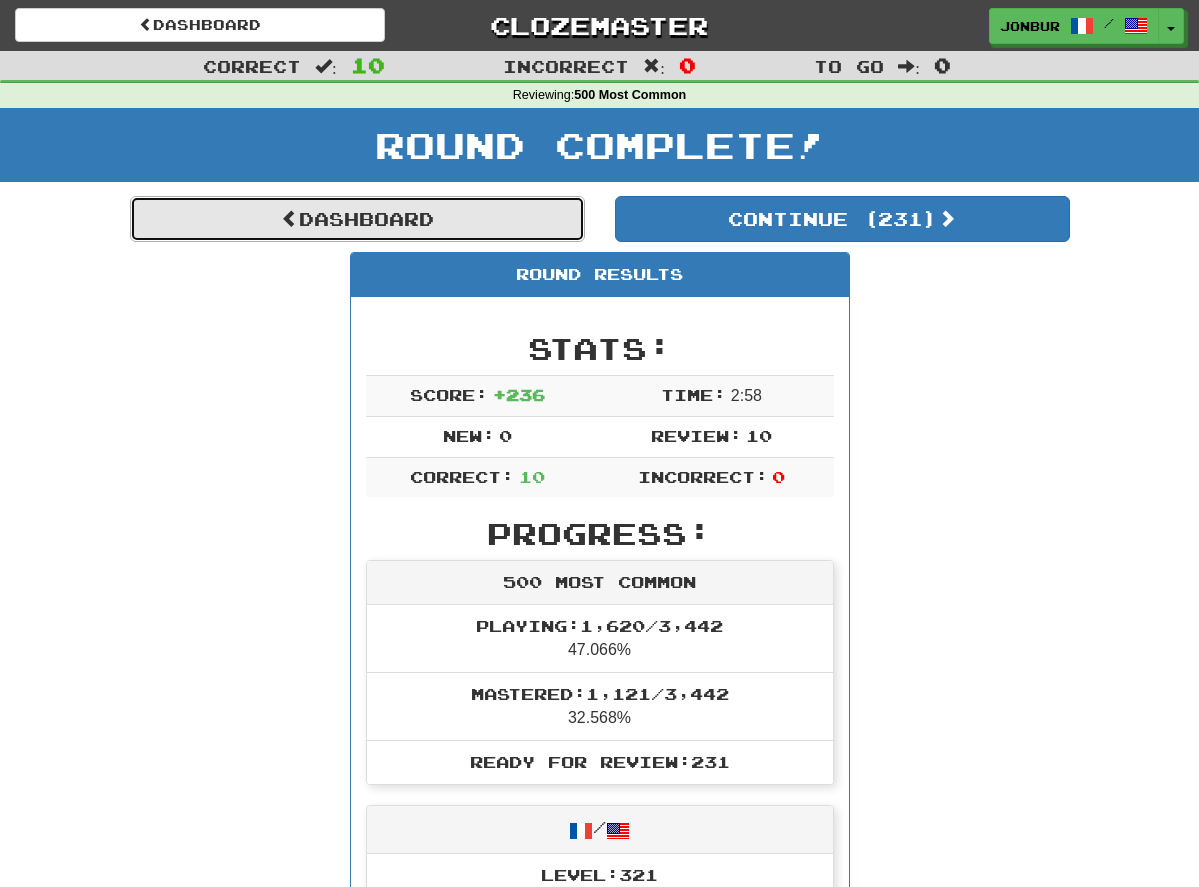 click on "Dashboard" at bounding box center [357, 219] 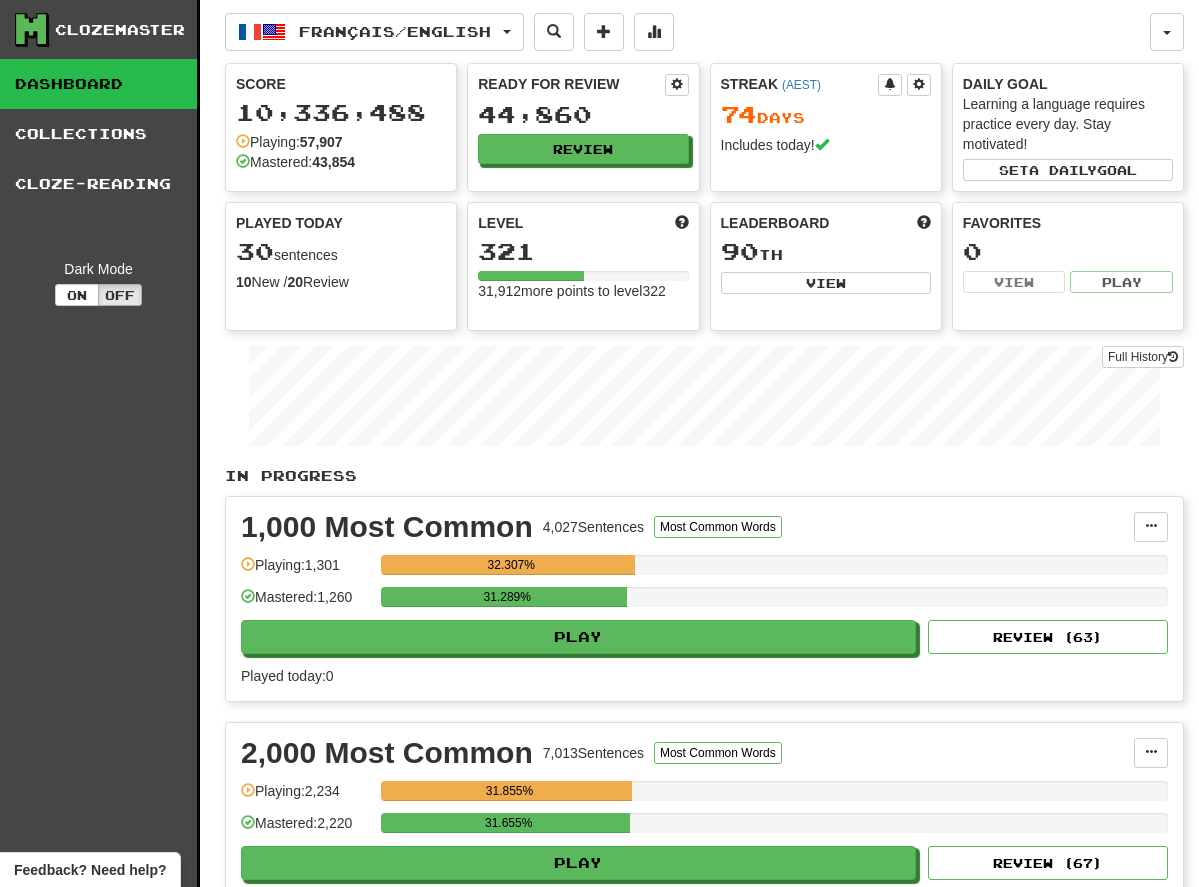 scroll, scrollTop: 0, scrollLeft: 0, axis: both 